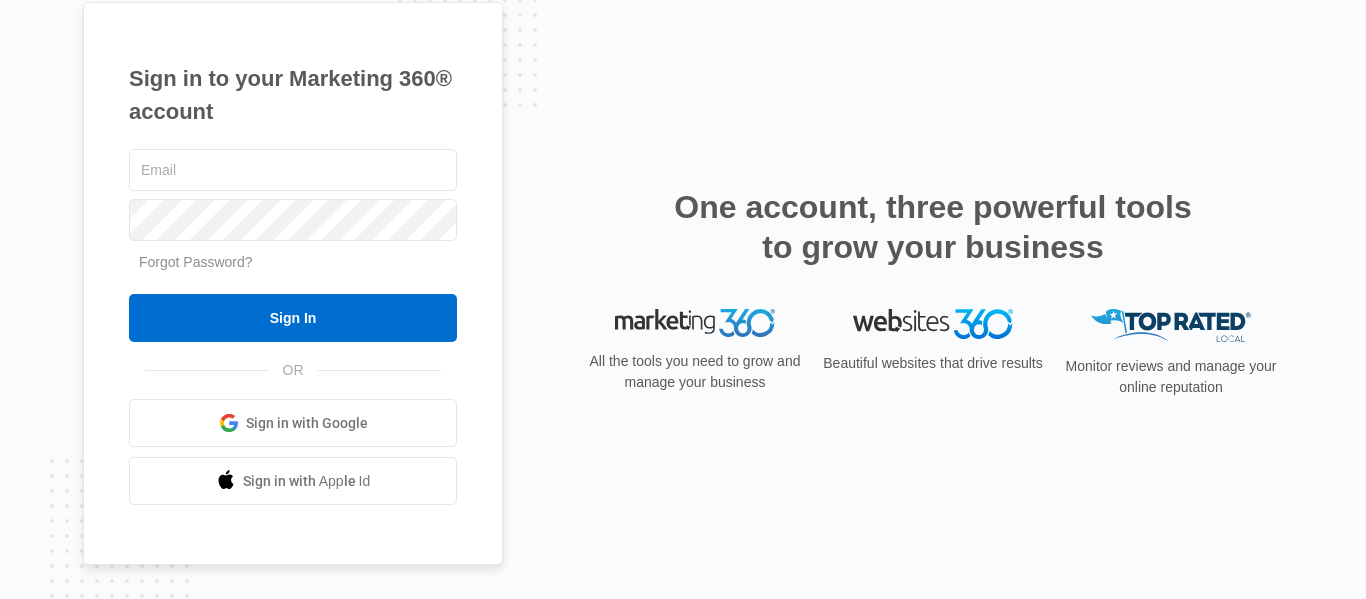 scroll, scrollTop: 0, scrollLeft: 0, axis: both 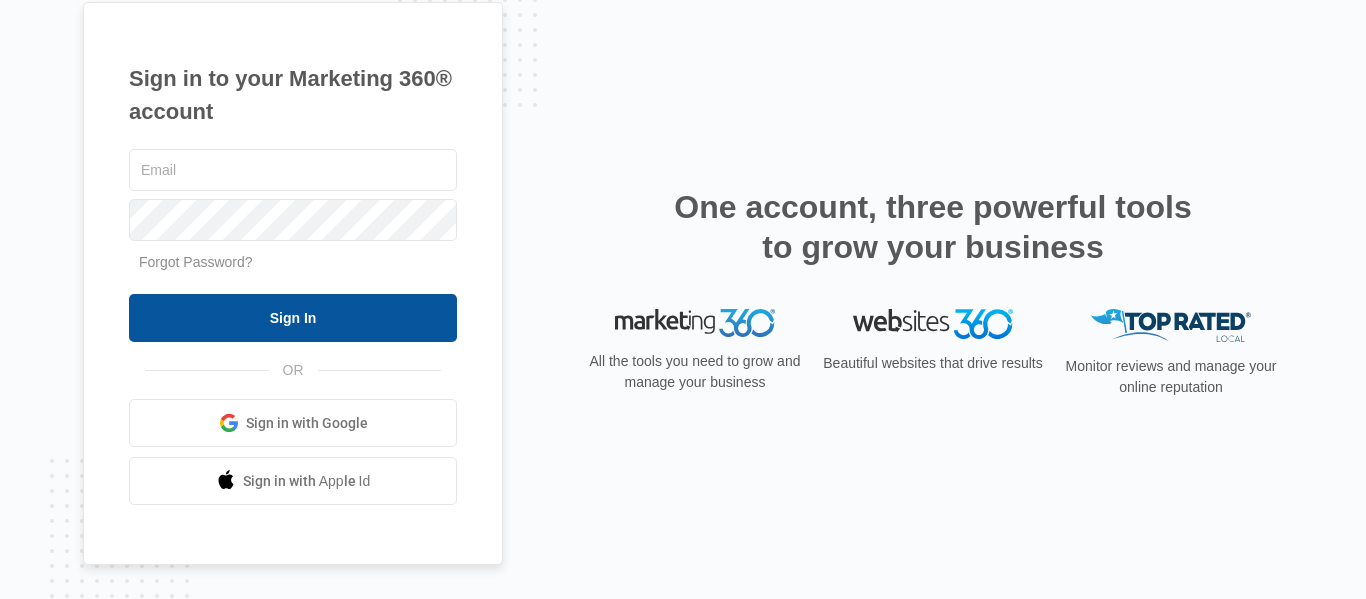 type on "[EMAIL]" 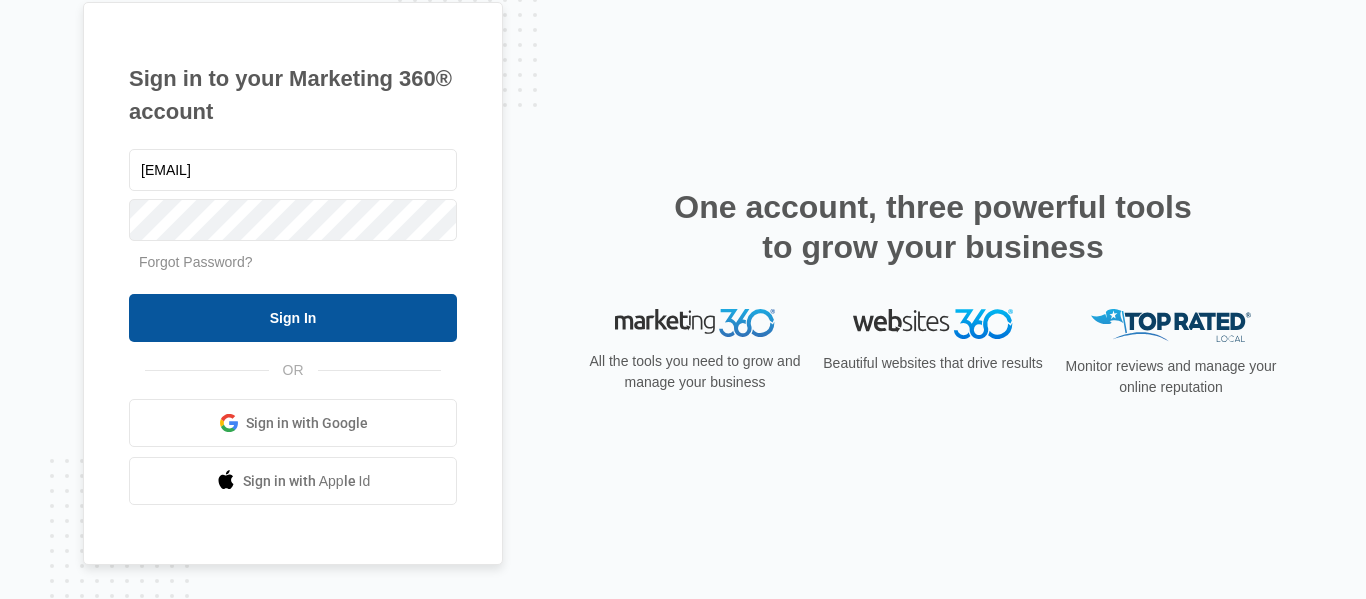click on "Sign In" at bounding box center [293, 318] 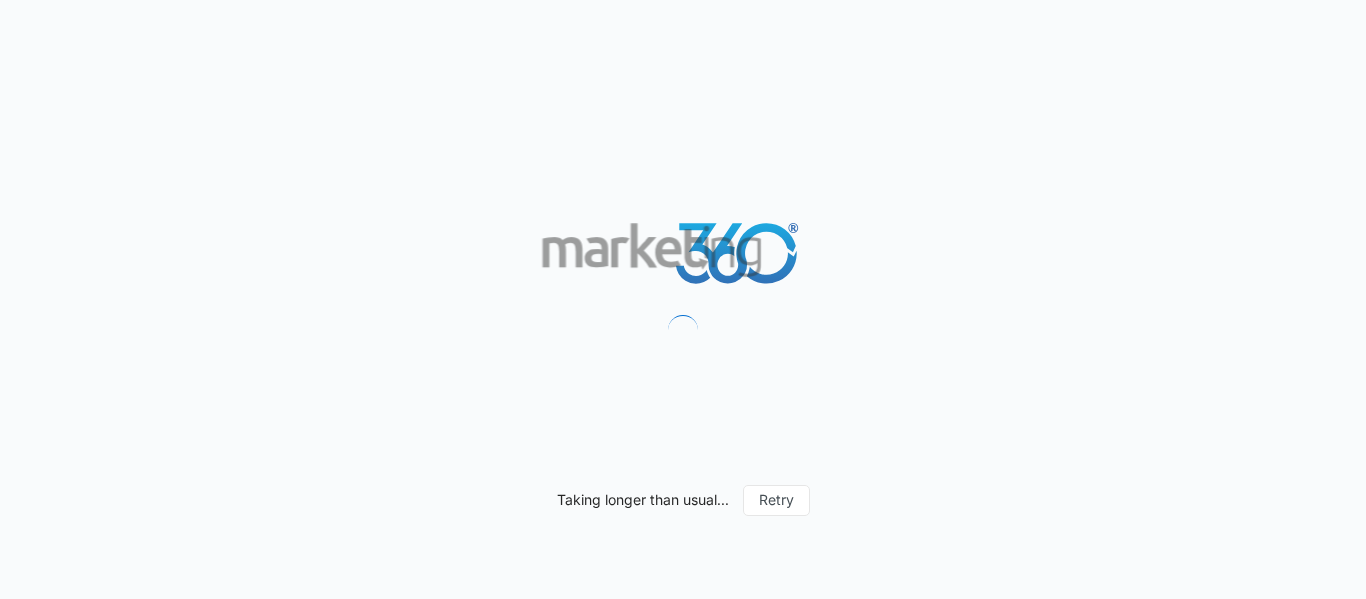 scroll, scrollTop: 0, scrollLeft: 0, axis: both 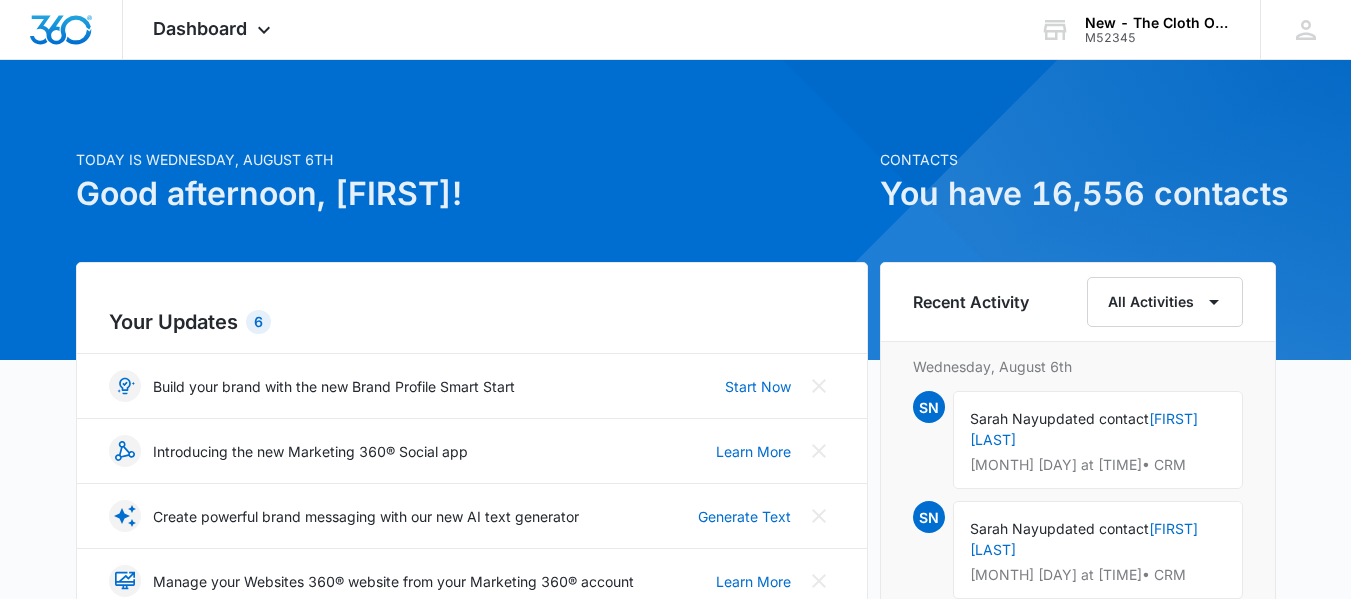 click on "Your Updates 6" at bounding box center (472, 322) 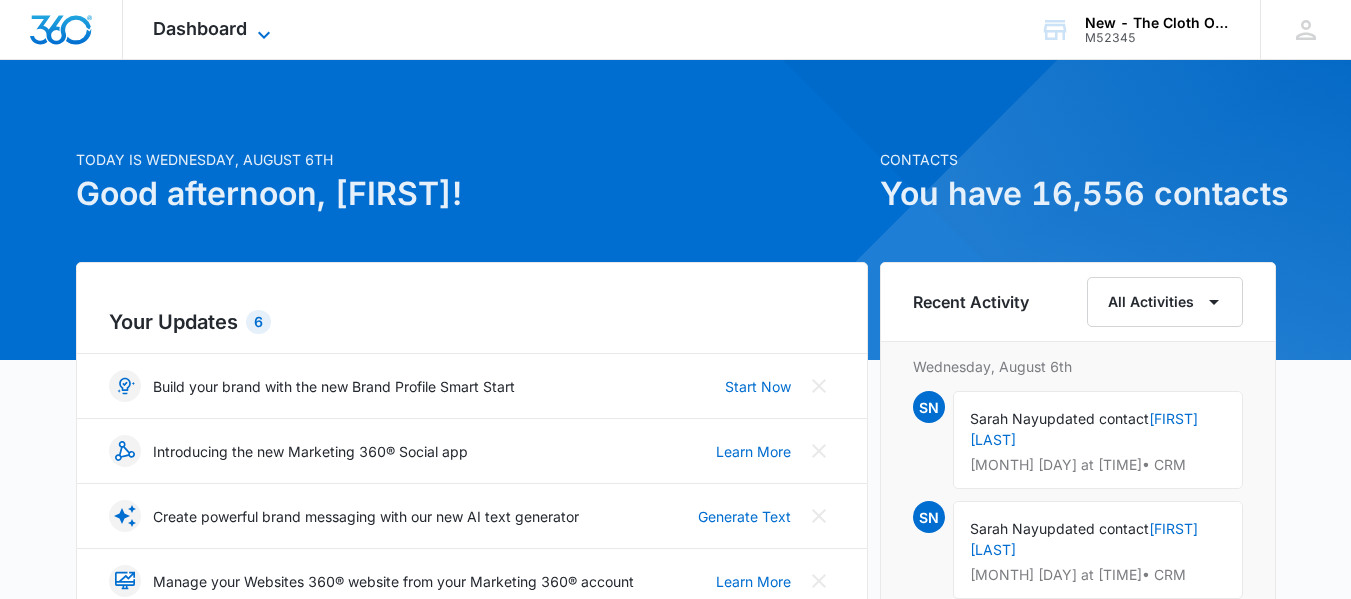 click on "Dashboard" at bounding box center [200, 28] 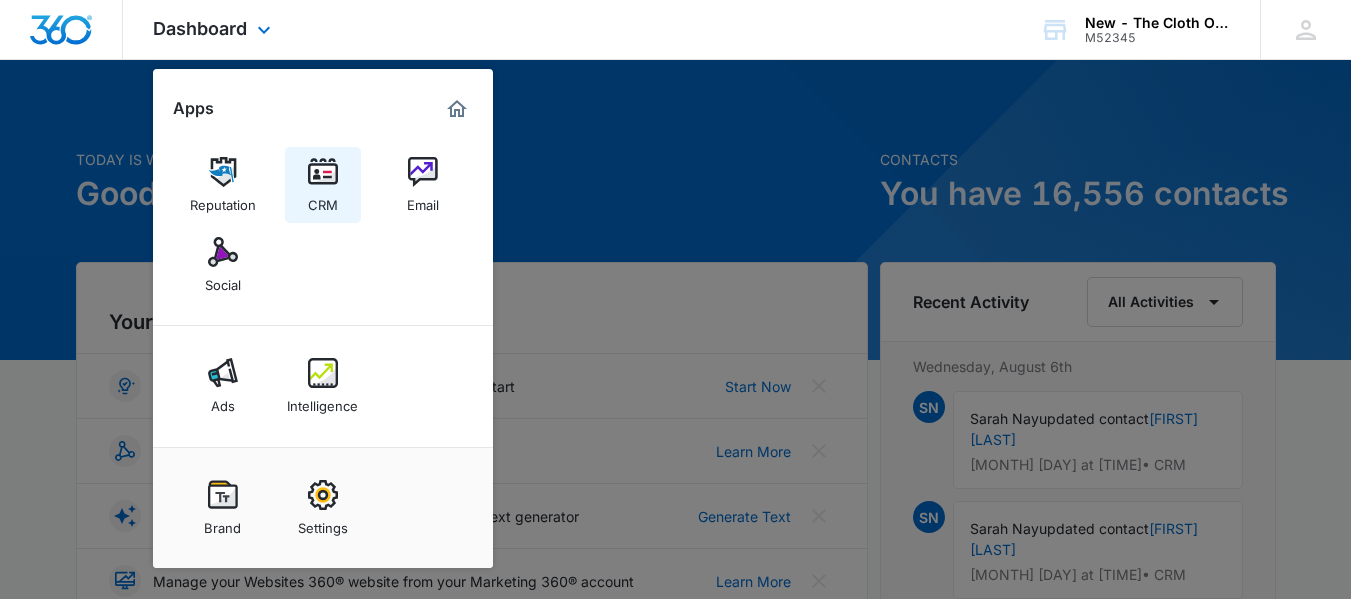 click on "CRM" at bounding box center [323, 200] 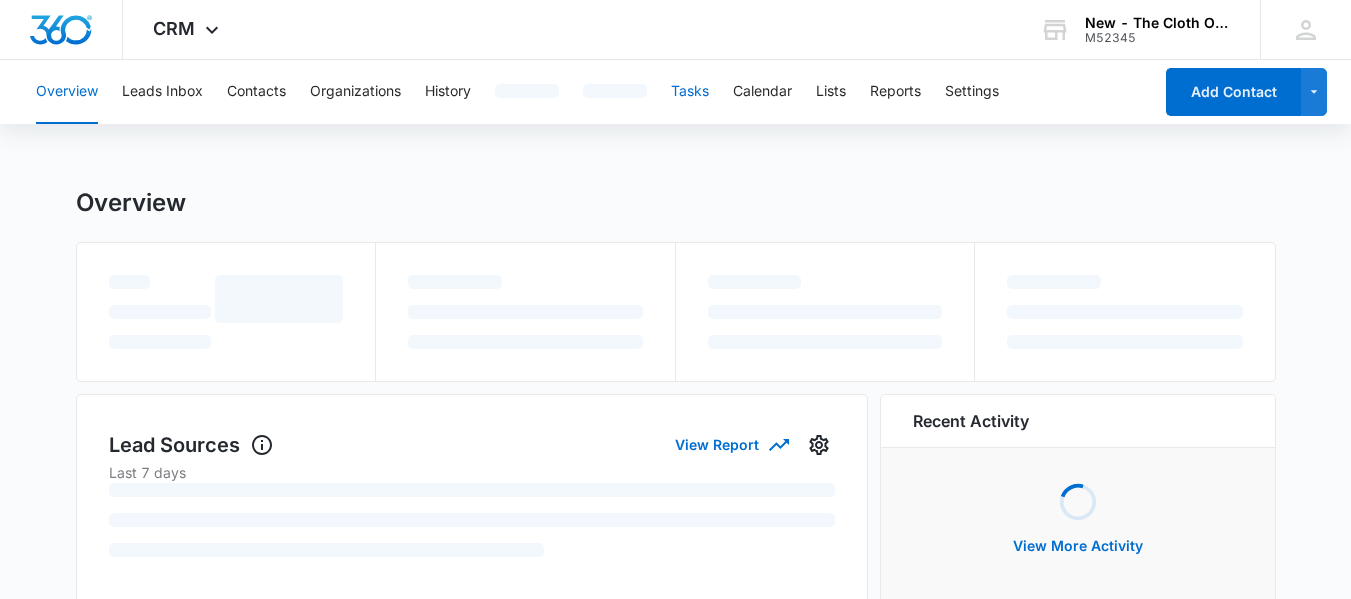 click on "Tasks" at bounding box center (690, 92) 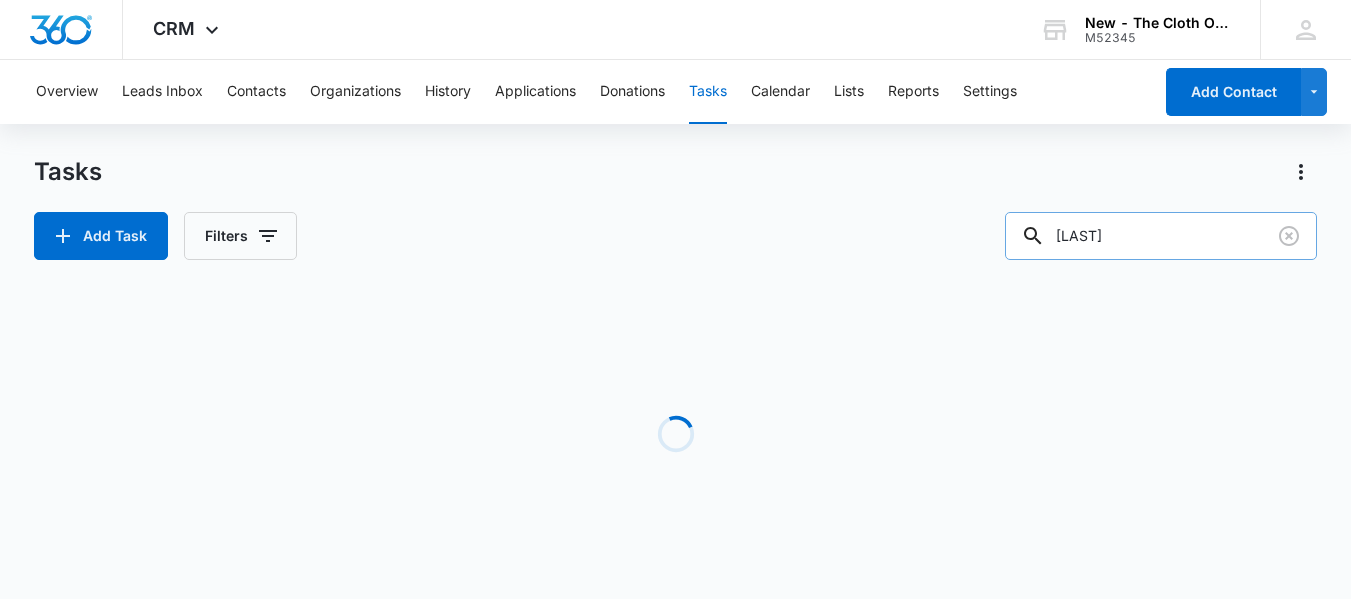 click on "sanders" at bounding box center (1161, 236) 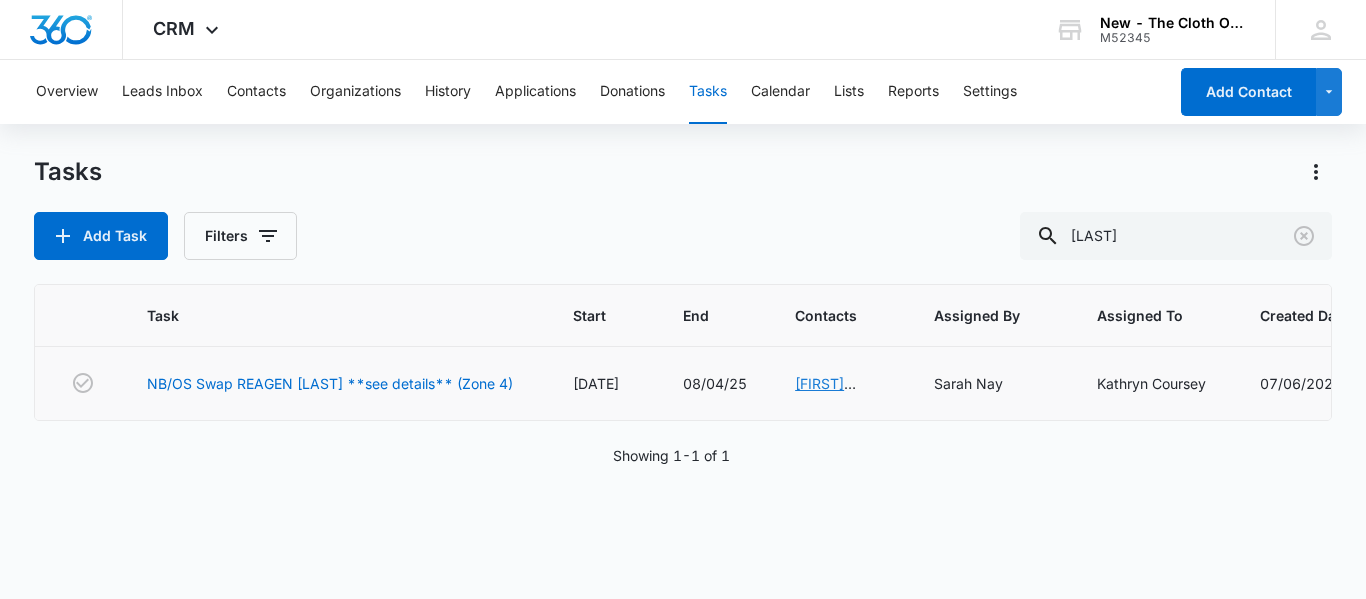 click on "Reagen Sanders" at bounding box center [825, 394] 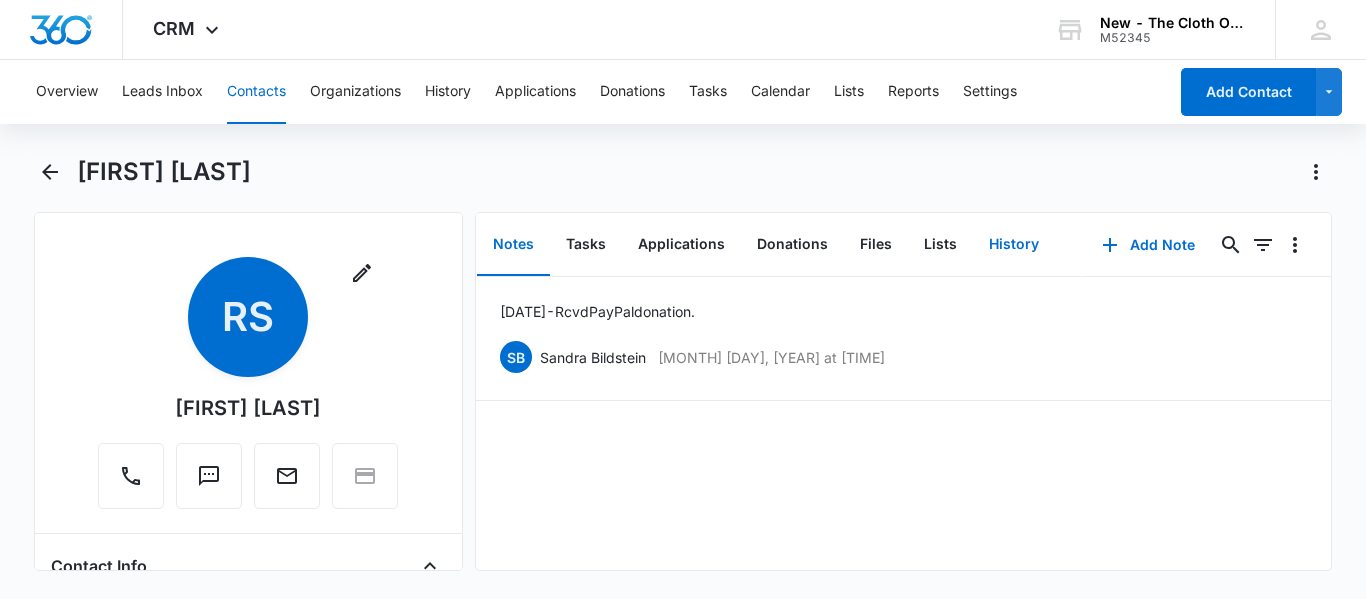 click on "History" at bounding box center [1014, 245] 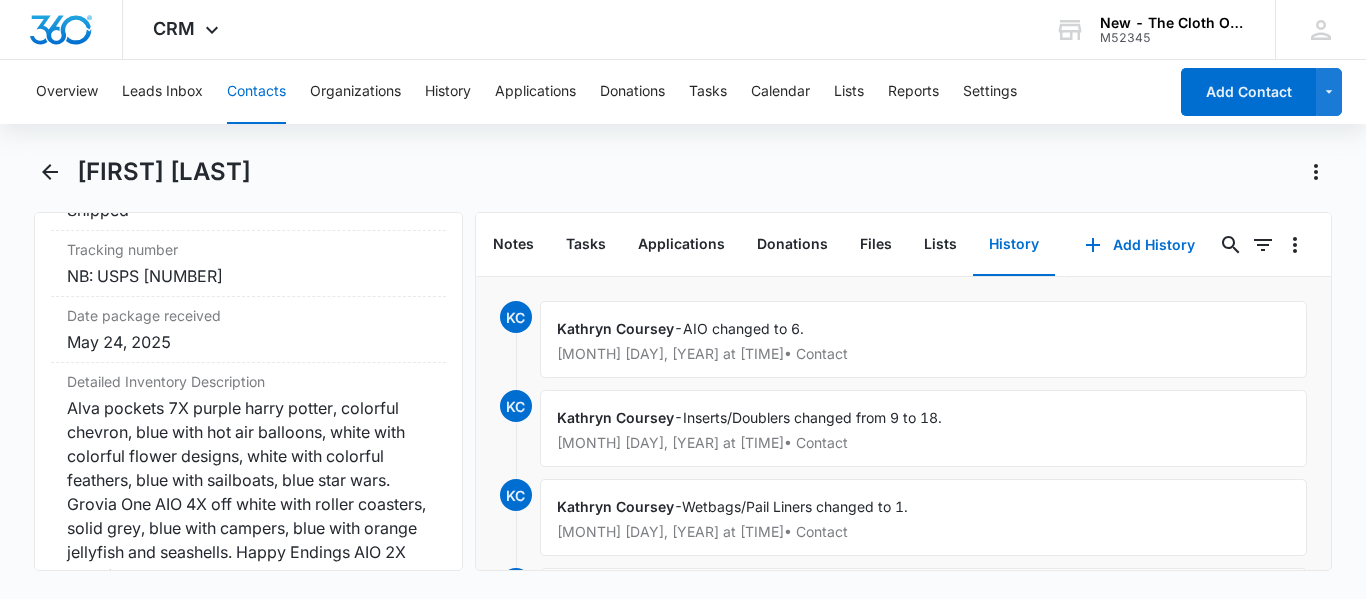 scroll, scrollTop: 4954, scrollLeft: 0, axis: vertical 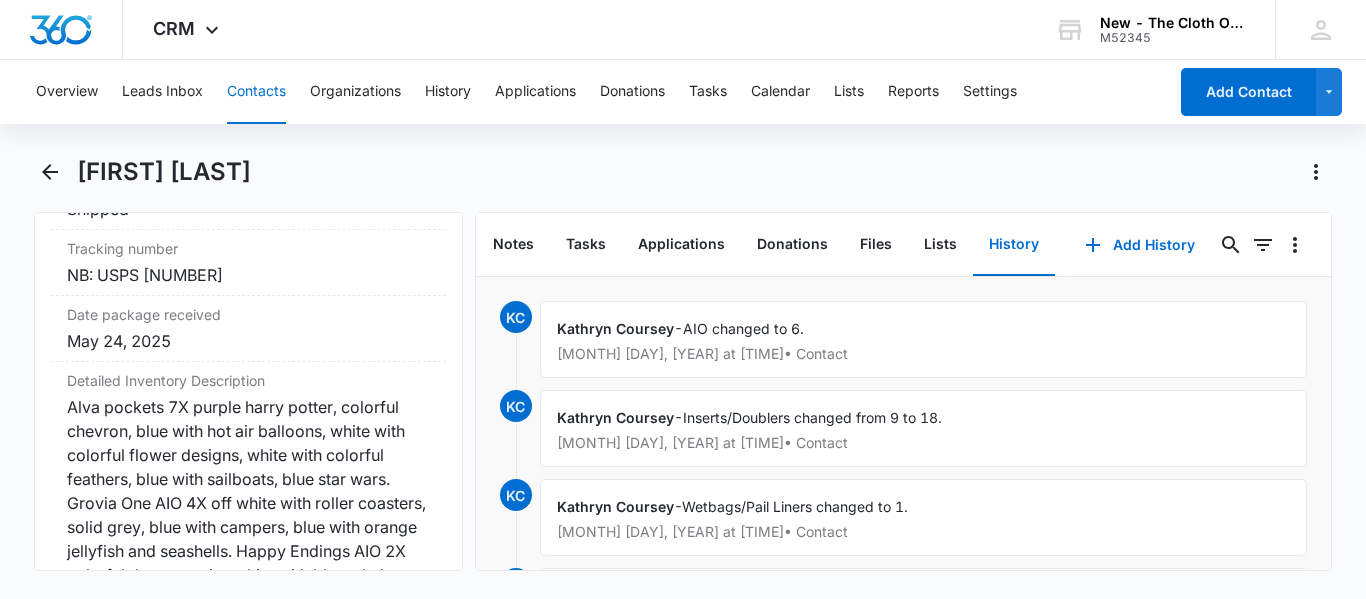 click on "Contacts" at bounding box center [256, 92] 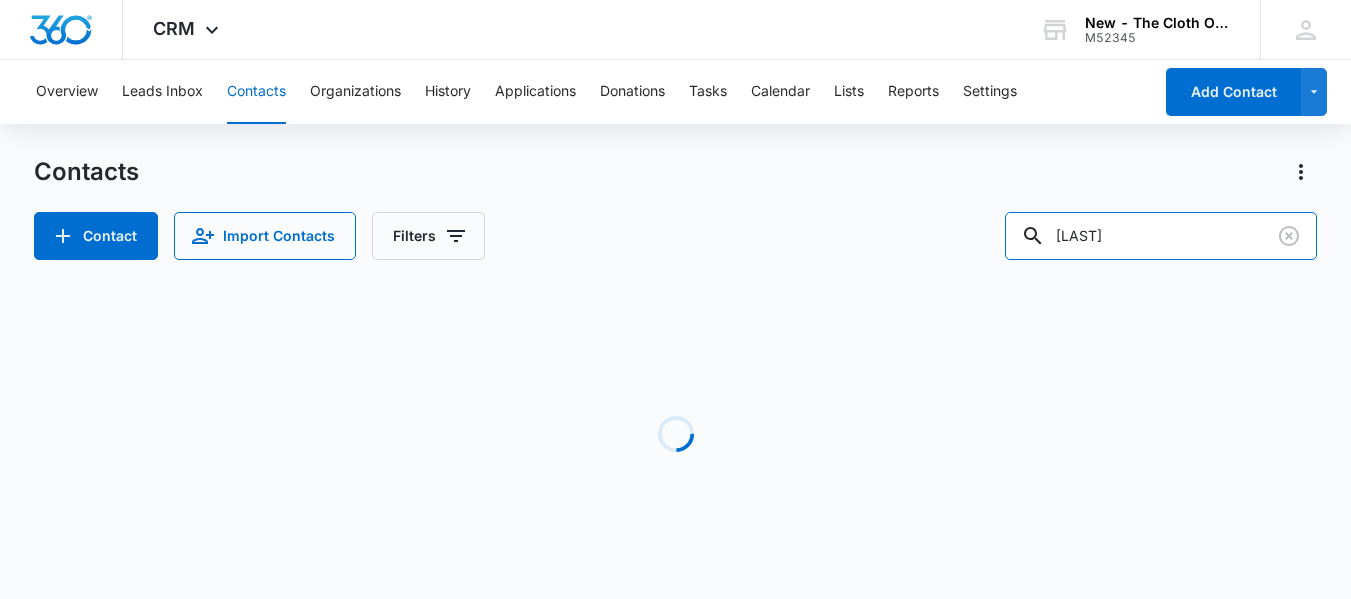 drag, startPoint x: 1151, startPoint y: 242, endPoint x: 793, endPoint y: 270, distance: 359.0933 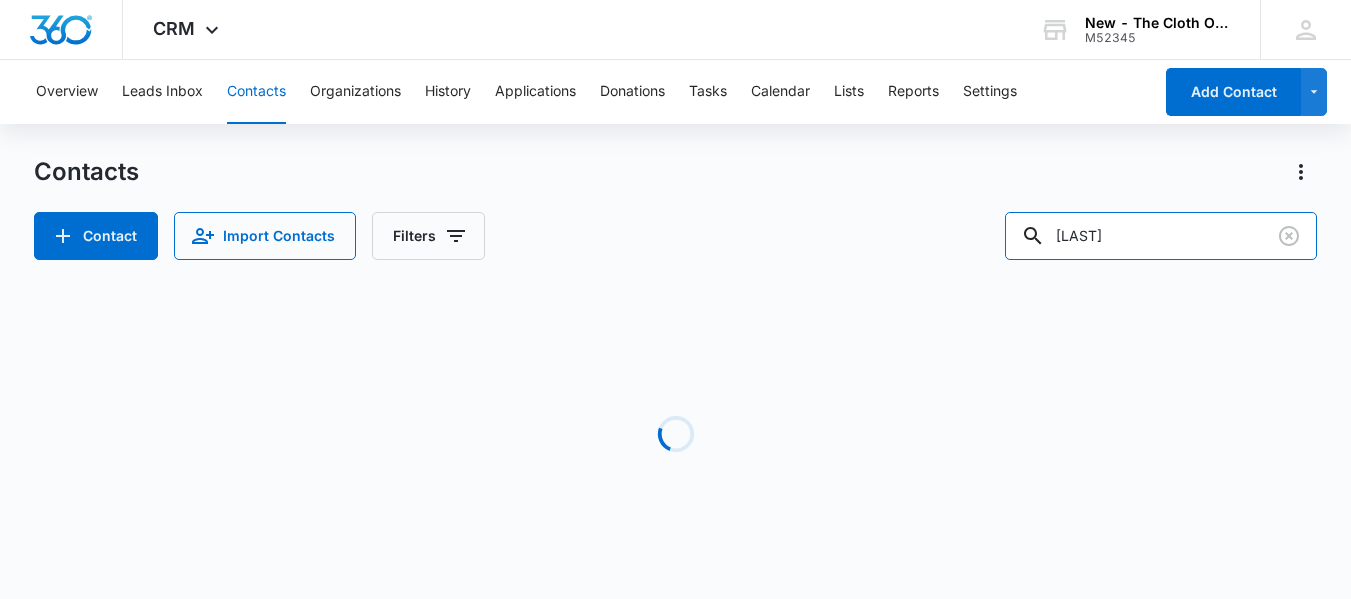 click on "Contacts Contact Import Contacts Filters santander Loading No Results" at bounding box center [675, 382] 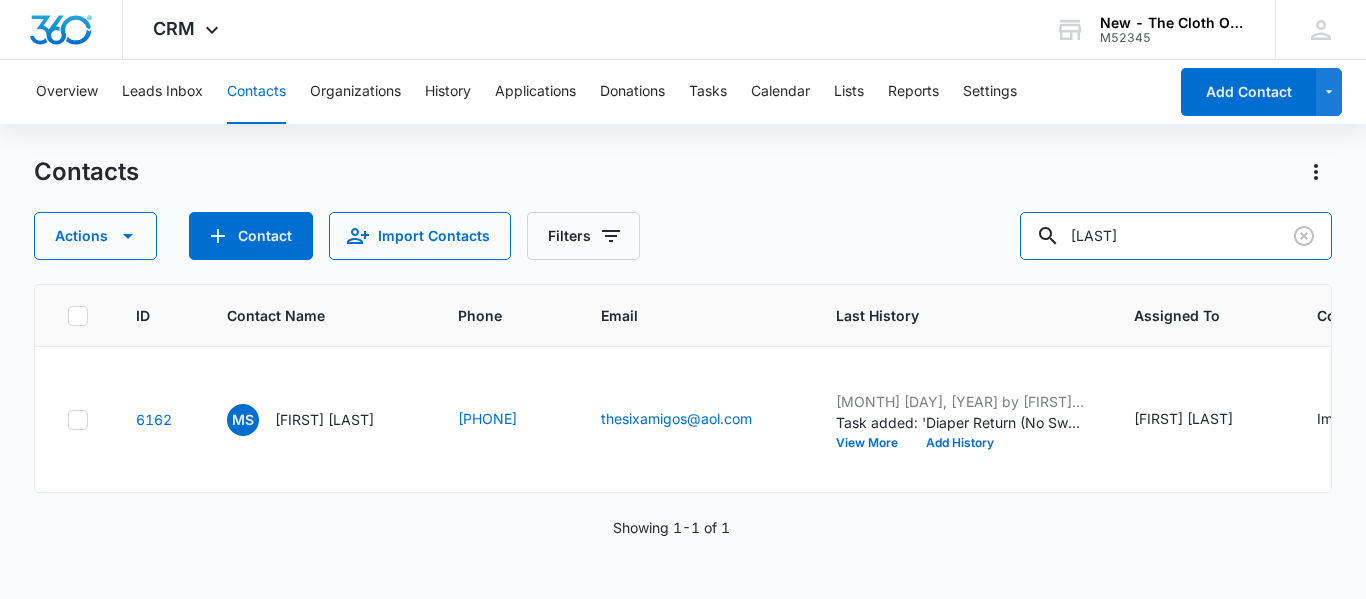 scroll, scrollTop: 43, scrollLeft: 0, axis: vertical 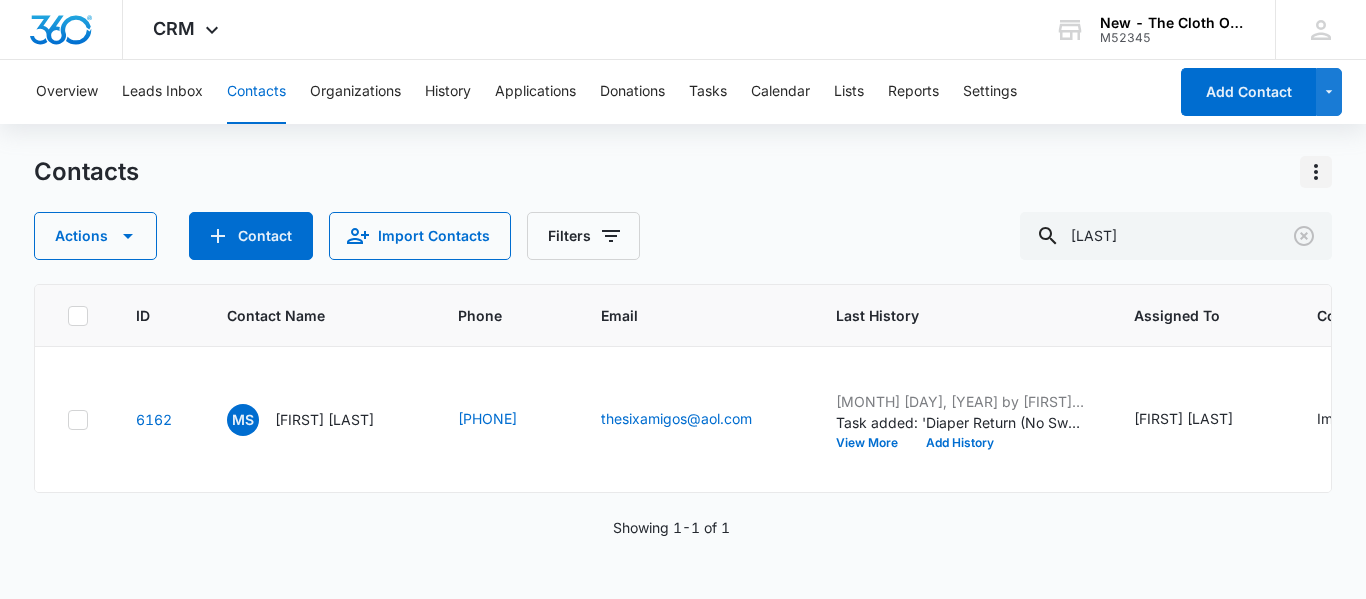 click 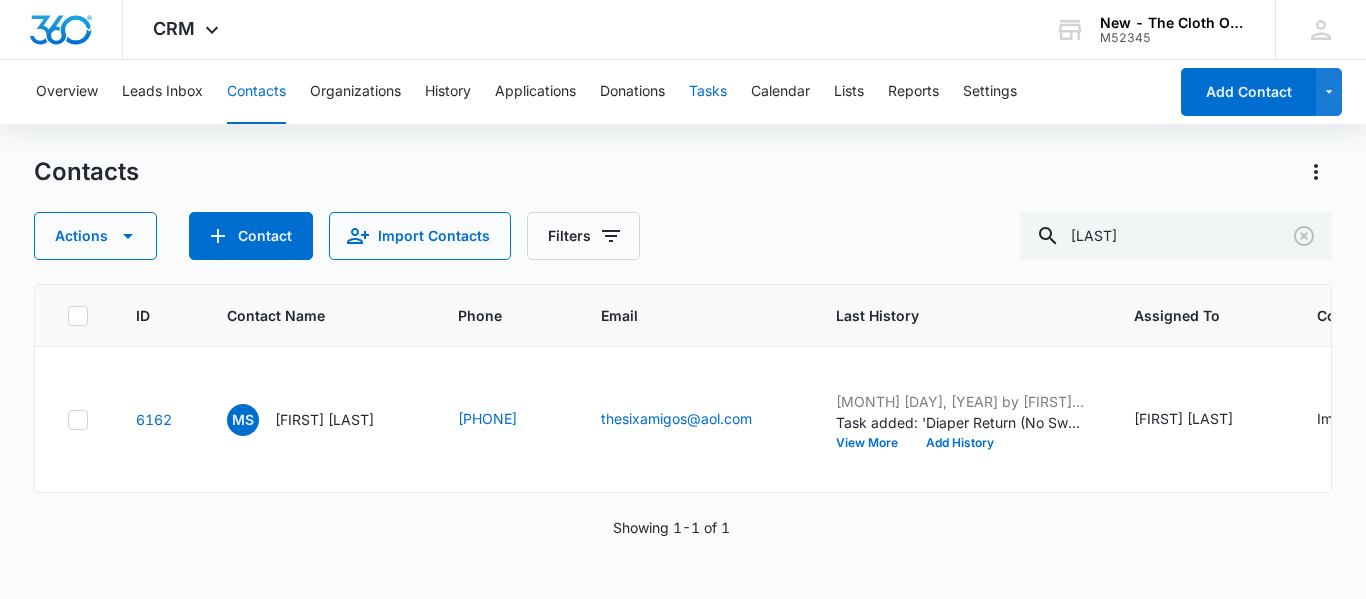 click on "Tasks" at bounding box center [708, 92] 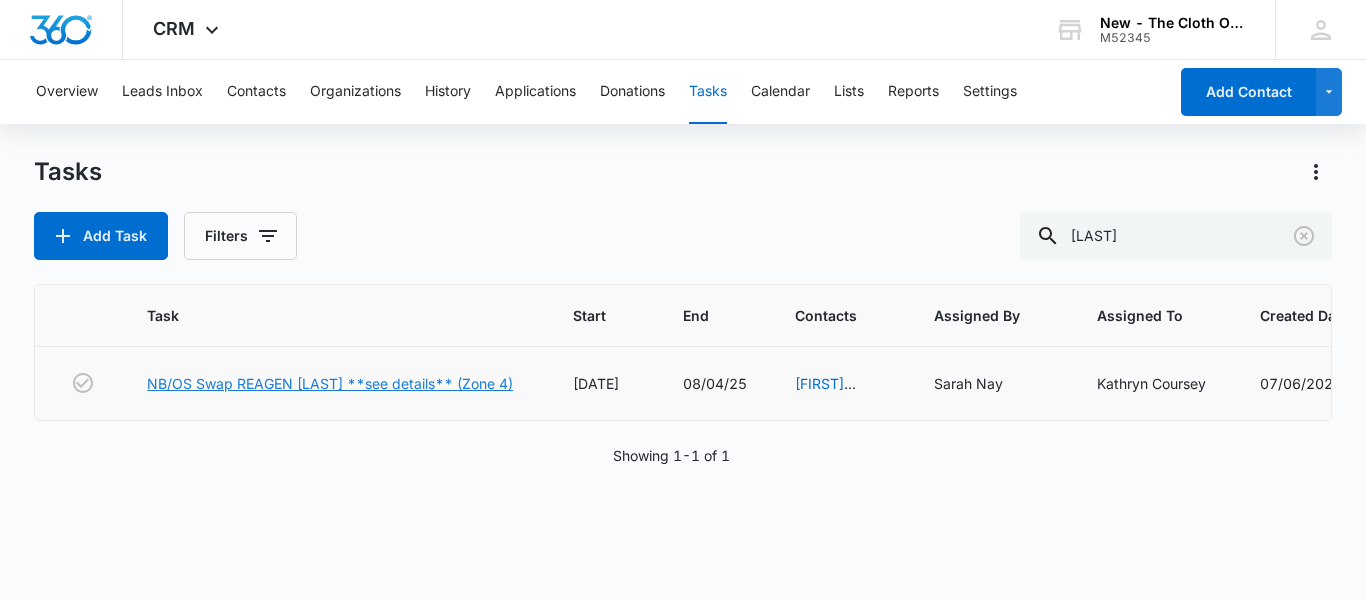 click on "NB/OS Swap REAGEN SANDERS **see details** (Zone 4)" at bounding box center [330, 383] 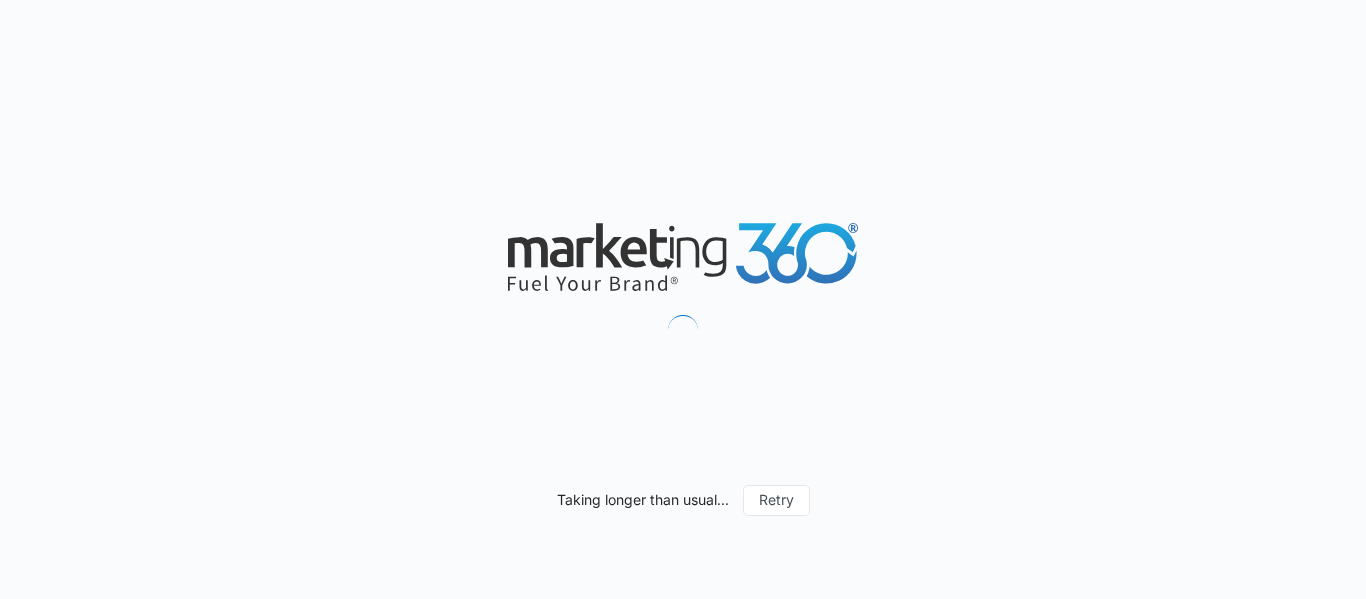 scroll, scrollTop: 0, scrollLeft: 0, axis: both 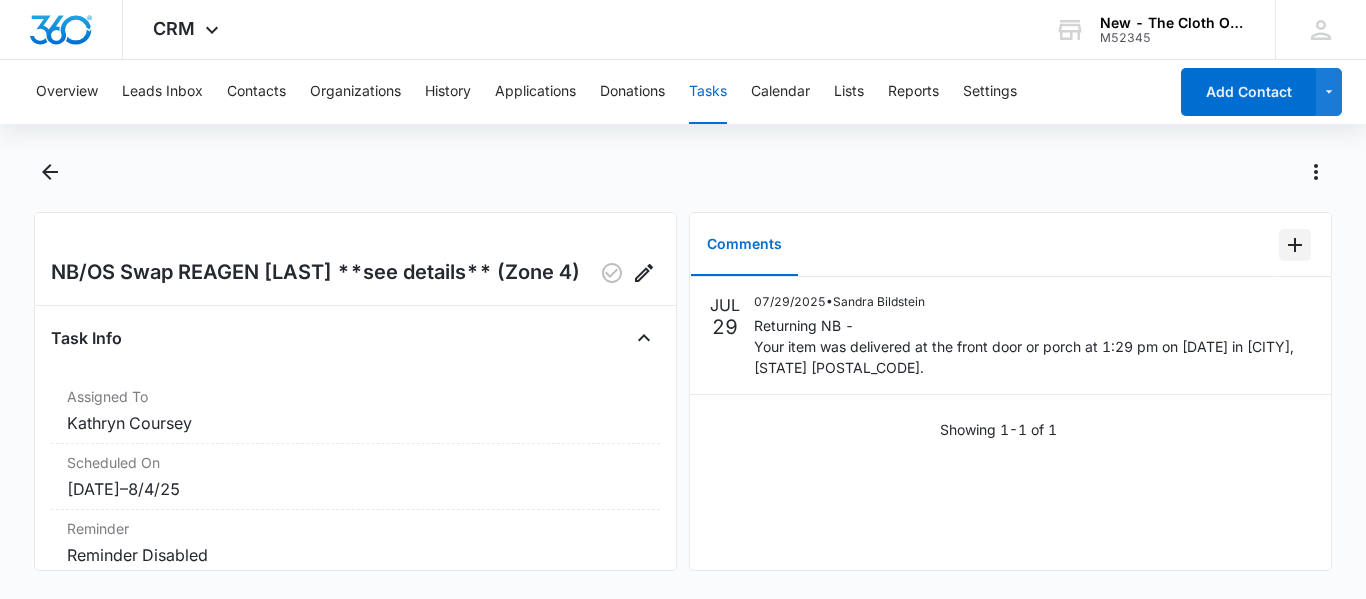 click 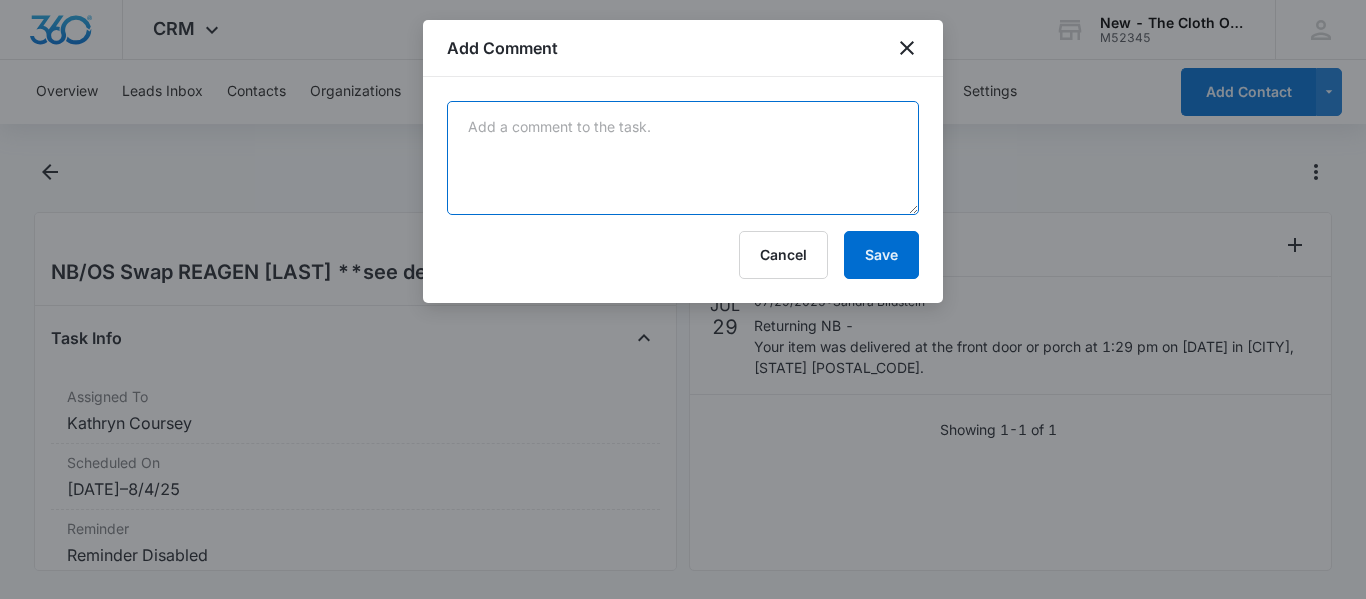 click at bounding box center [683, 158] 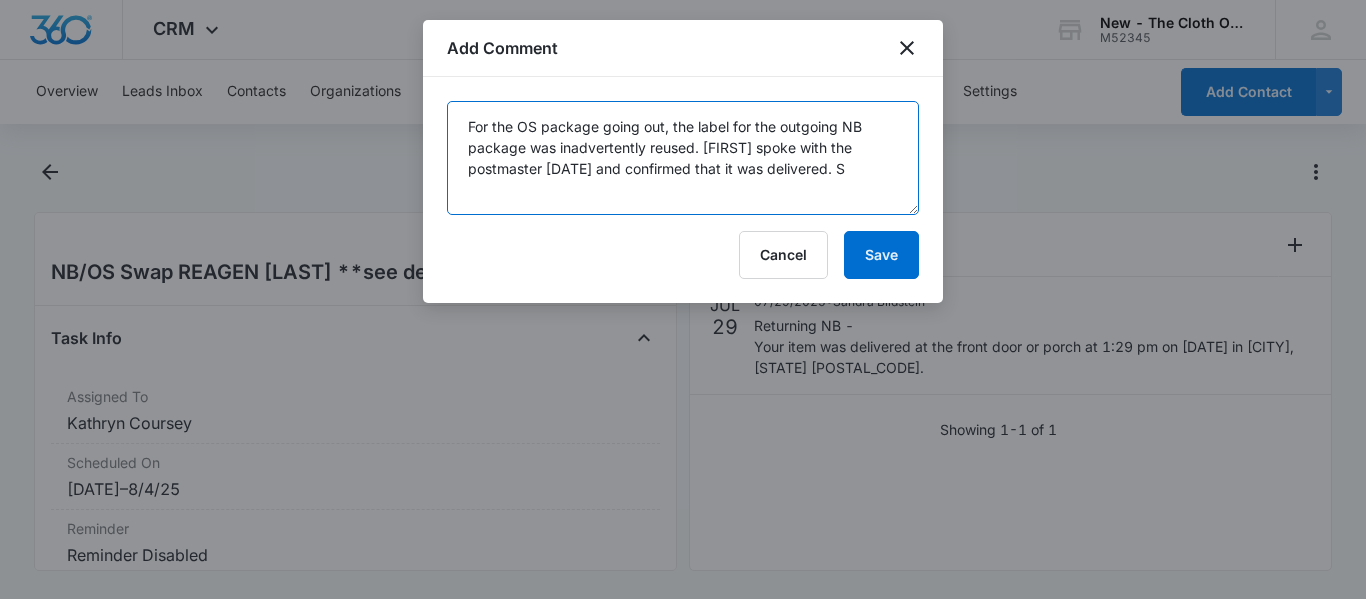click on "For the OS package going out, the label for the outgoing NB package was inadvertently reused. [FIRST] spoke with the postmaster [DATE] and confirmed that it was delivered. S" at bounding box center [683, 158] 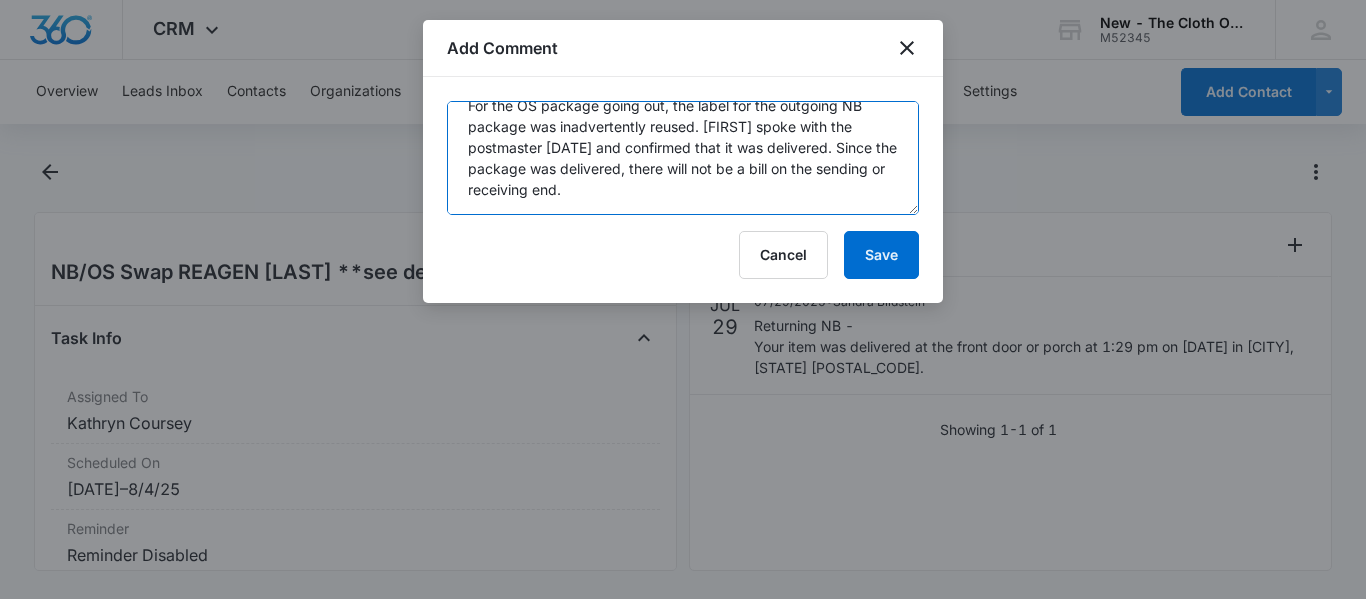 scroll, scrollTop: 42, scrollLeft: 0, axis: vertical 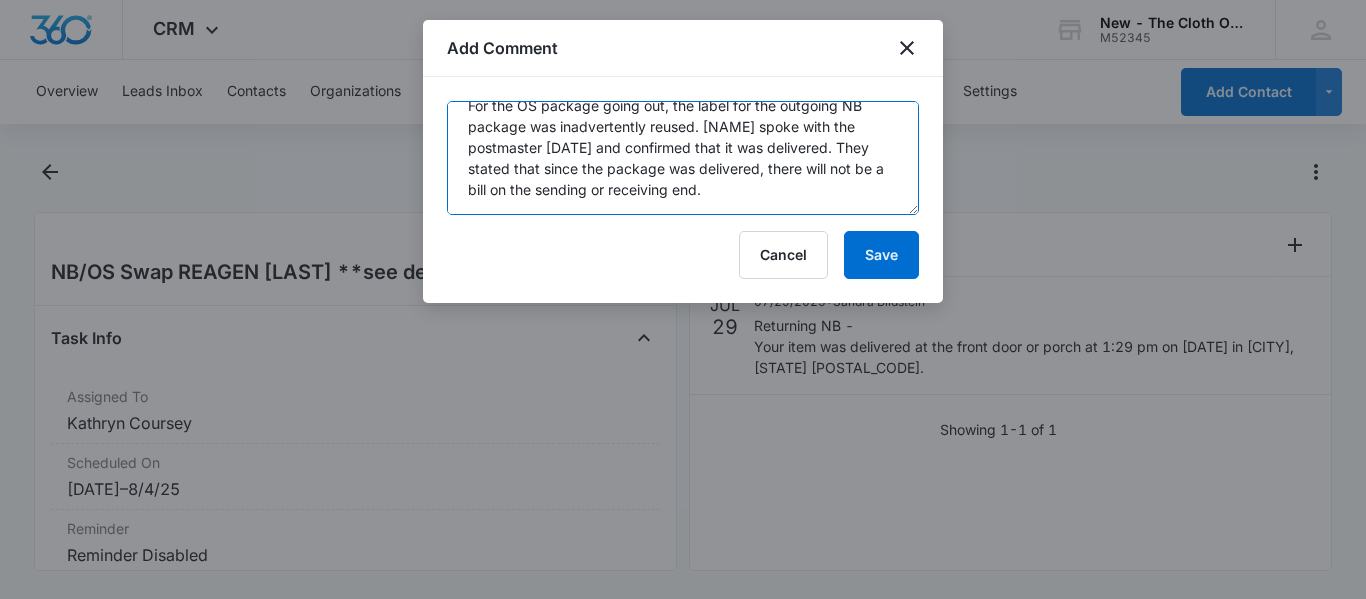 click on "For the OS package going out, the label for the outgoing NB package was inadvertently reused. Kathryn spoke with the postmaster 08/06/25 and confirmed that it was delivered. They stated that since the package was delivered, there will not be a bill on the sending or receiving end." at bounding box center (683, 158) 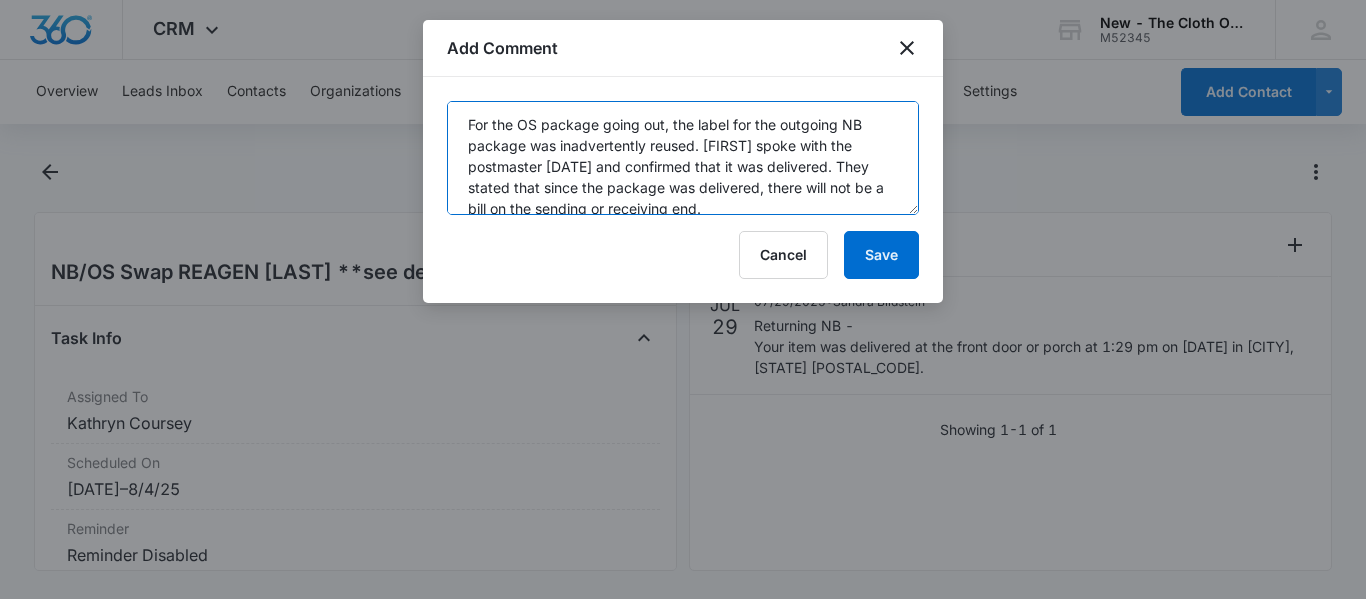 scroll, scrollTop: 0, scrollLeft: 0, axis: both 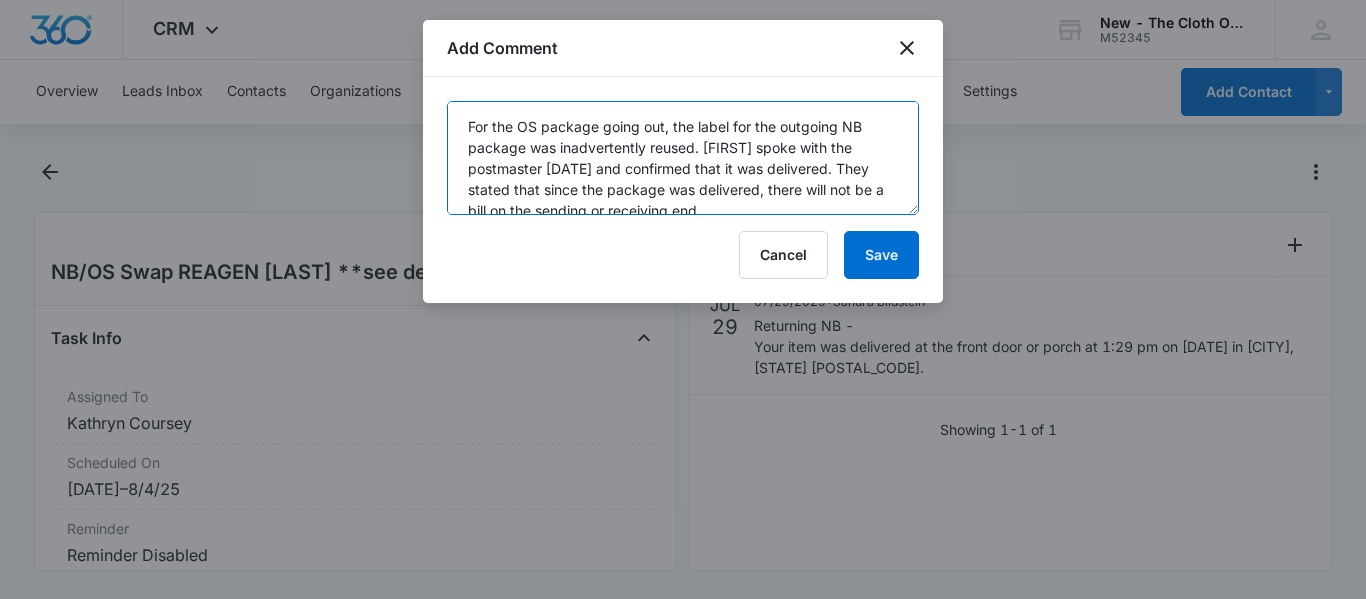 click on "For the OS package going out, the label for the outgoing NB package was inadvertently reused. Kathryn spoke with the postmaster 08/06/25 and confirmed that it was delivered. They stated that since the package was delivered, there will not be a bill on the sending or receiving end.
Since only 15 changes were shipped instead of 20, another package is being shipped for the remaining 5 changes. 11 x 4 x 8, 2.1 pounds." at bounding box center [683, 158] 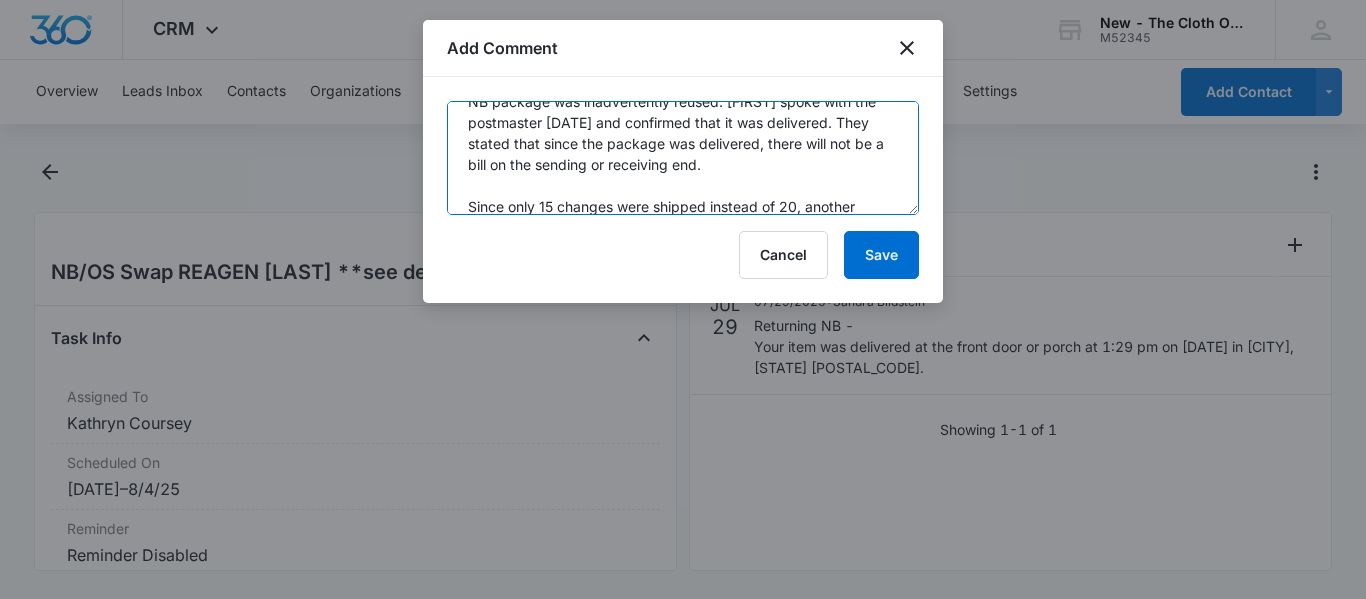 scroll, scrollTop: 51, scrollLeft: 0, axis: vertical 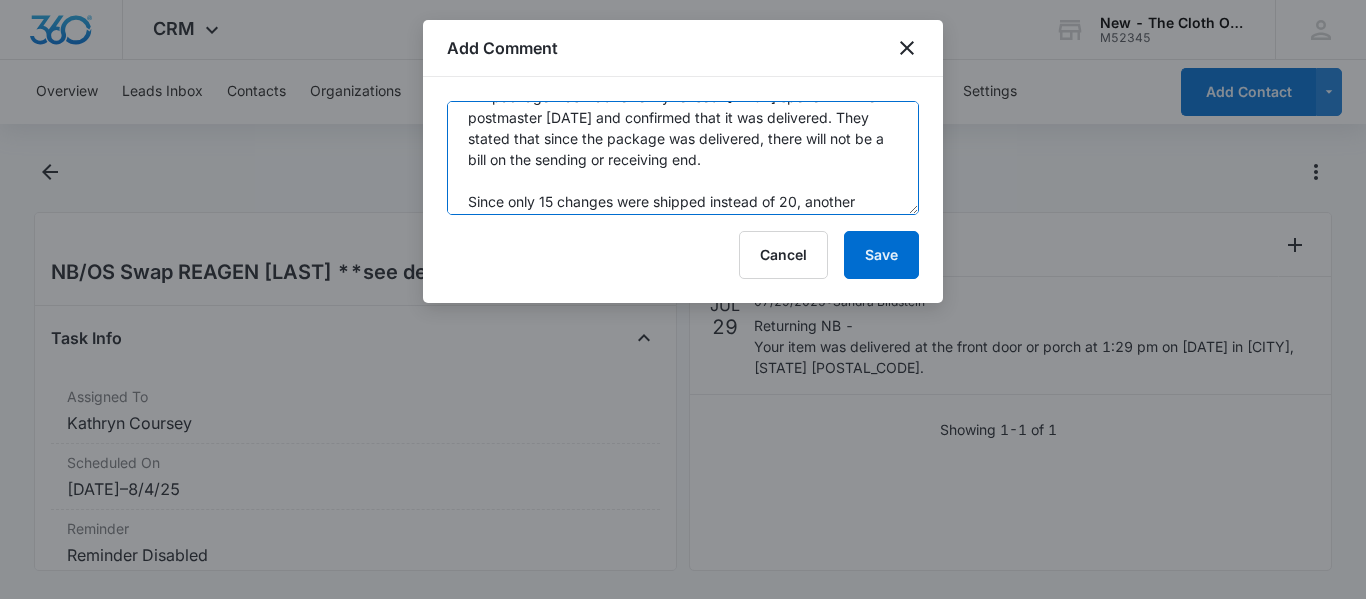 click on "For the OS package going out, the previous label for the outgoing NB package was inadvertently reused. Kathryn spoke with the postmaster 08/06/25 and confirmed that it was delivered. They stated that since the package was delivered, there will not be a bill on the sending or receiving end.
Since only 15 changes were shipped instead of 20, another package is being shipped for the remaining 5 changes. 11 x 4 x 8, 2.1 pounds." at bounding box center [683, 158] 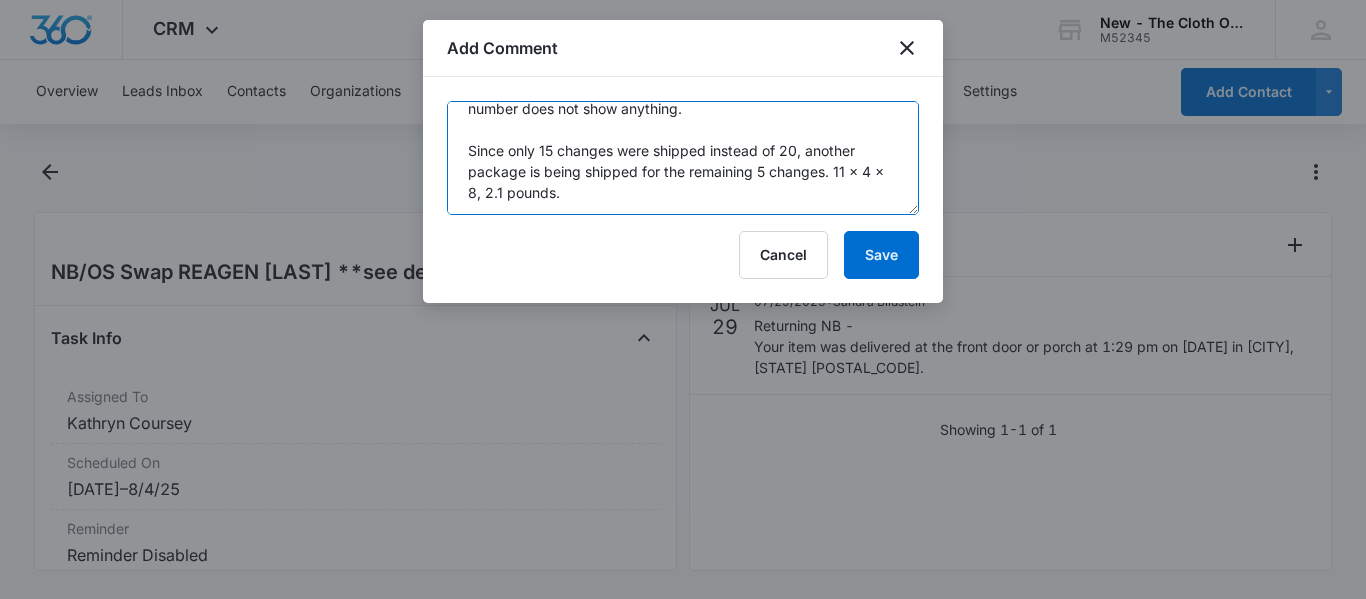 scroll, scrollTop: 173, scrollLeft: 0, axis: vertical 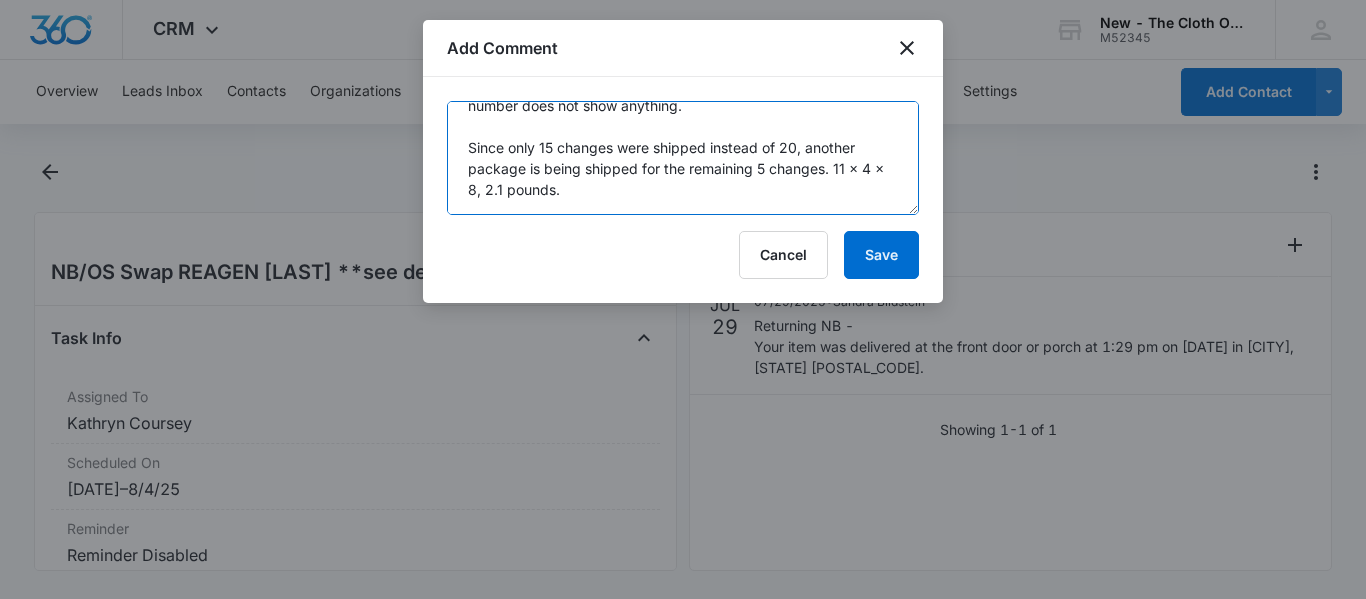 click on "For the OS package going out, the previous label for the outgoing NB package was inadvertently reused. Kathryn spoke with the postmaster 08/06/25 and confirmed that it was delivered. They stated that since the package was delivered, there will not be a bill on the sending or receiving end.
Kathryn will enter delivery date of the 15x since the tracking number does not show anything.
Since only 15 changes were shipped instead of 20, another package is being shipped for the remaining 5 changes. 11 x 4 x 8, 2.1 pounds." at bounding box center [683, 158] 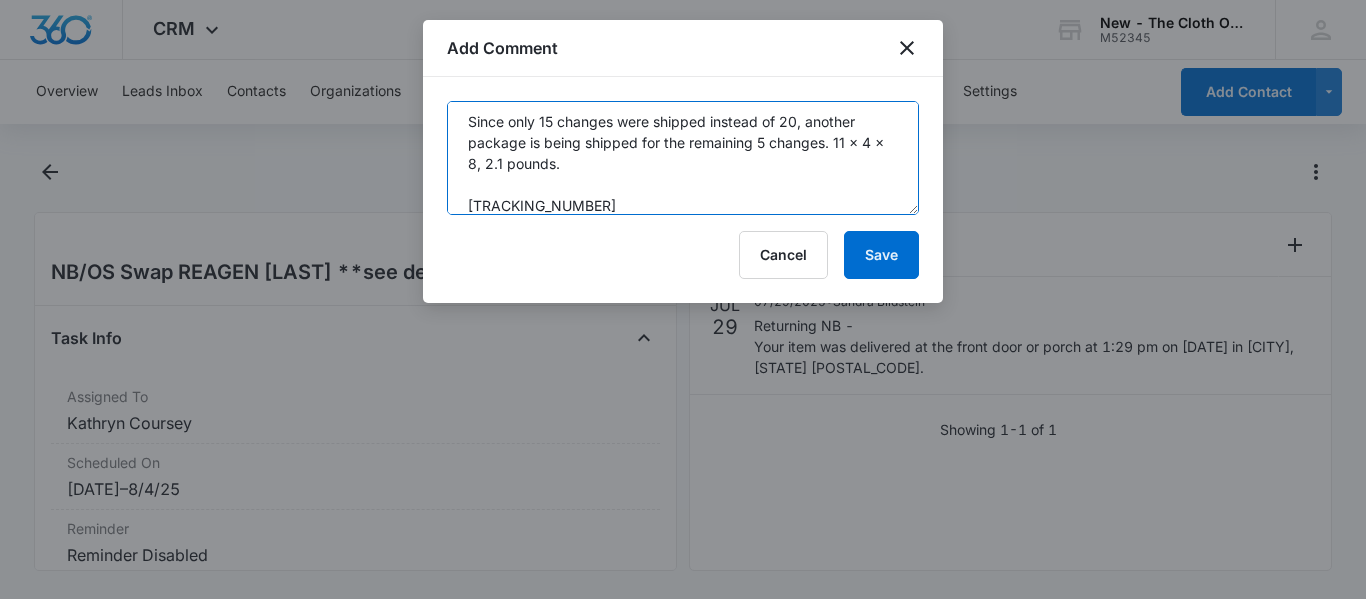 type on "For the OS package going out, the previous label for the outgoing NB package was inadvertently reused. Kathryn spoke with the postmaster 08/06/25 and confirmed that it was delivered. They stated that since the package was delivered, there will not be a bill on the sending or receiving end.
Kathryn will enter delivery date of the 15x since the tracking number does not show anything.
Since only 15 changes were shipped instead of 20, another package is being shipped for the remaining 5 changes. 11 x 4 x 8, 2.1 pounds.
9434636106194281384062" 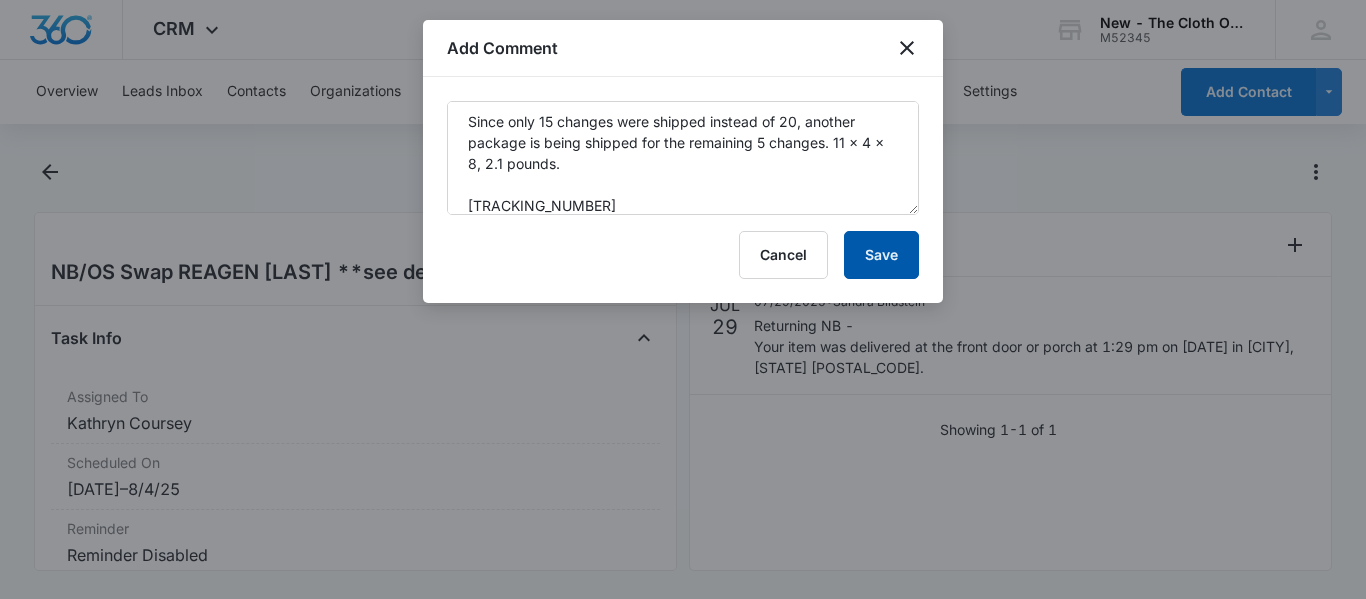 click on "Save" at bounding box center (881, 255) 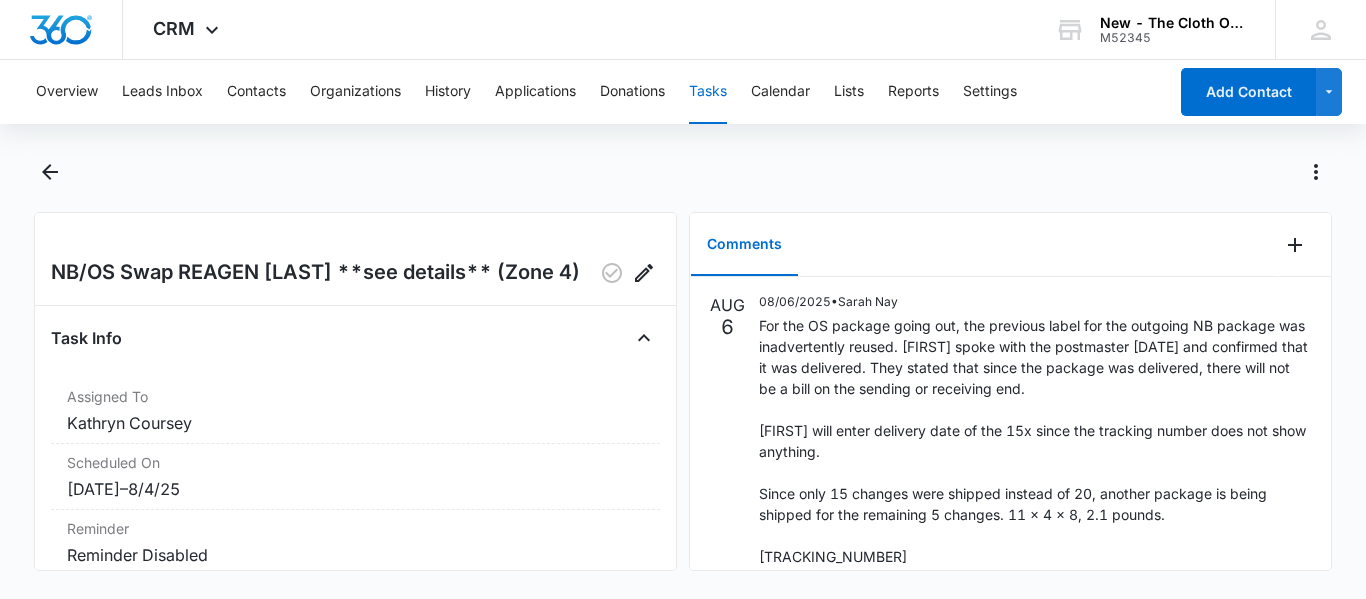 click on "Tasks" at bounding box center [708, 92] 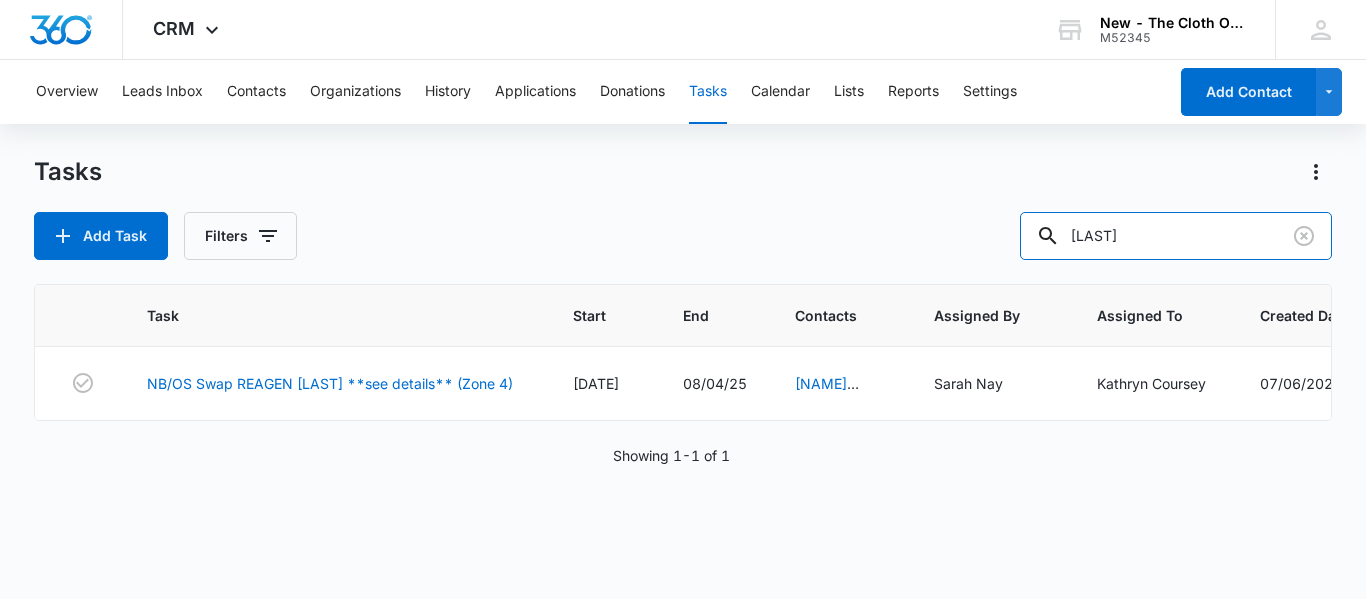 drag, startPoint x: 1154, startPoint y: 256, endPoint x: 796, endPoint y: 228, distance: 359.0933 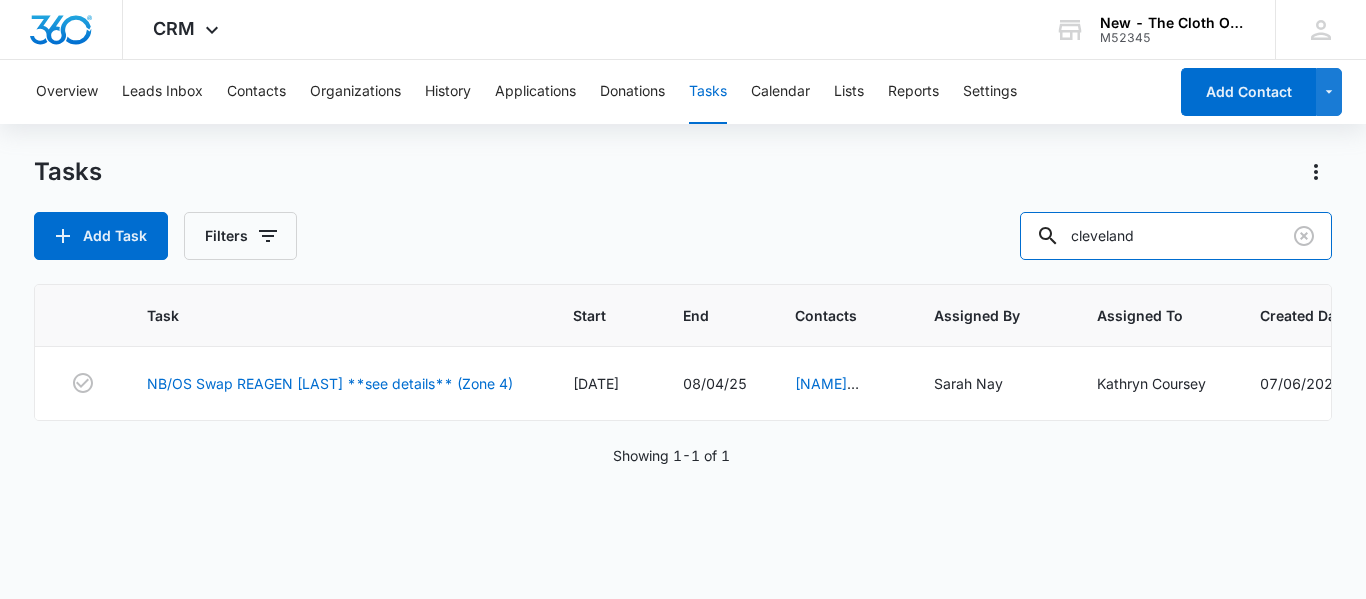 type on "[CITY]" 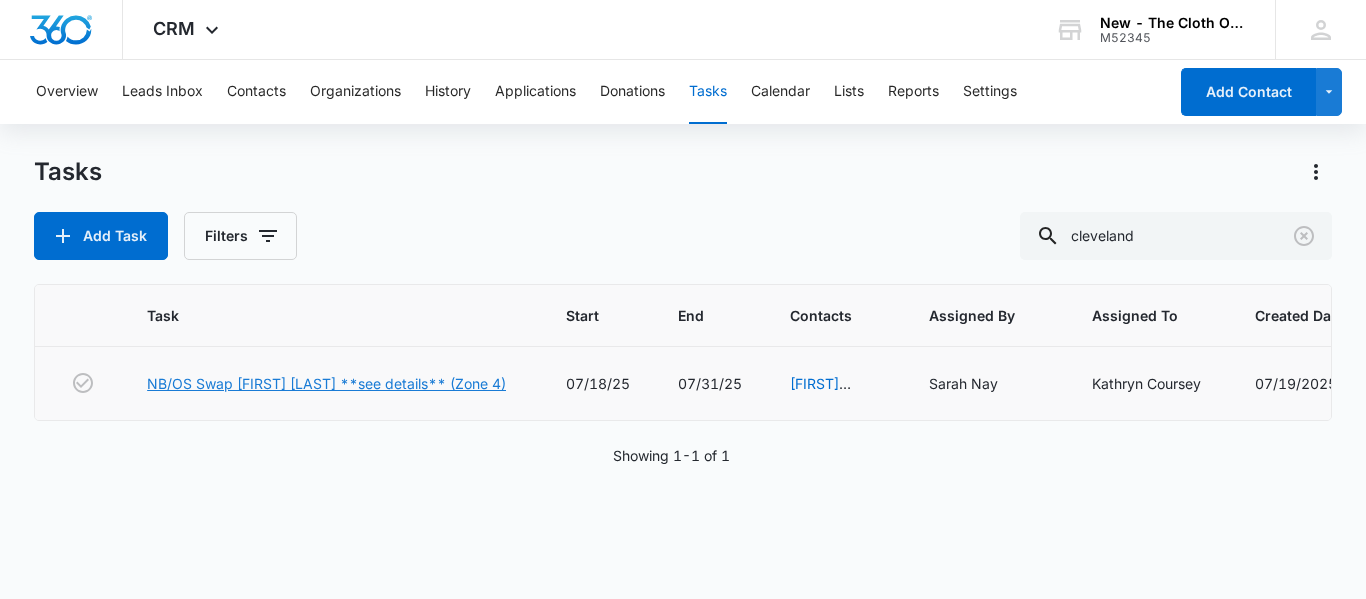 click on "NB/OS Swap [FIRST] [LAST] **see details** (Zone 4)" at bounding box center [326, 383] 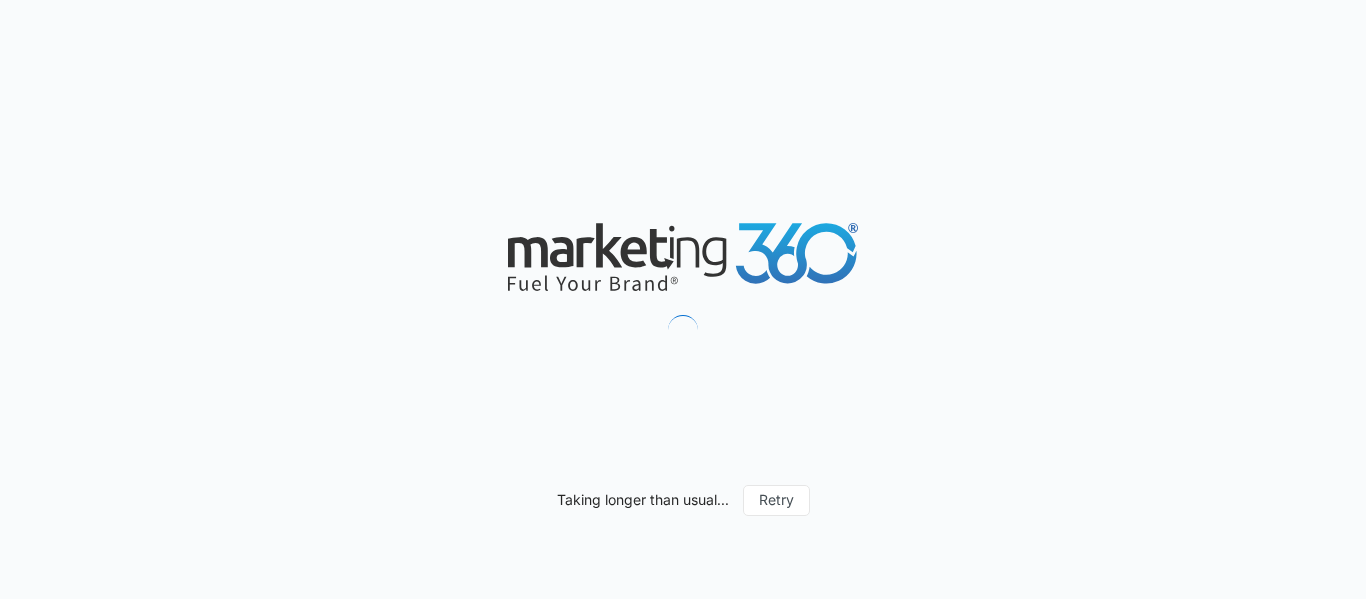 scroll, scrollTop: 0, scrollLeft: 0, axis: both 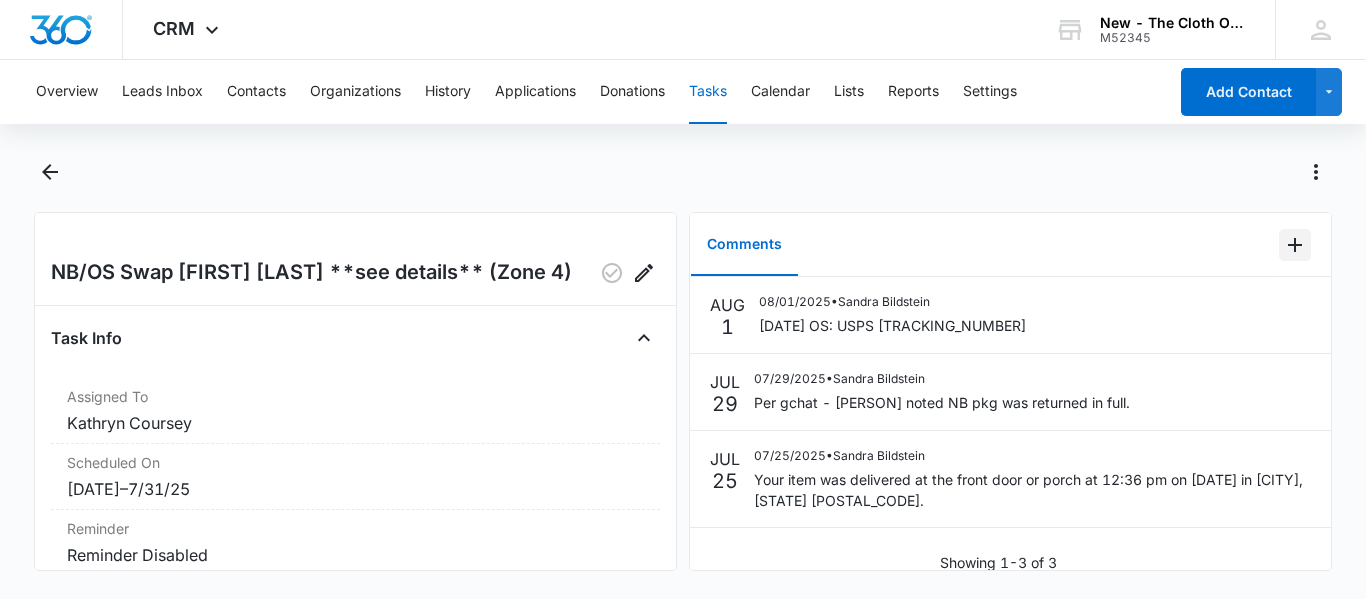 click 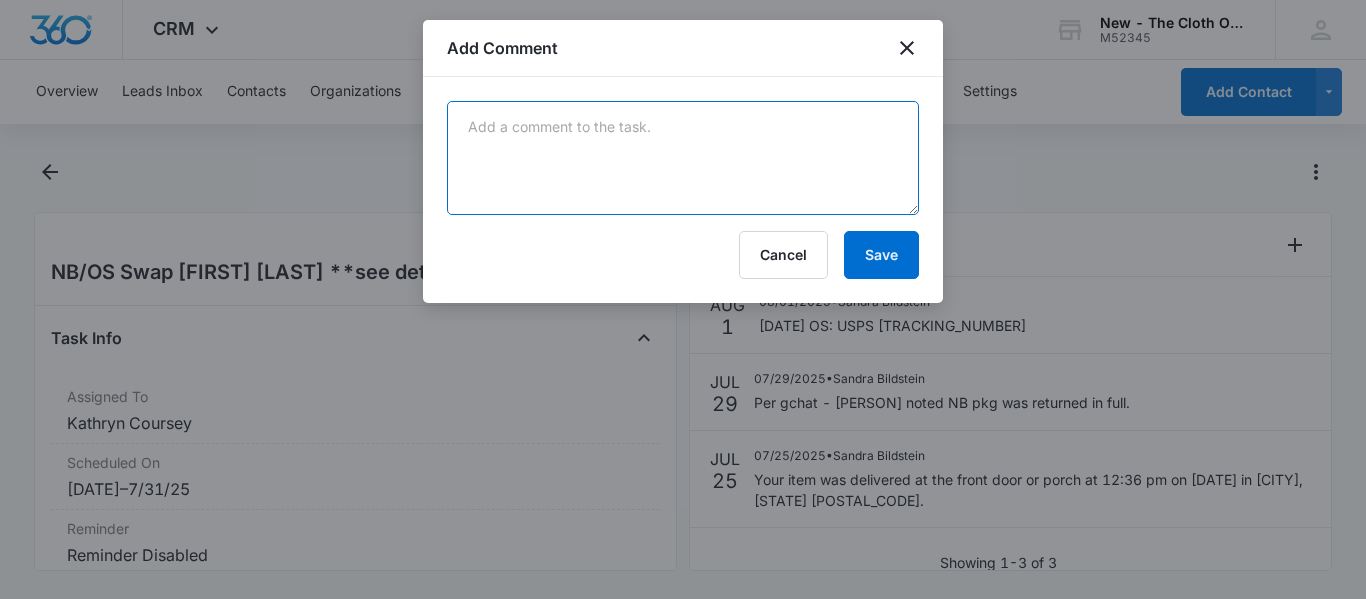 click at bounding box center [683, 158] 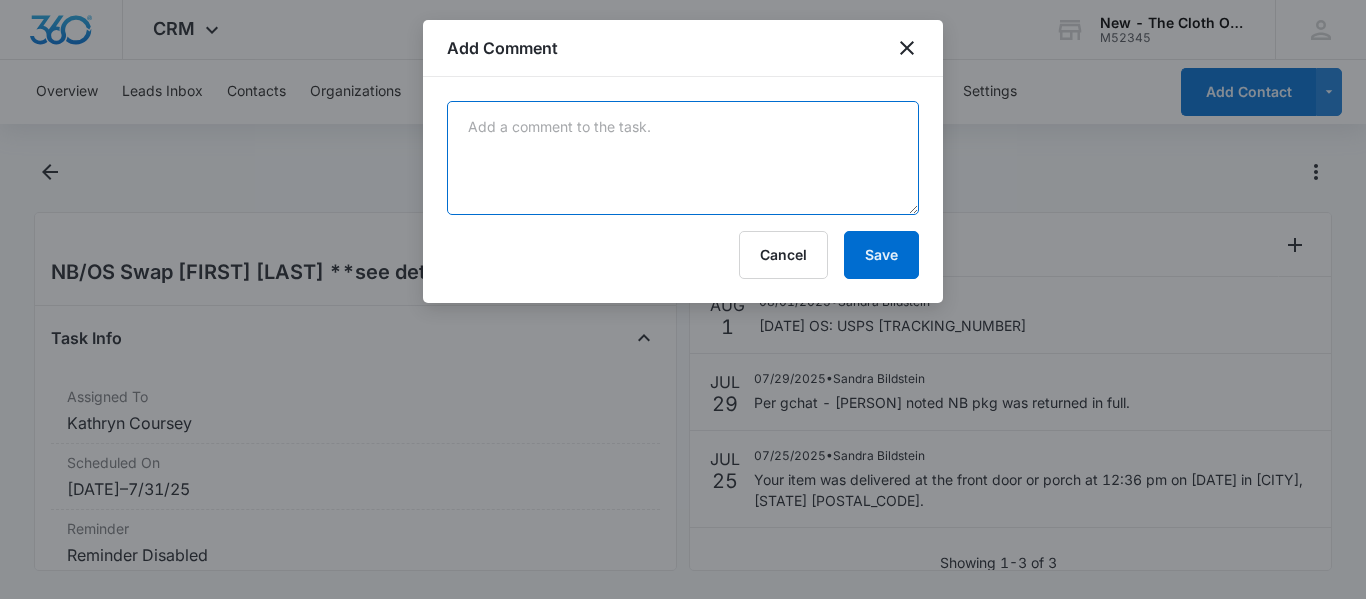 click at bounding box center (683, 158) 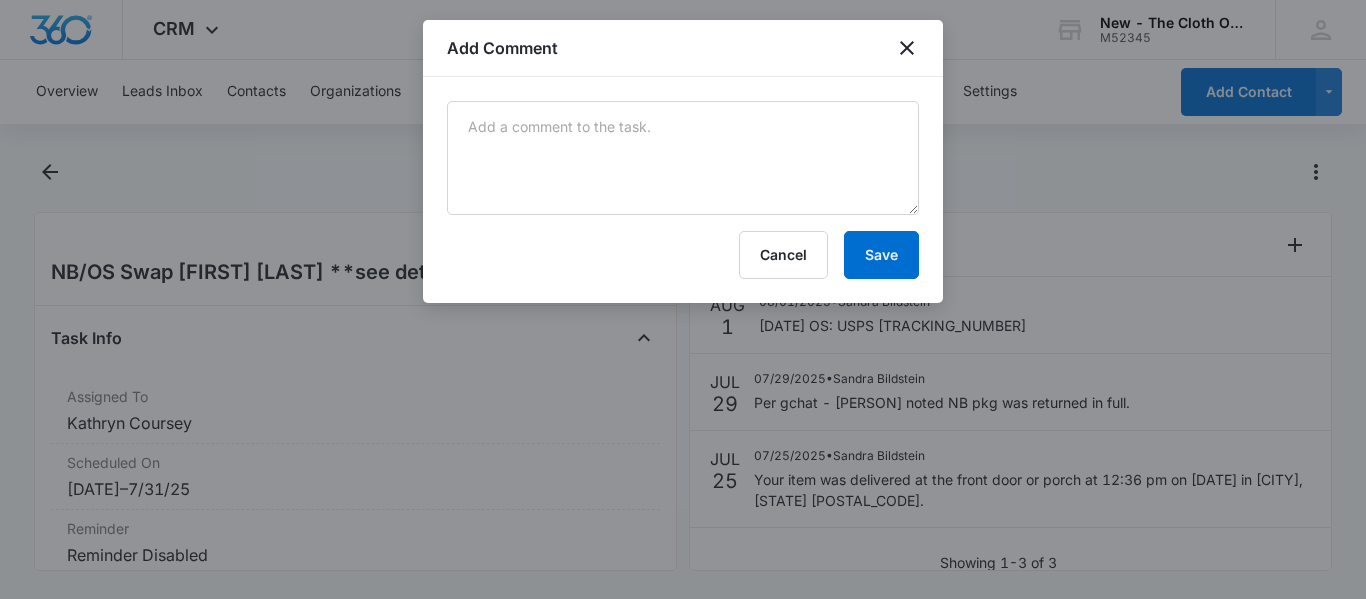 click at bounding box center [683, 299] 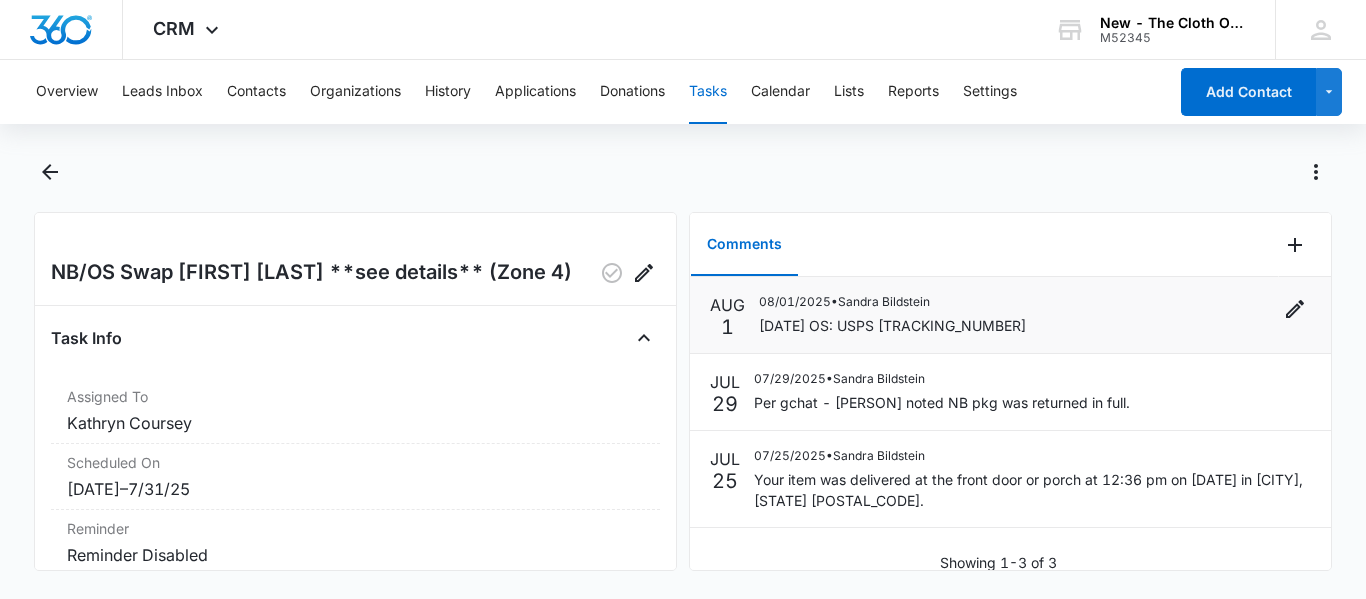 drag, startPoint x: 1094, startPoint y: 325, endPoint x: 896, endPoint y: 329, distance: 198.0404 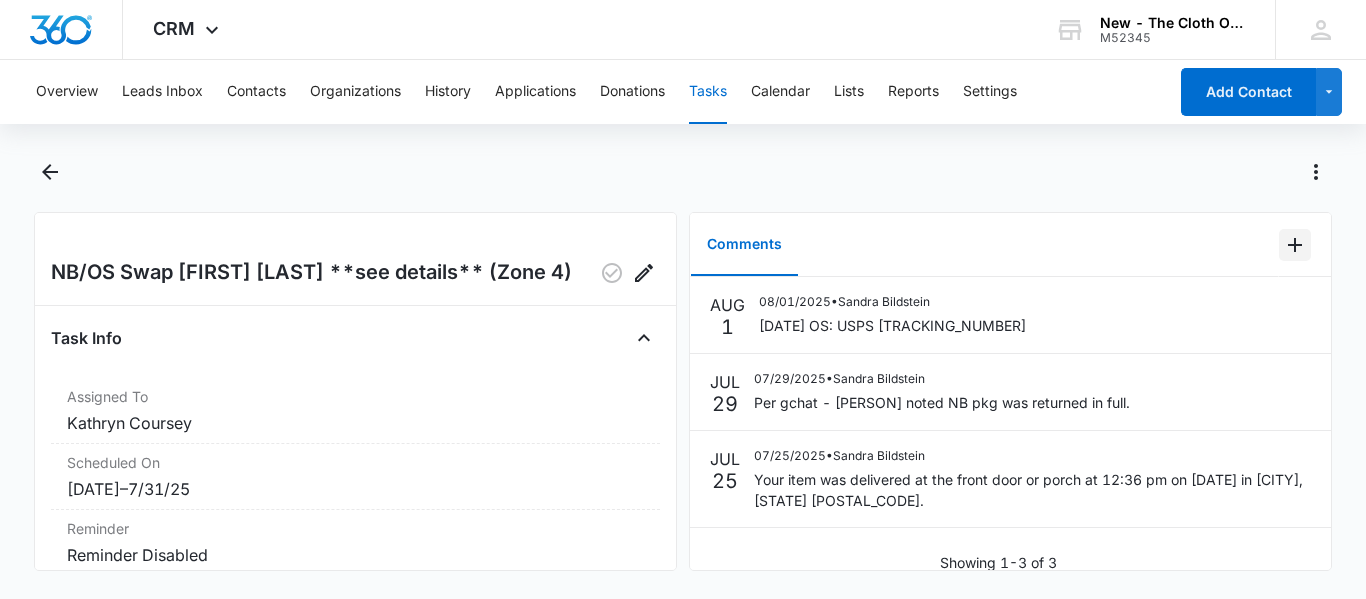 click 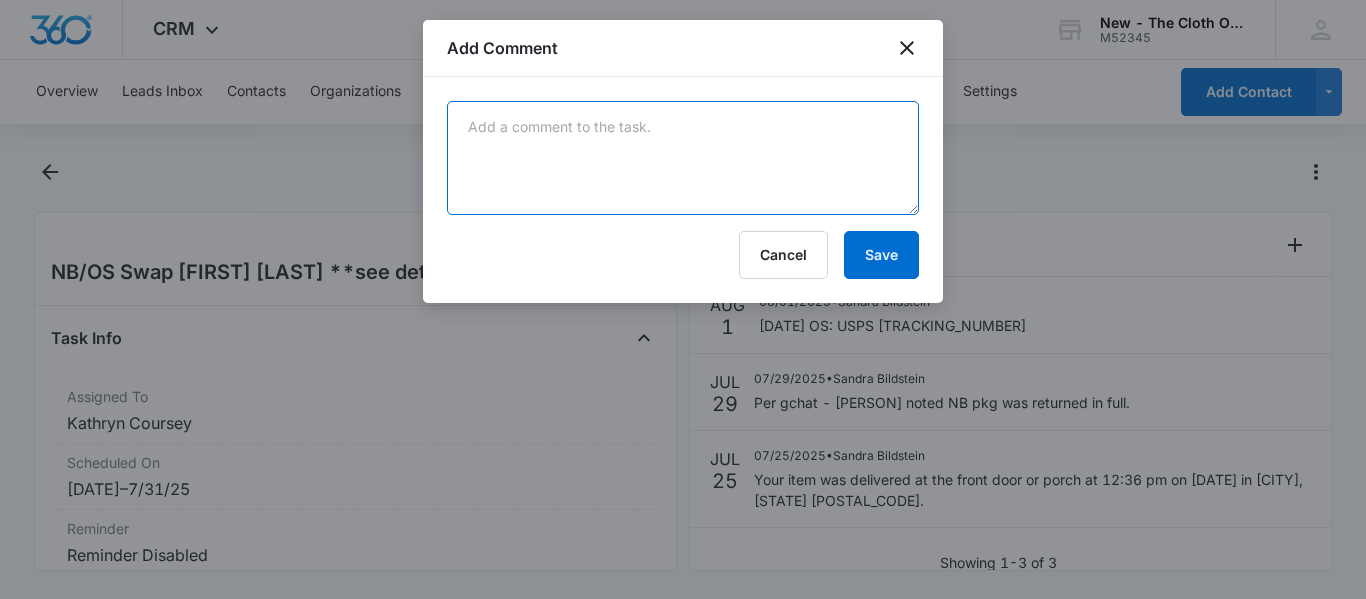 click at bounding box center [683, 158] 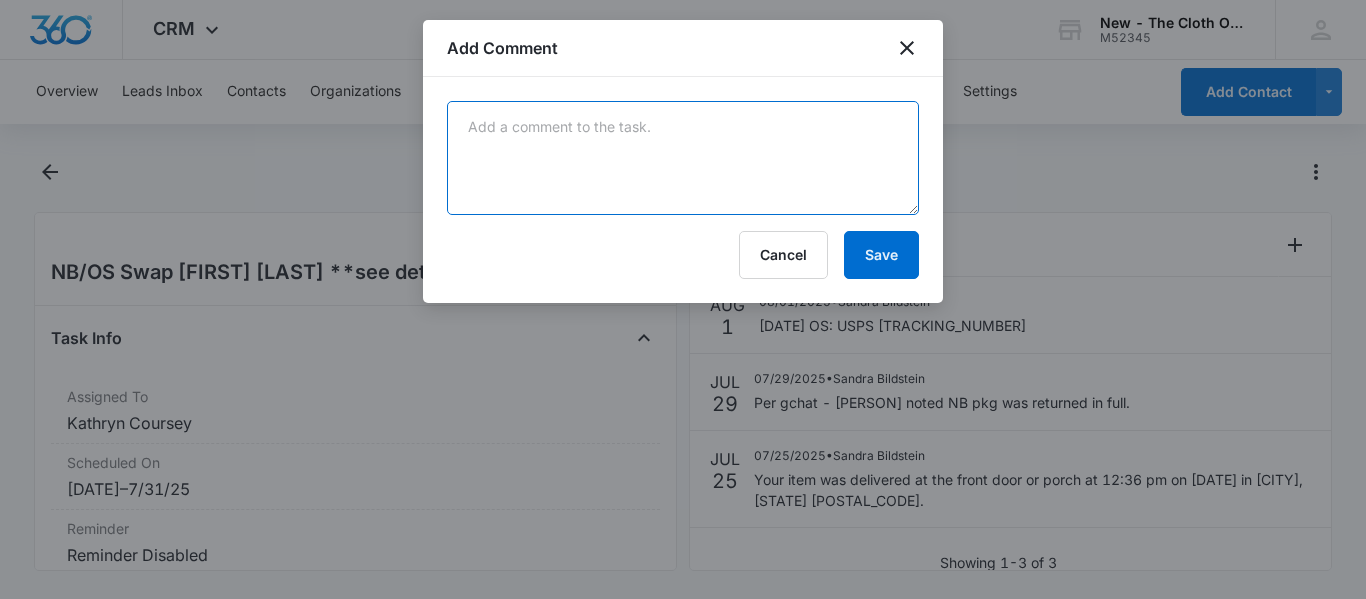click at bounding box center [683, 158] 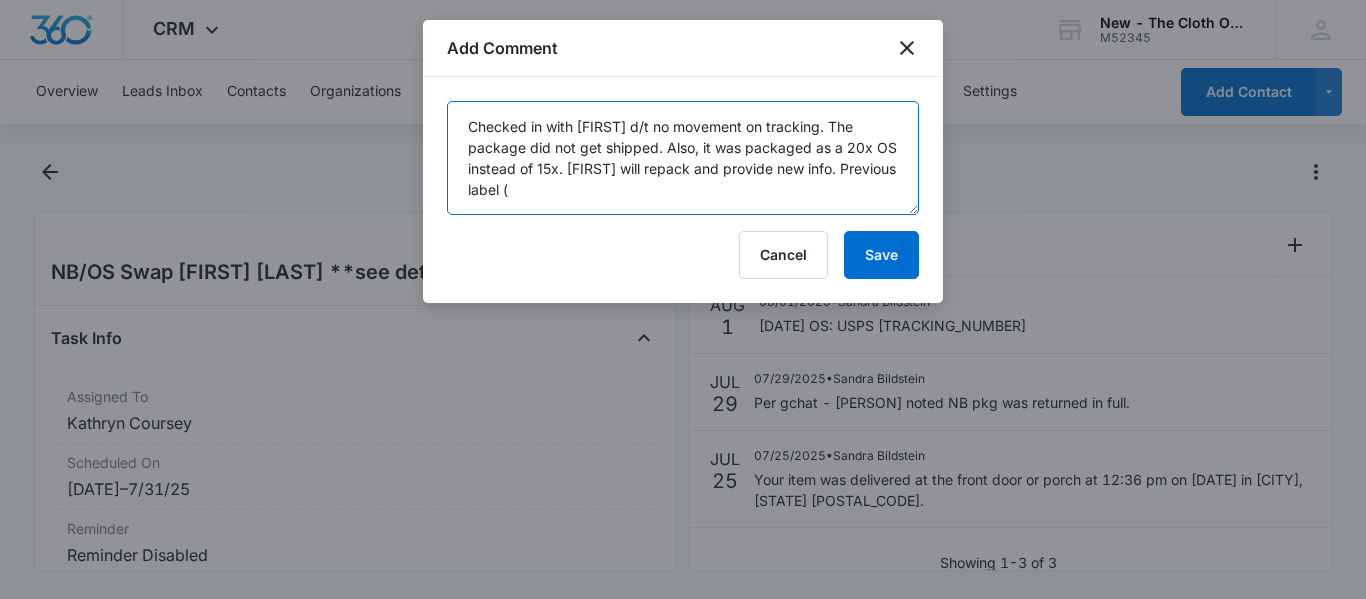paste on "[NUMBER]" 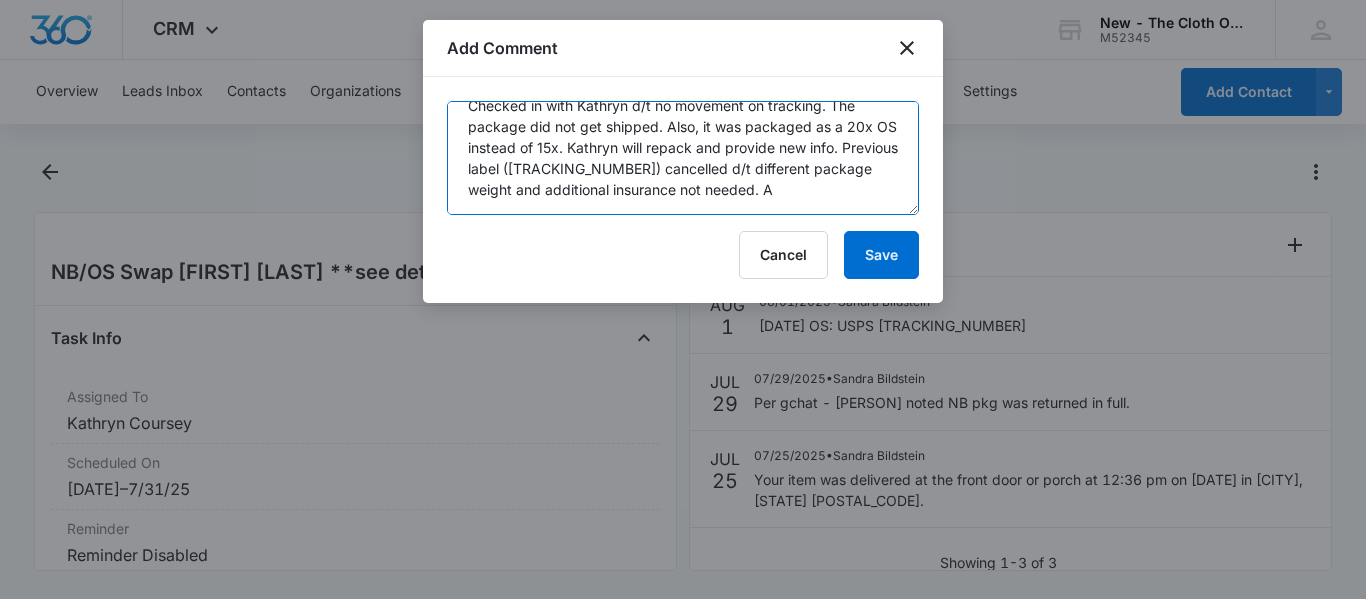 scroll, scrollTop: 26, scrollLeft: 0, axis: vertical 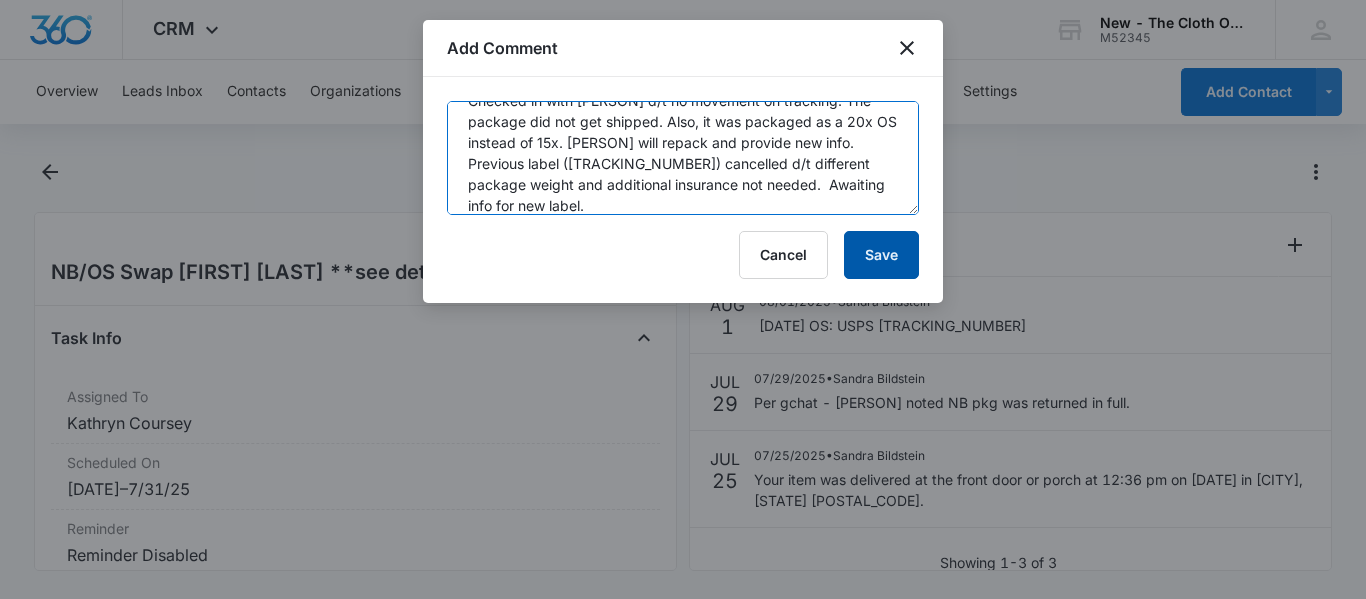 type on "Checked in with [PERSON] d/t no movement on tracking. The package did not get shipped. Also, it was packaged as a 20x OS instead of 15x. [PERSON] will repack and provide new info. Previous label ([TRACKING_NUMBER]) cancelled d/t different package weight and additional insurance not needed.  Awaiting info for new label." 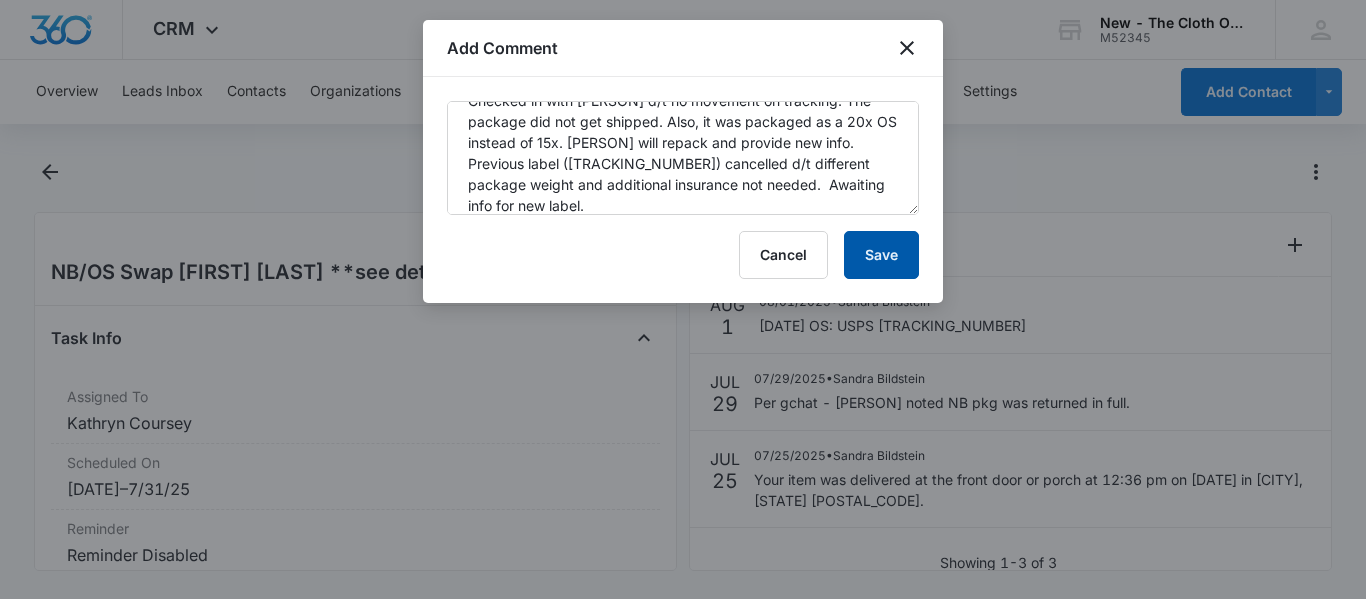 click on "Save" at bounding box center [881, 255] 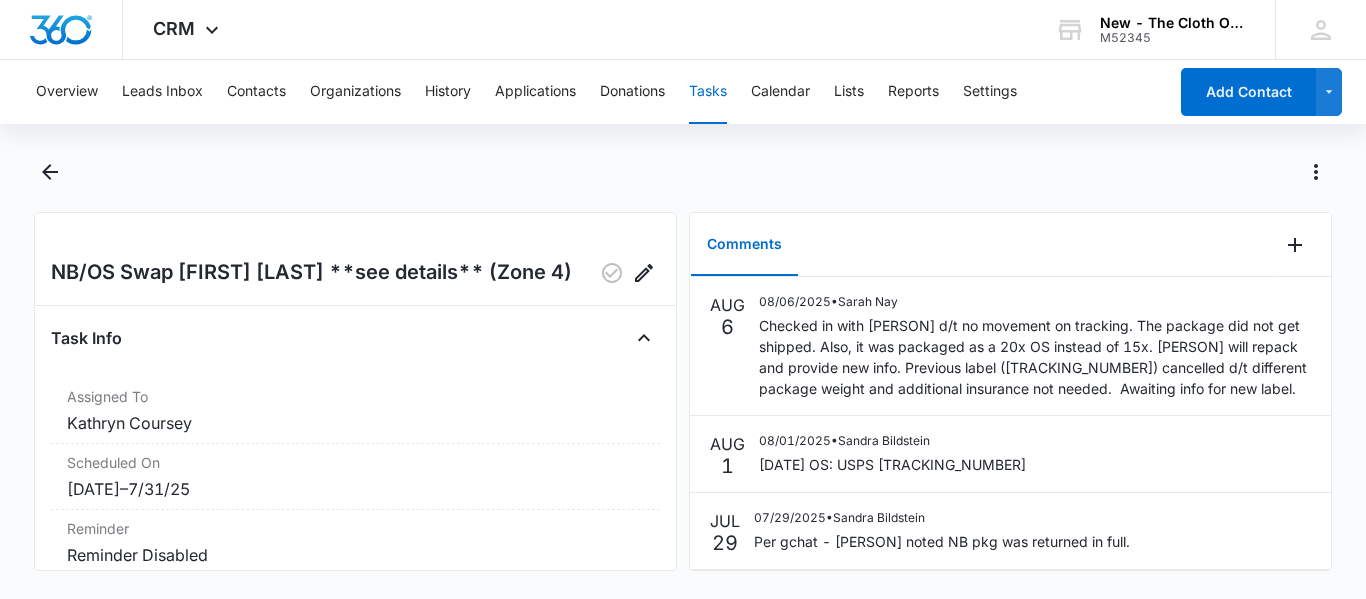 click on "Tasks" at bounding box center (708, 92) 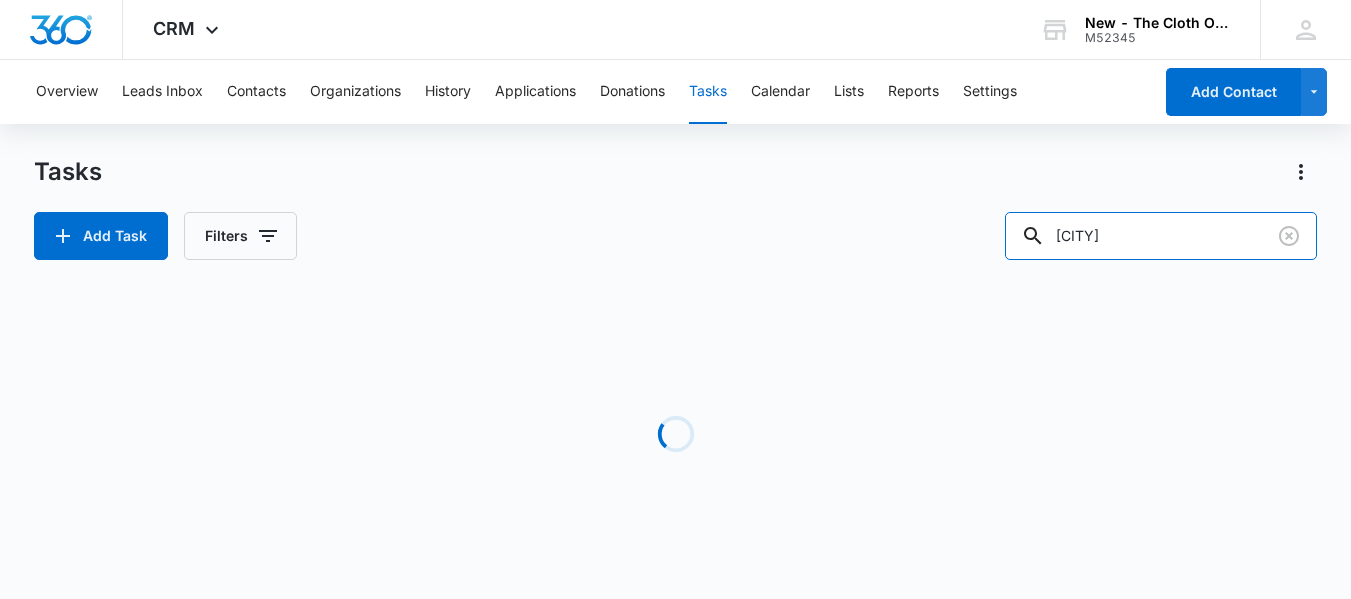 drag, startPoint x: 1183, startPoint y: 234, endPoint x: 482, endPoint y: 191, distance: 702.31757 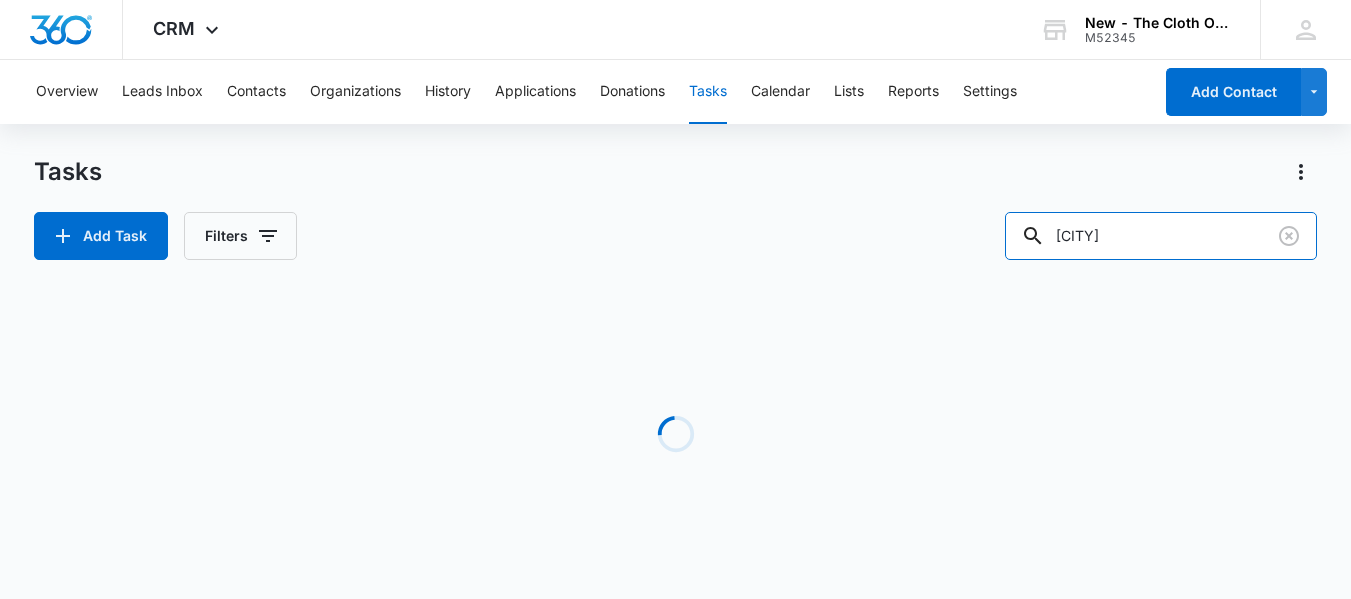 click on "Tasks Add Task Filters [LAST]" at bounding box center [675, 208] 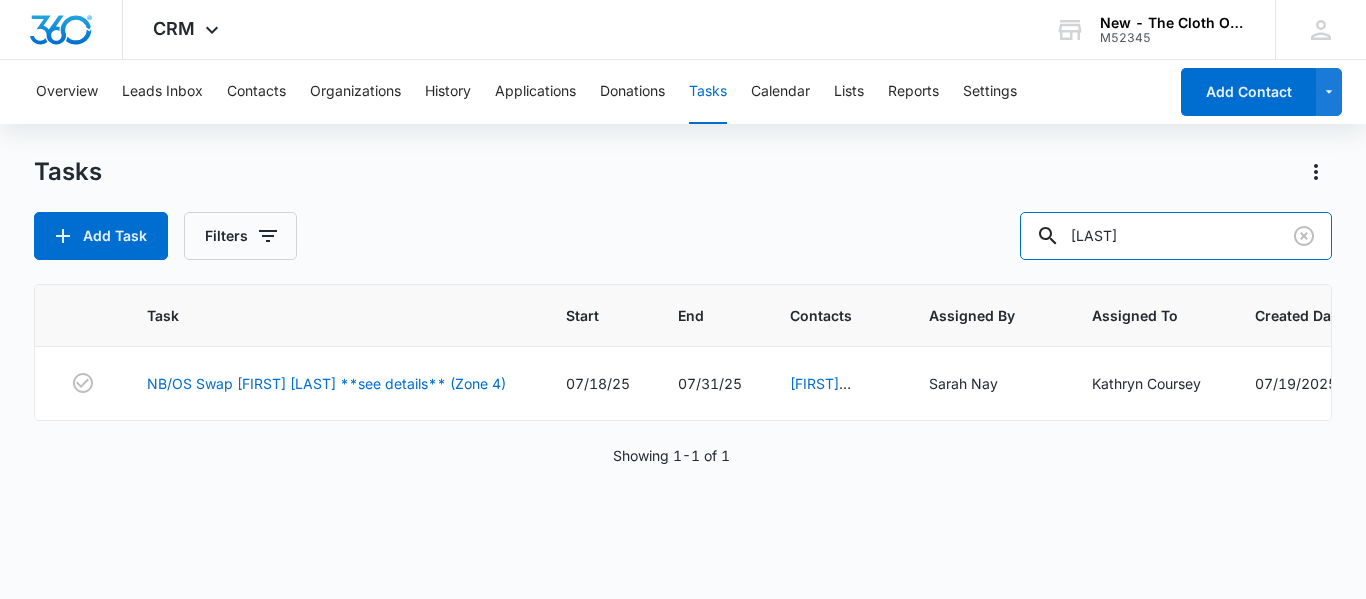 type on "[LAST]" 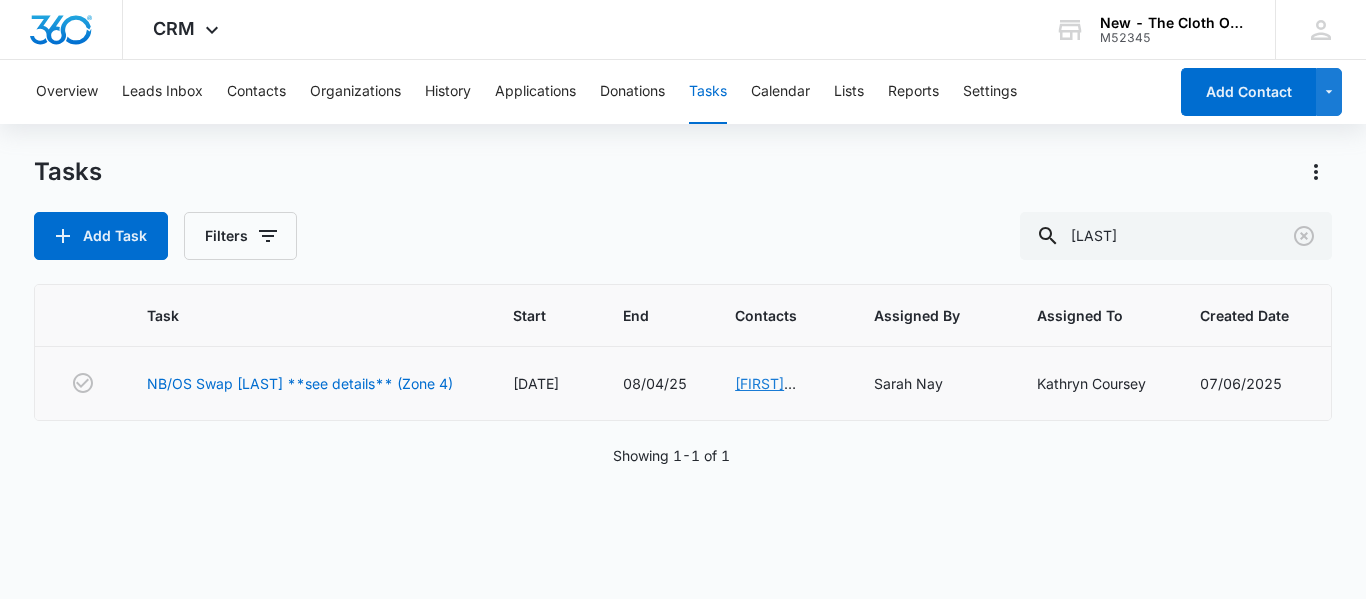 click on "[FIRST] [LAST]" at bounding box center (765, 394) 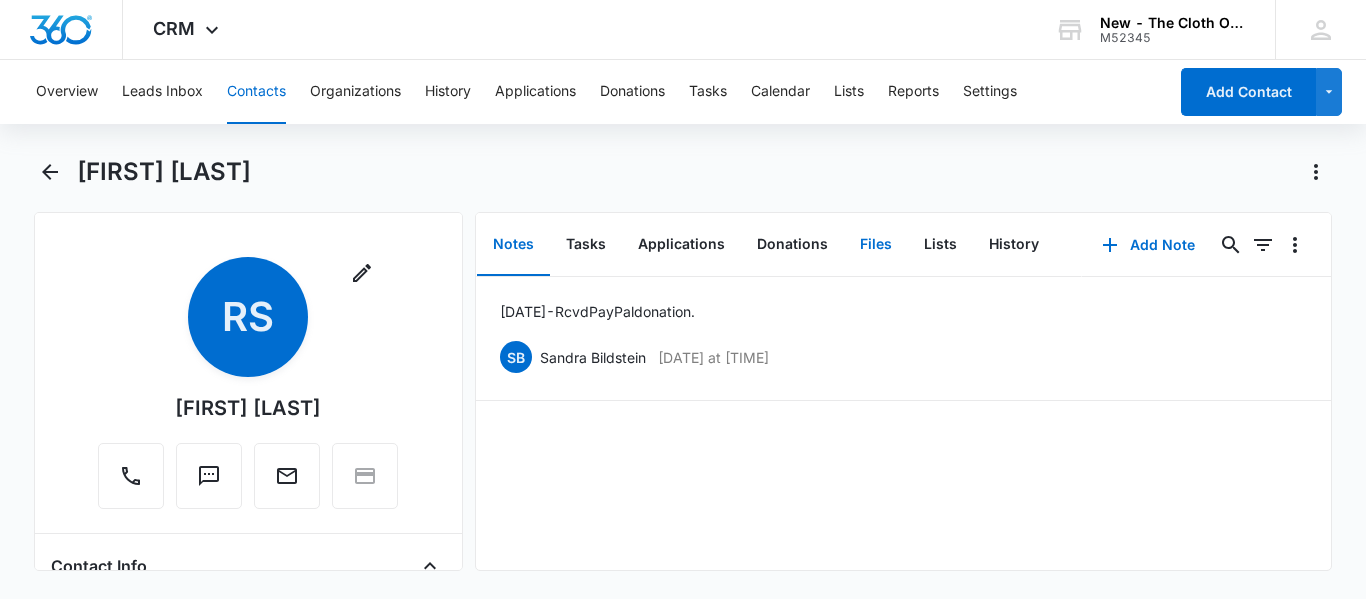 click on "Files" at bounding box center (876, 245) 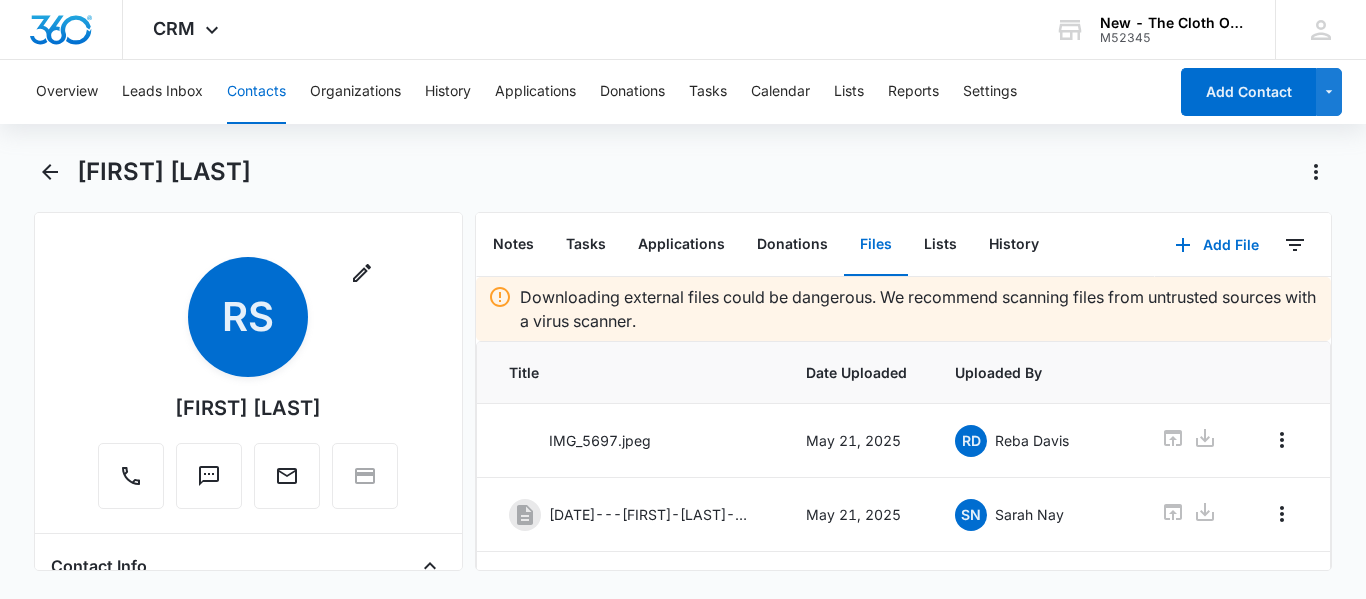 scroll, scrollTop: 131, scrollLeft: 0, axis: vertical 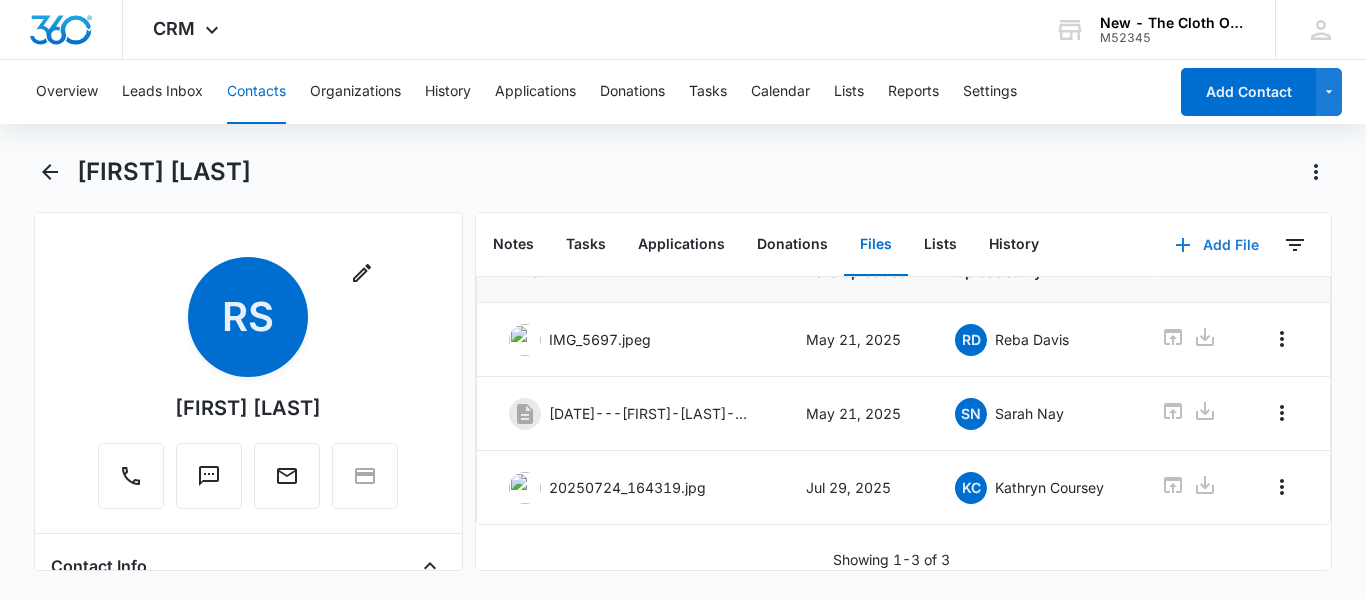 click on "Add File" at bounding box center (1217, 245) 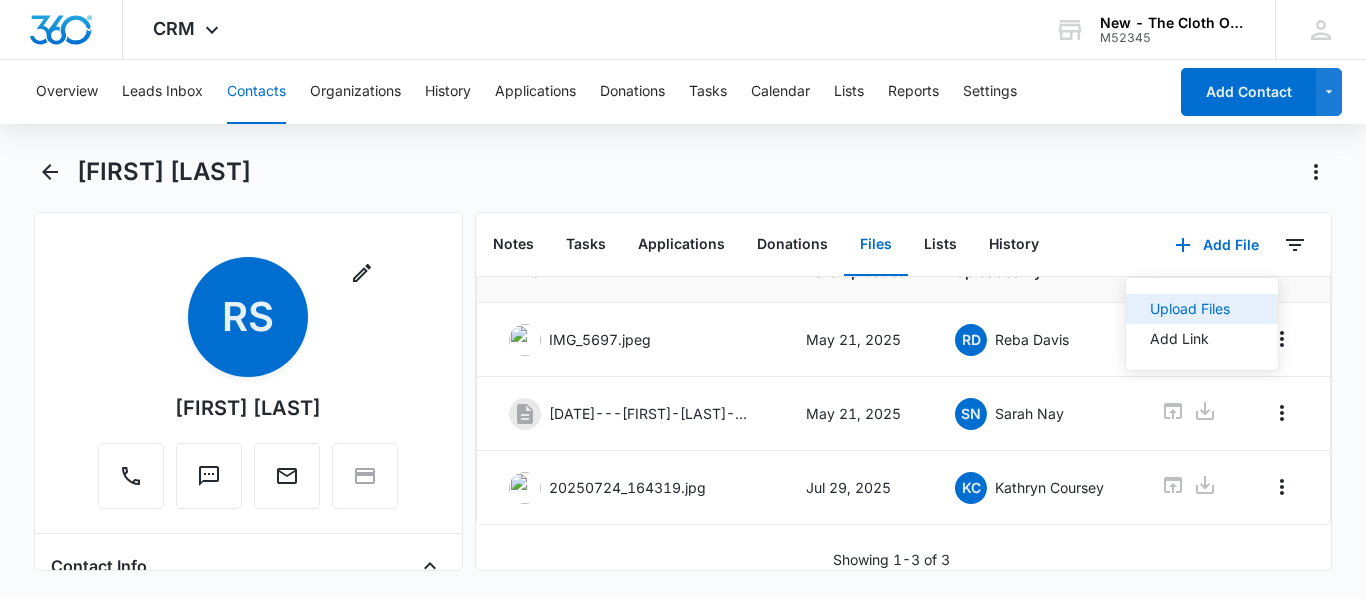 click on "Upload Files" at bounding box center (1190, 309) 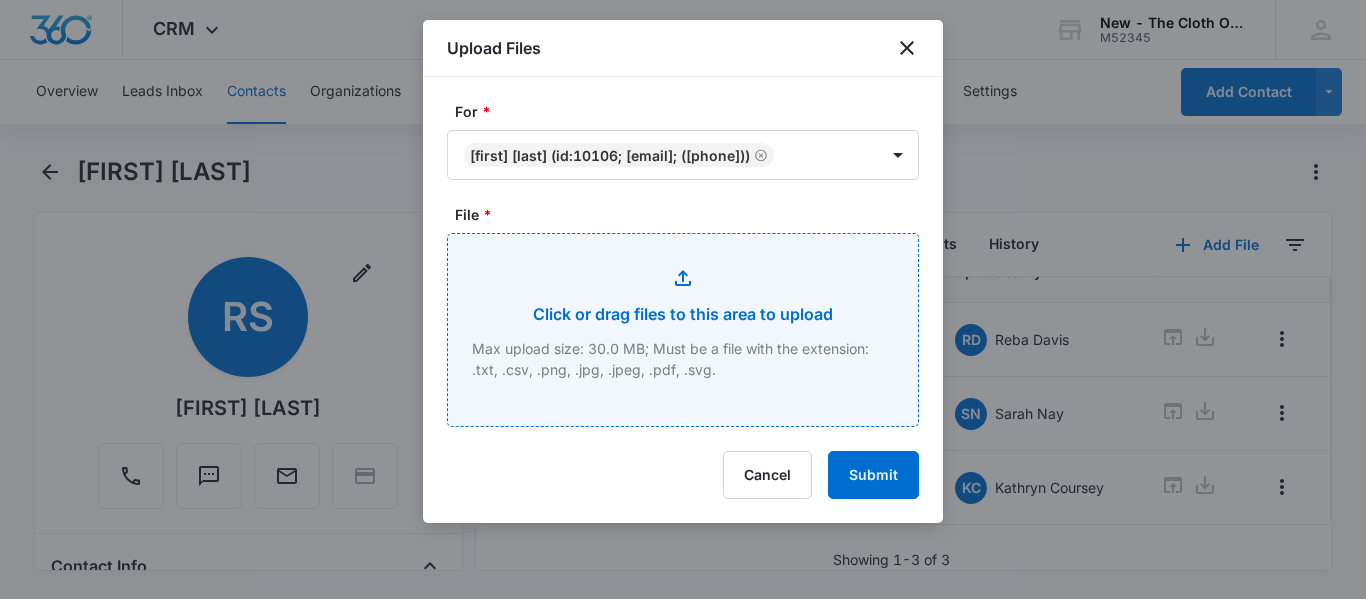 click on "File *" at bounding box center (683, 330) 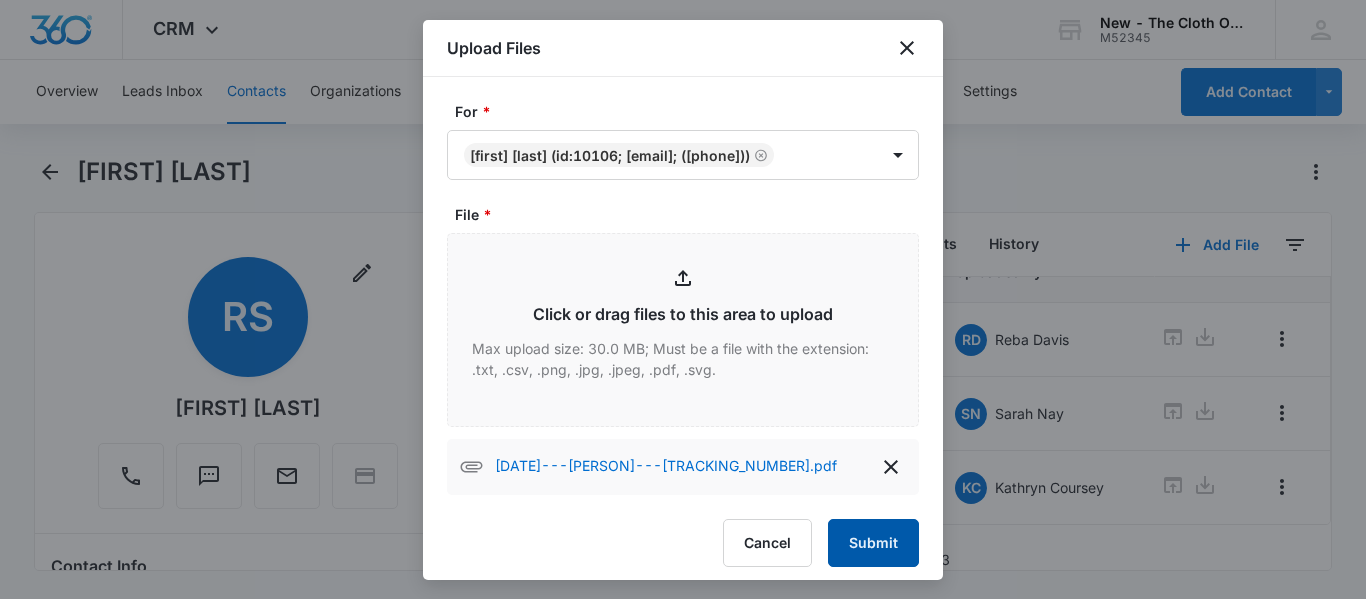 click on "Submit" at bounding box center (873, 543) 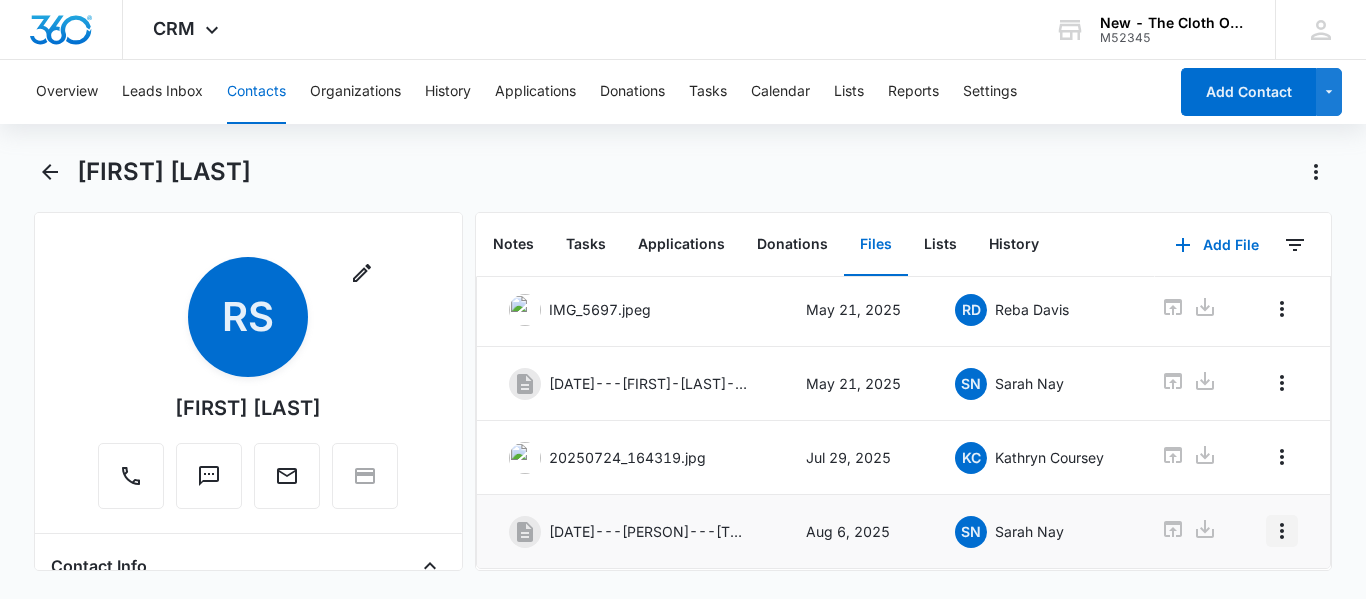 click at bounding box center (1282, 531) 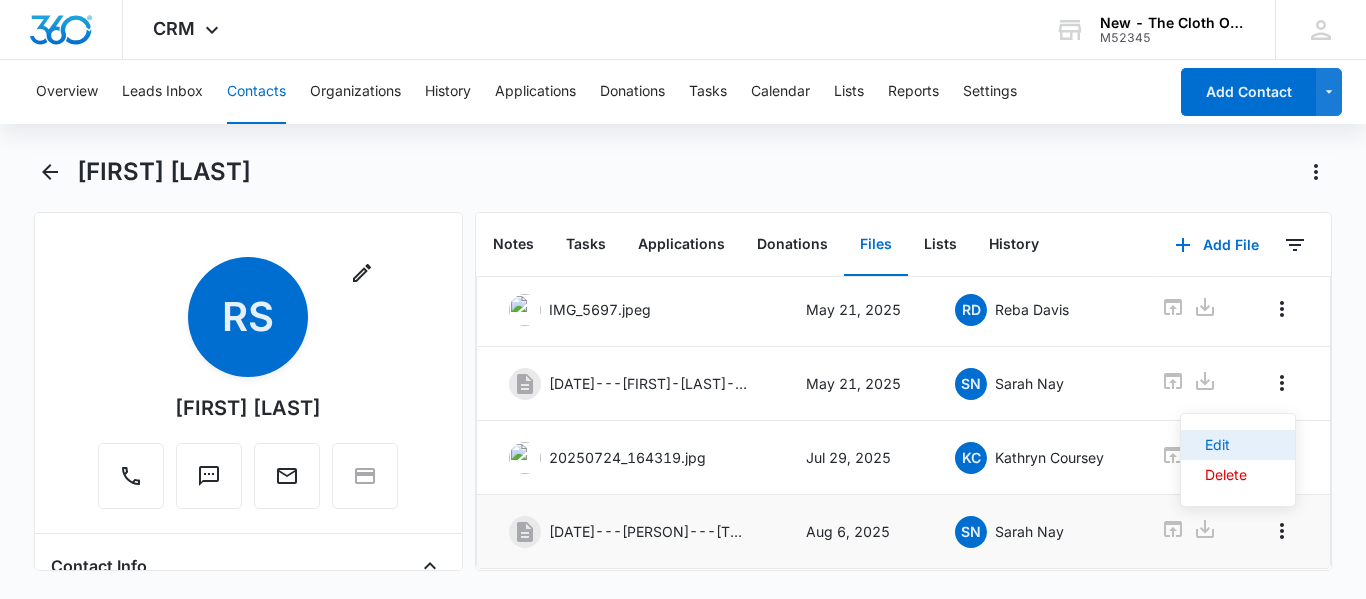 click on "Edit" at bounding box center [1226, 445] 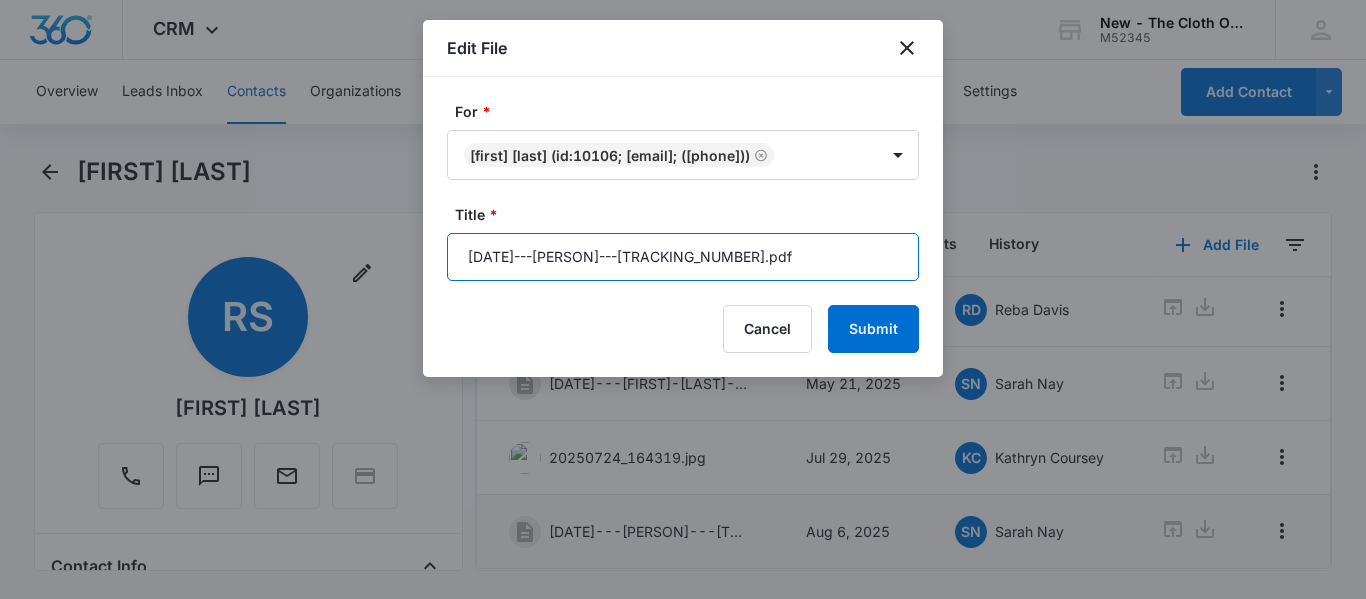 drag, startPoint x: 565, startPoint y: 281, endPoint x: 378, endPoint y: 284, distance: 187.02406 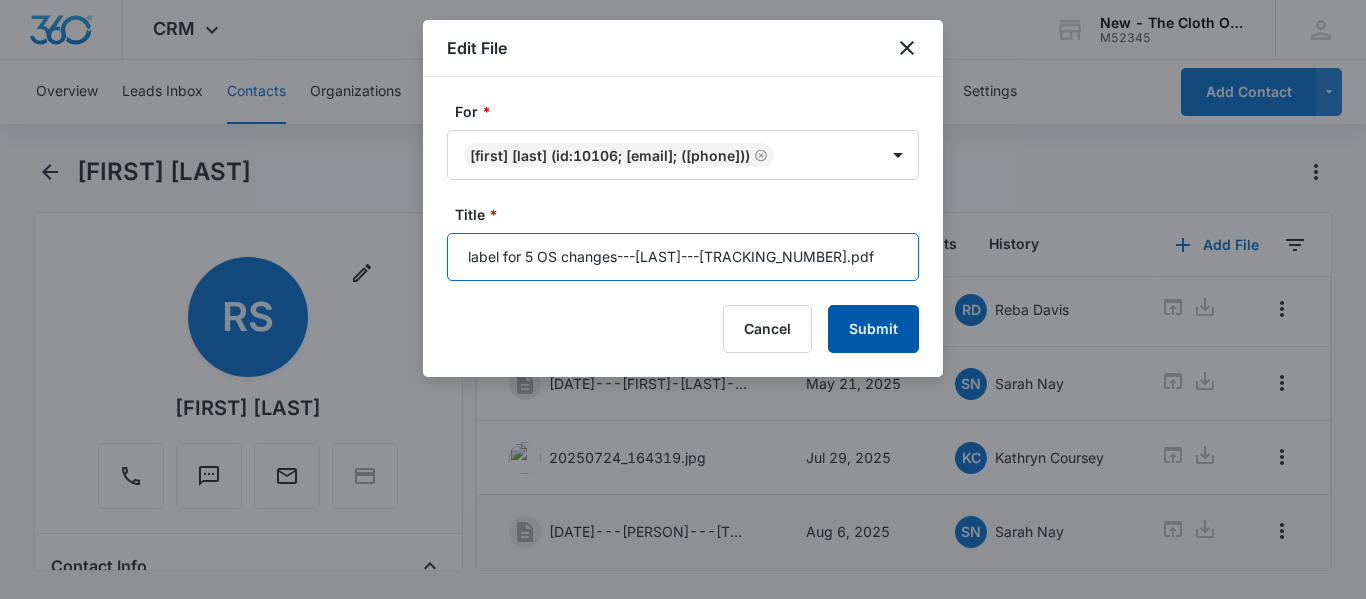 type on "label for 5 OS changes---Reagen-Sanders---9434636106194281384062.pdf" 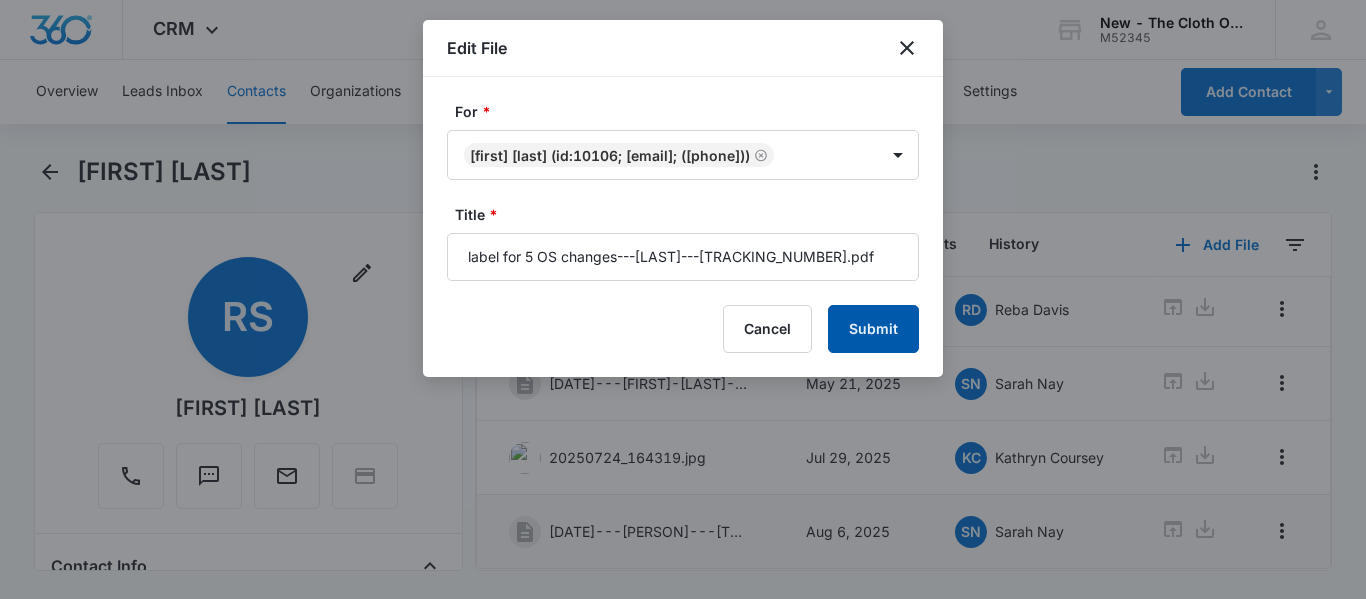 click on "Submit" at bounding box center (873, 329) 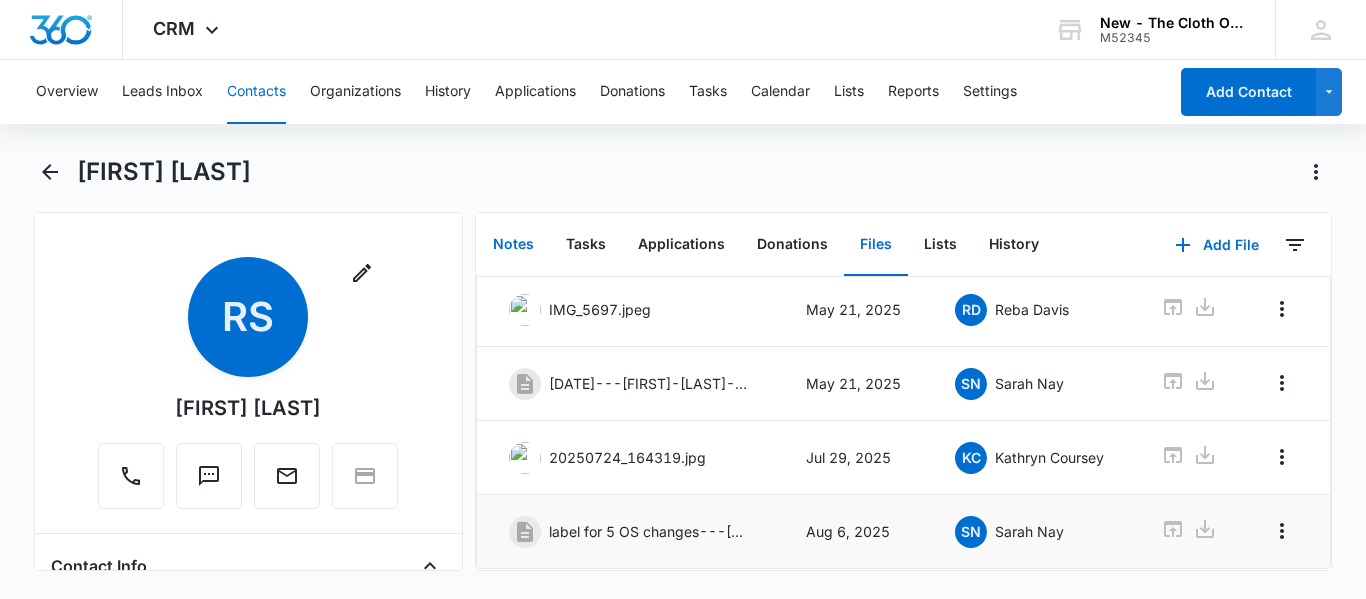 click on "Notes" at bounding box center [513, 245] 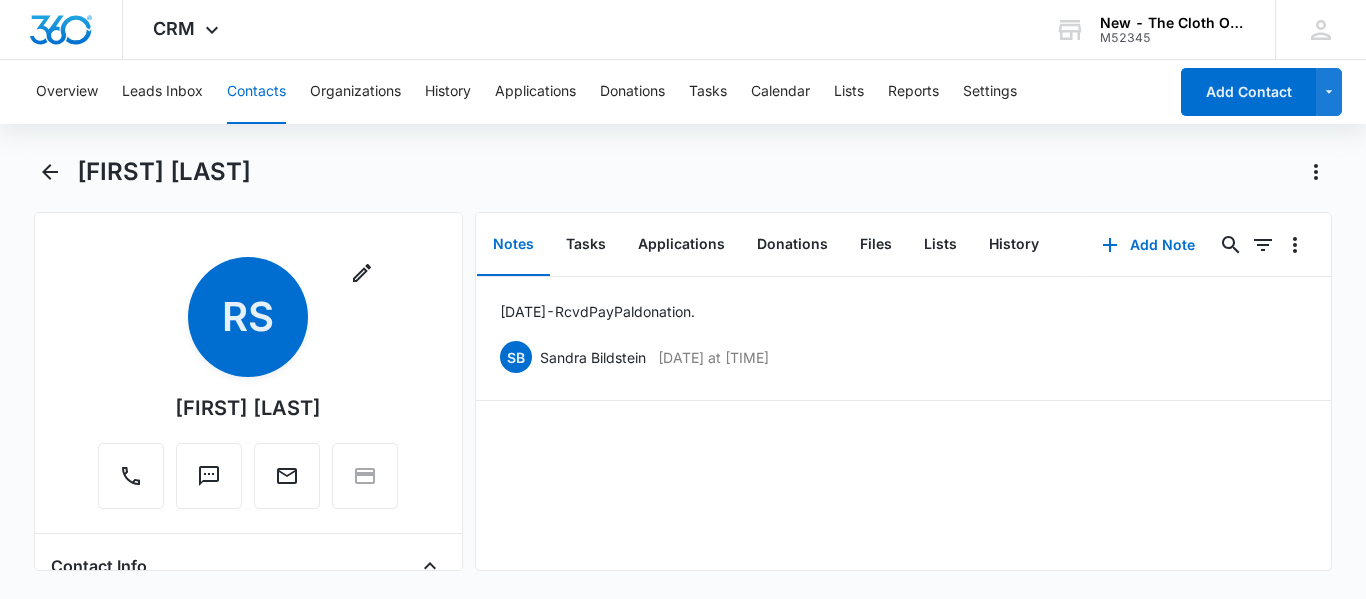 scroll, scrollTop: 0, scrollLeft: 0, axis: both 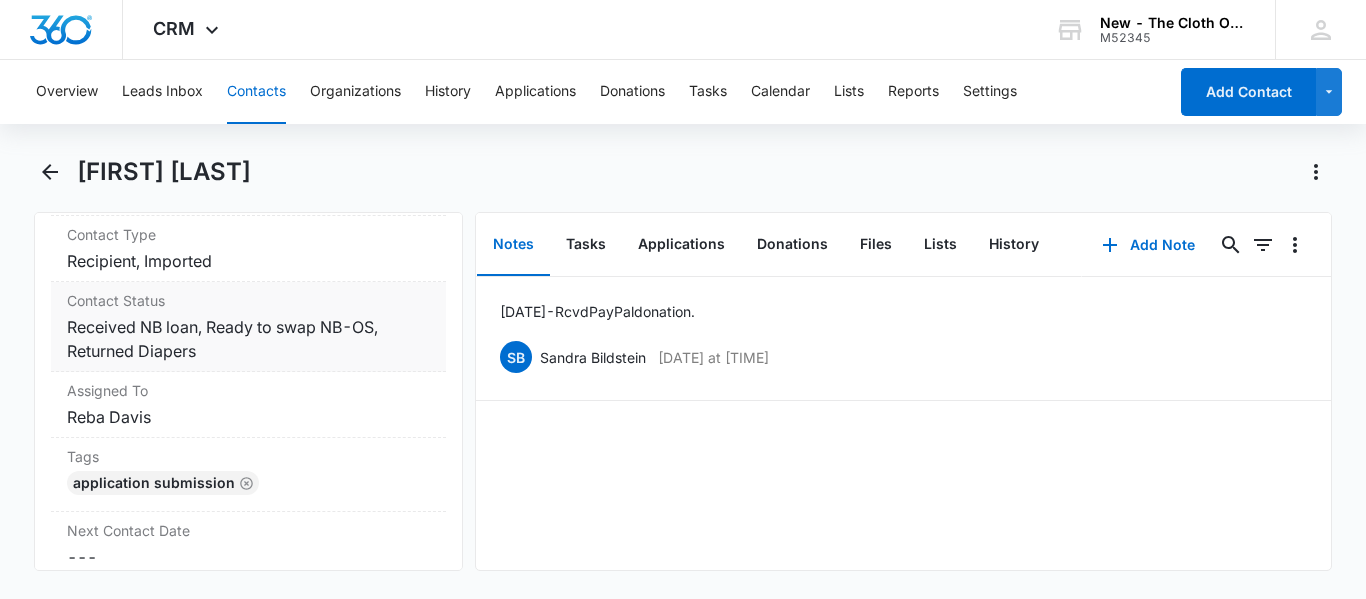click on "Cancel Save Changes Received NB loan, Ready to swap NB-OS, Returned Diapers" at bounding box center (248, 339) 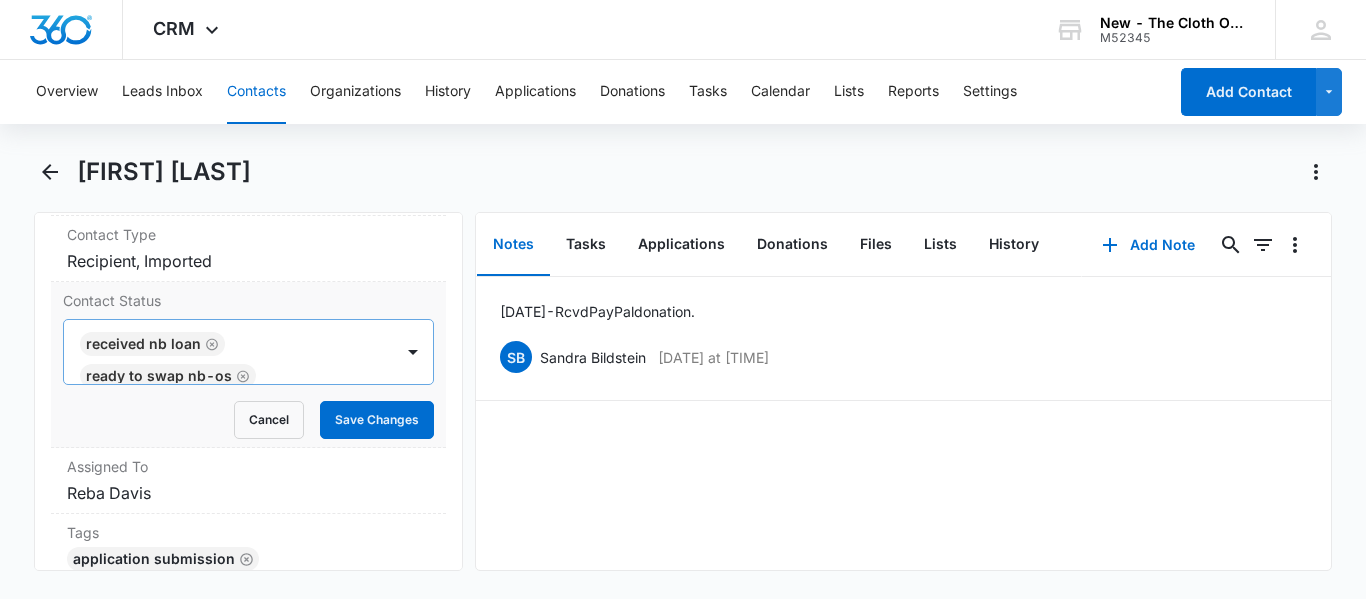 click 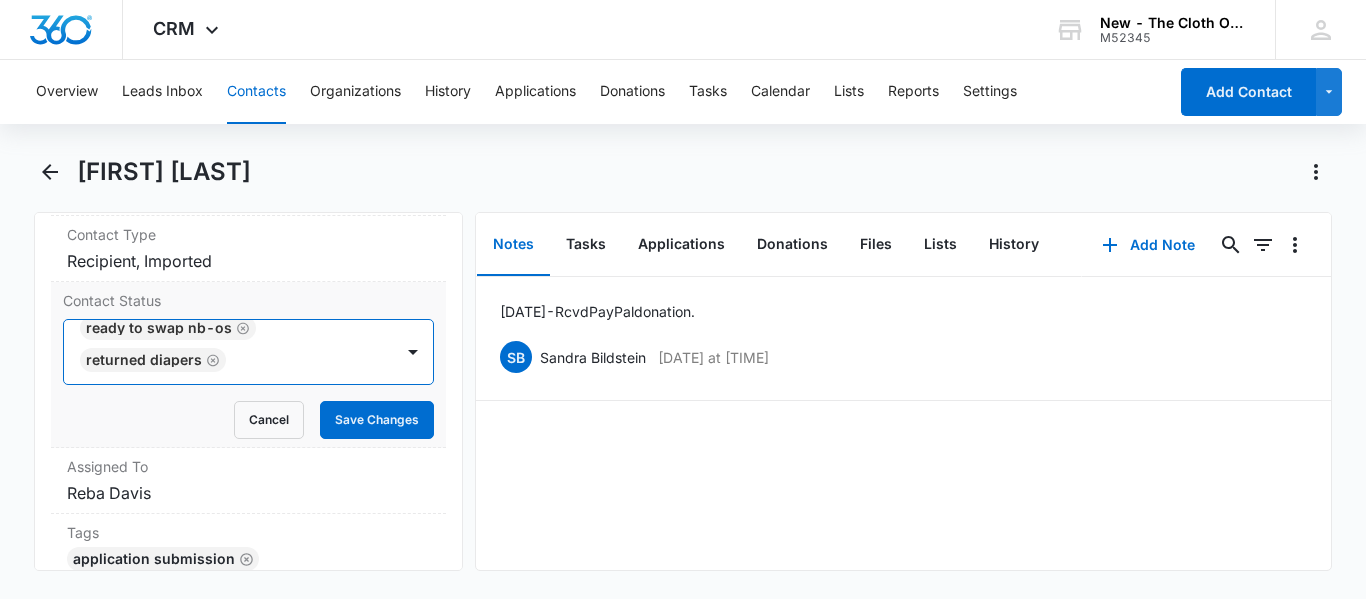 click 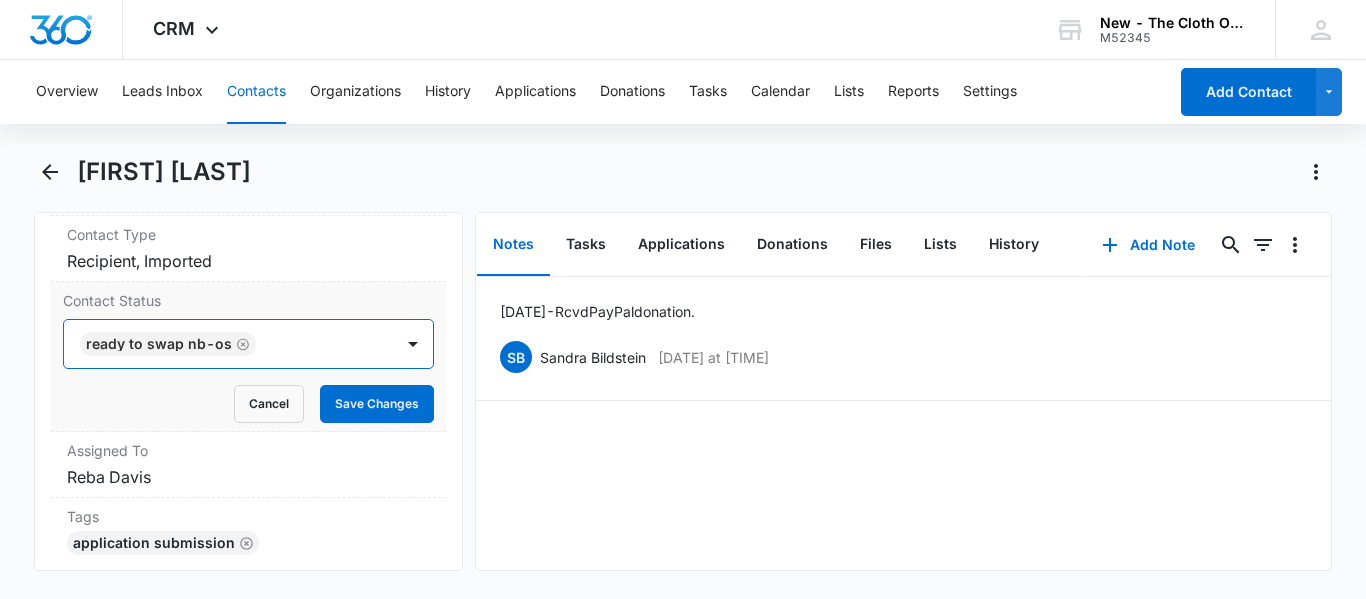 scroll, scrollTop: 0, scrollLeft: 0, axis: both 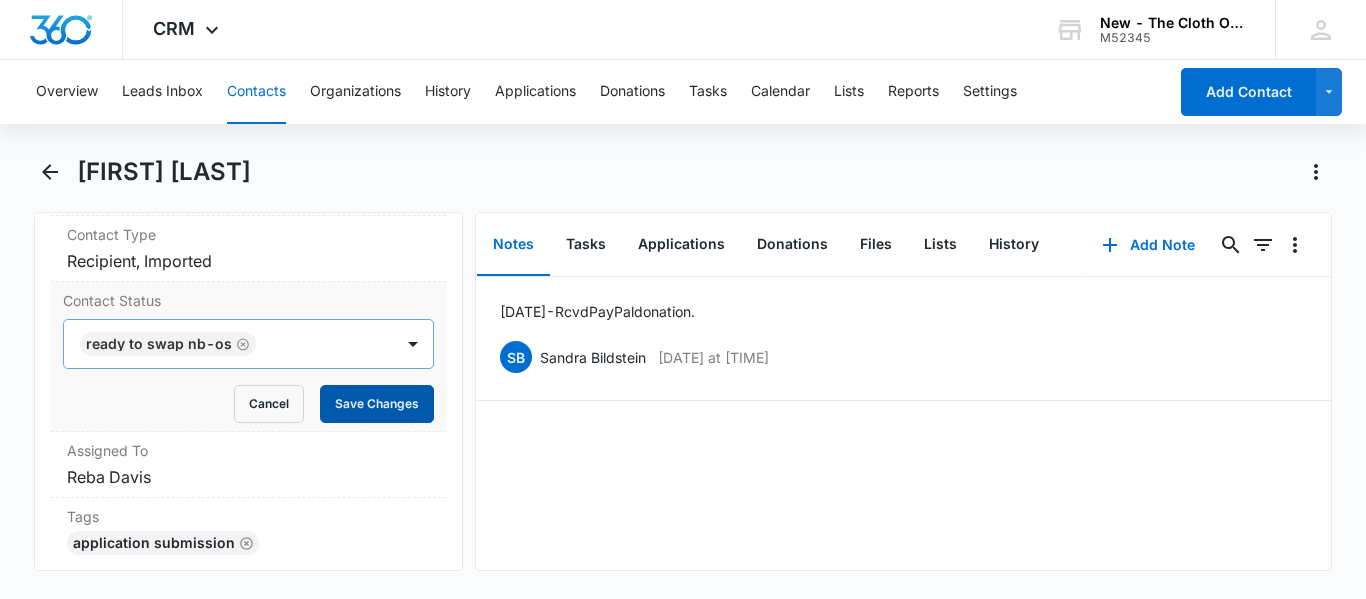 click on "Save Changes" at bounding box center [377, 404] 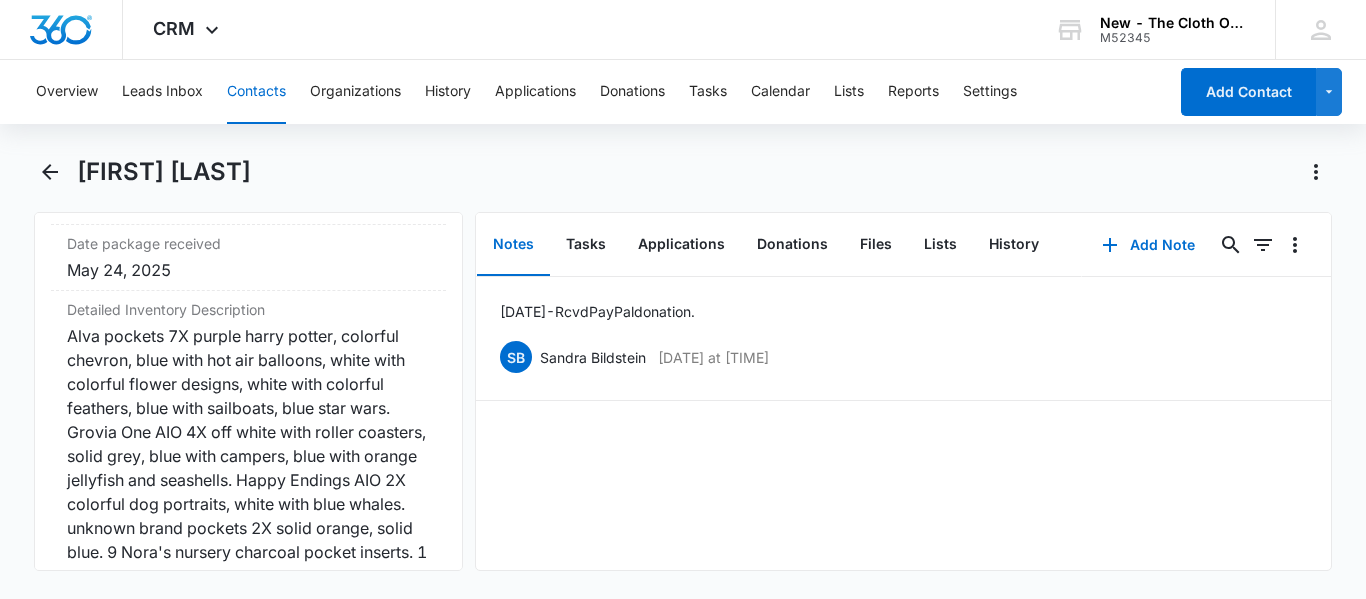 scroll, scrollTop: 5087, scrollLeft: 0, axis: vertical 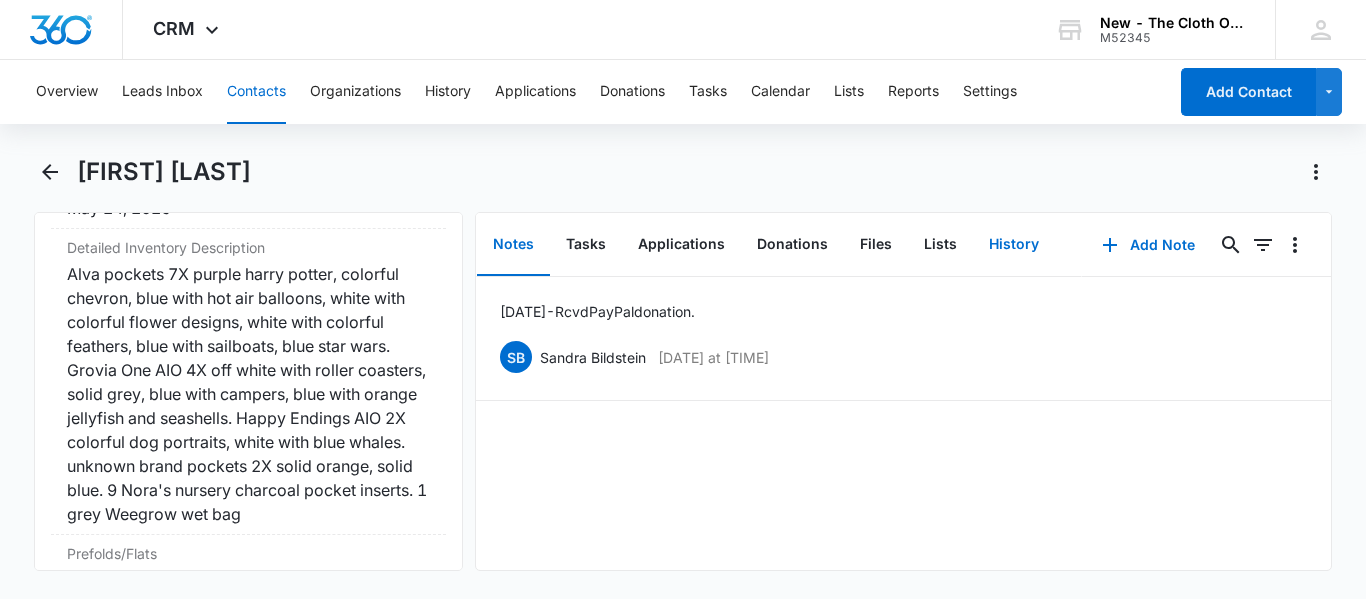 click on "History" at bounding box center (1014, 245) 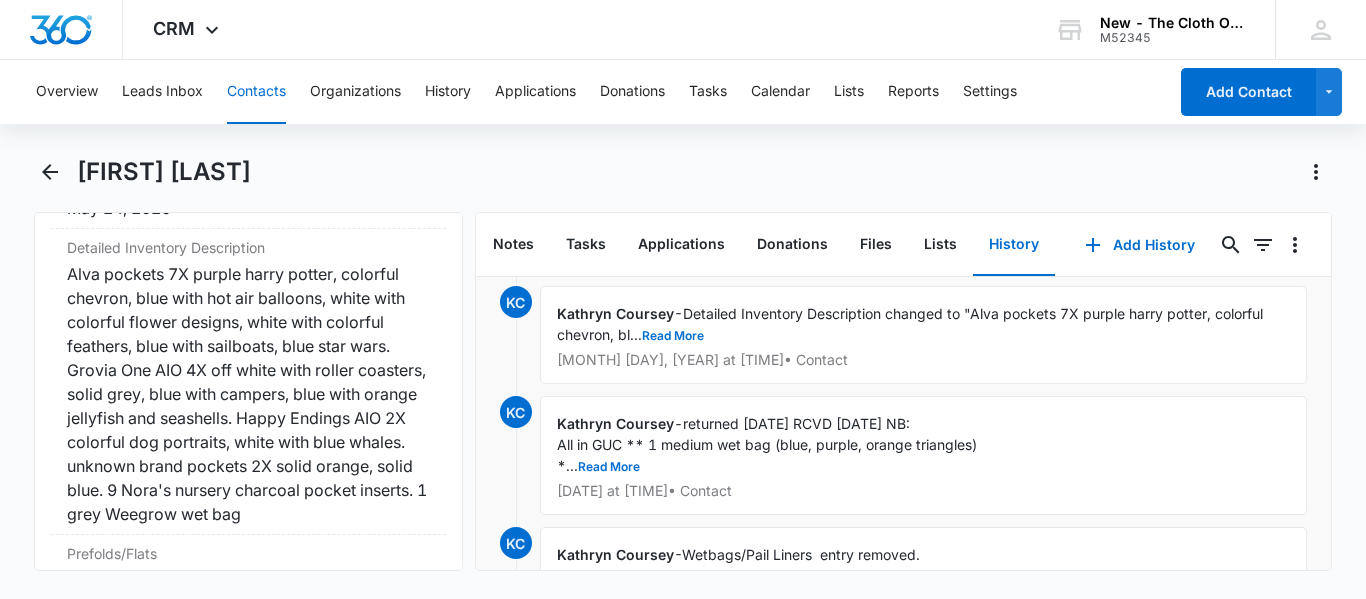 scroll, scrollTop: 680, scrollLeft: 0, axis: vertical 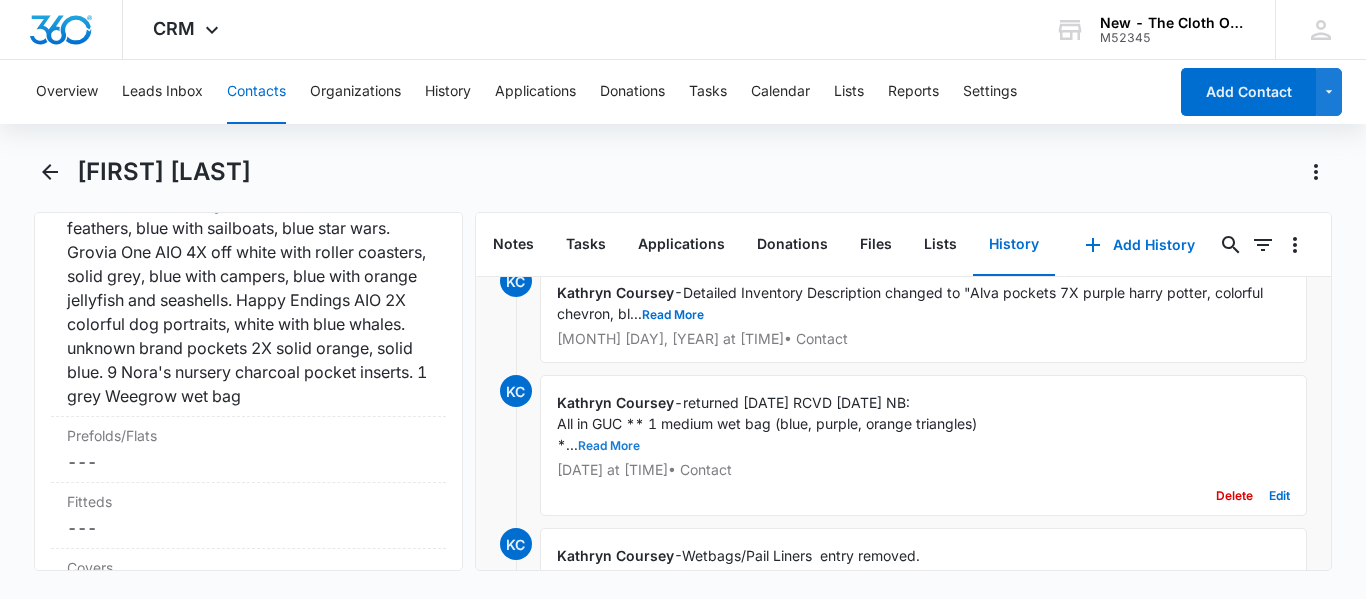 click on "Read More" at bounding box center [609, 446] 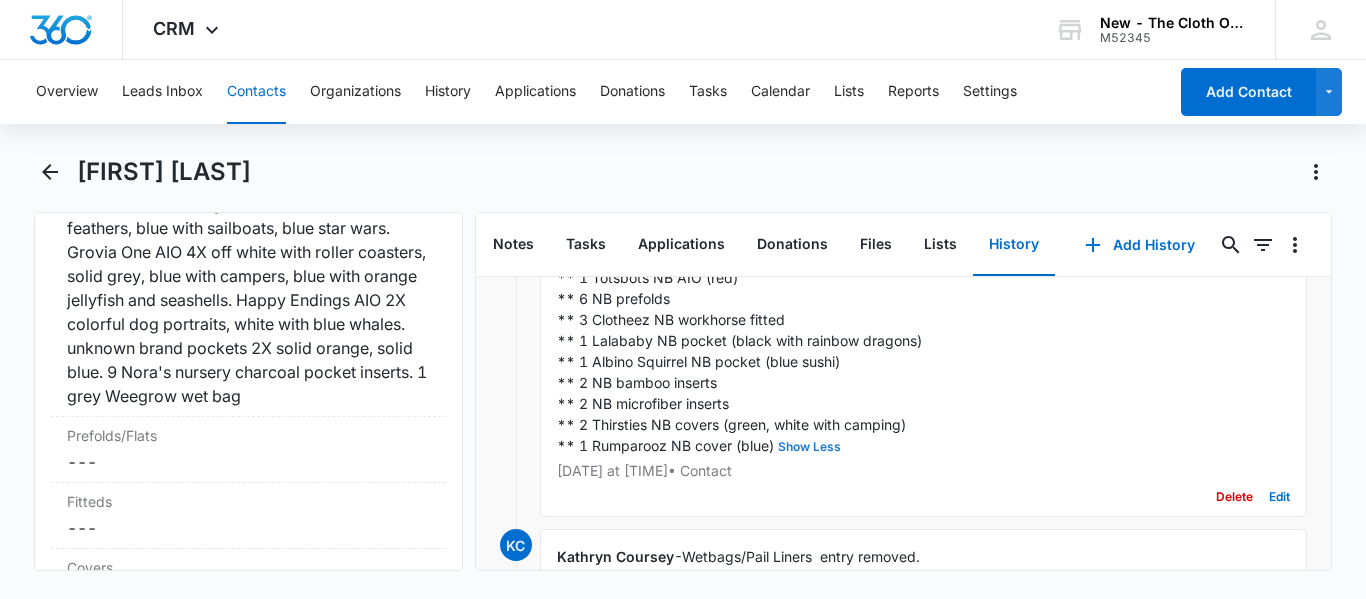 scroll, scrollTop: 936, scrollLeft: 0, axis: vertical 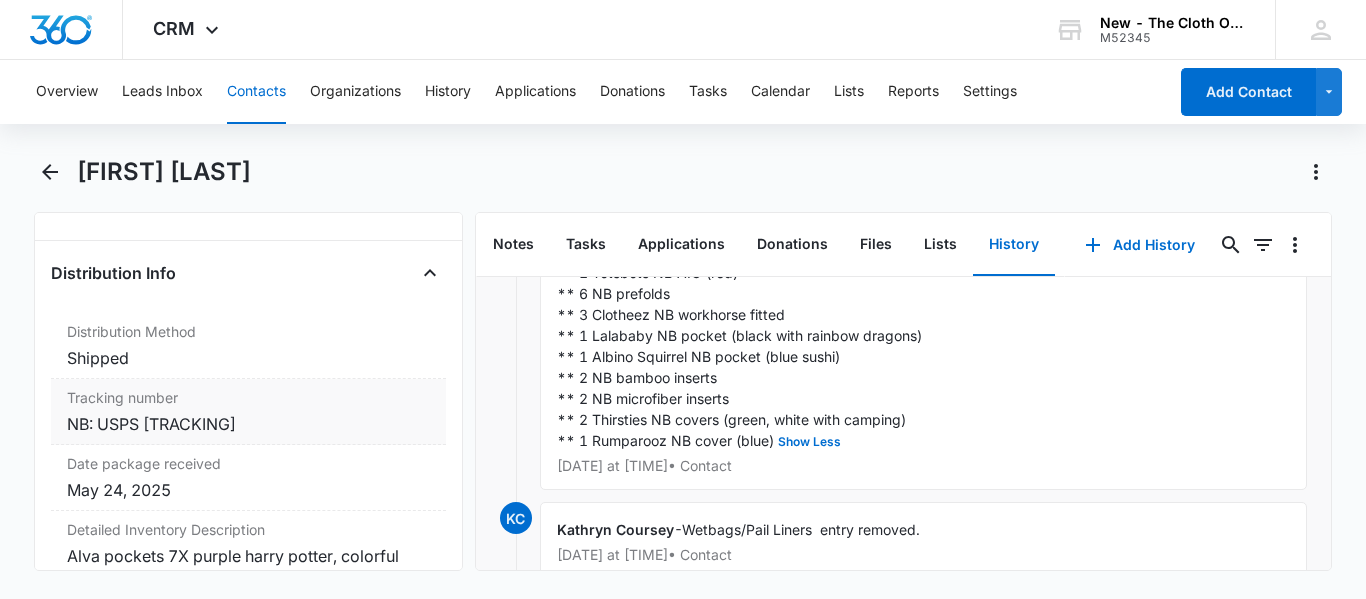 click on "NB: USPS 9434636106193289737849" at bounding box center [248, 424] 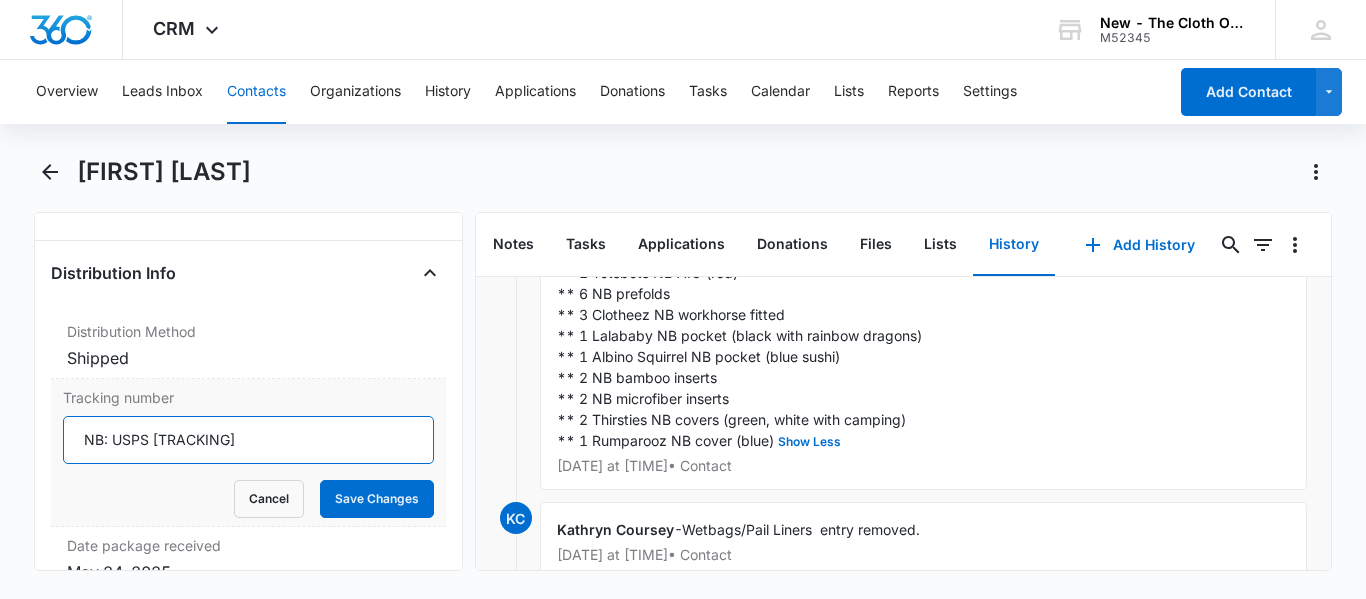 click on "NB: USPS 9434636106193289737849" at bounding box center (248, 440) 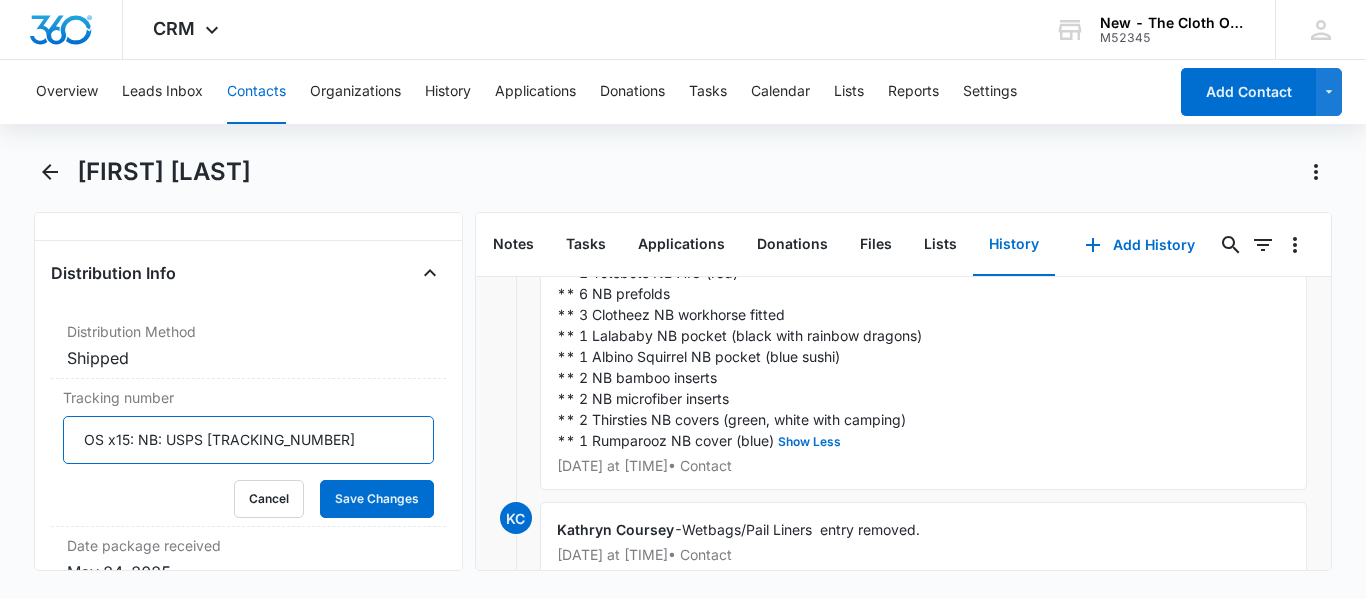 drag, startPoint x: 207, startPoint y: 434, endPoint x: 477, endPoint y: 443, distance: 270.14996 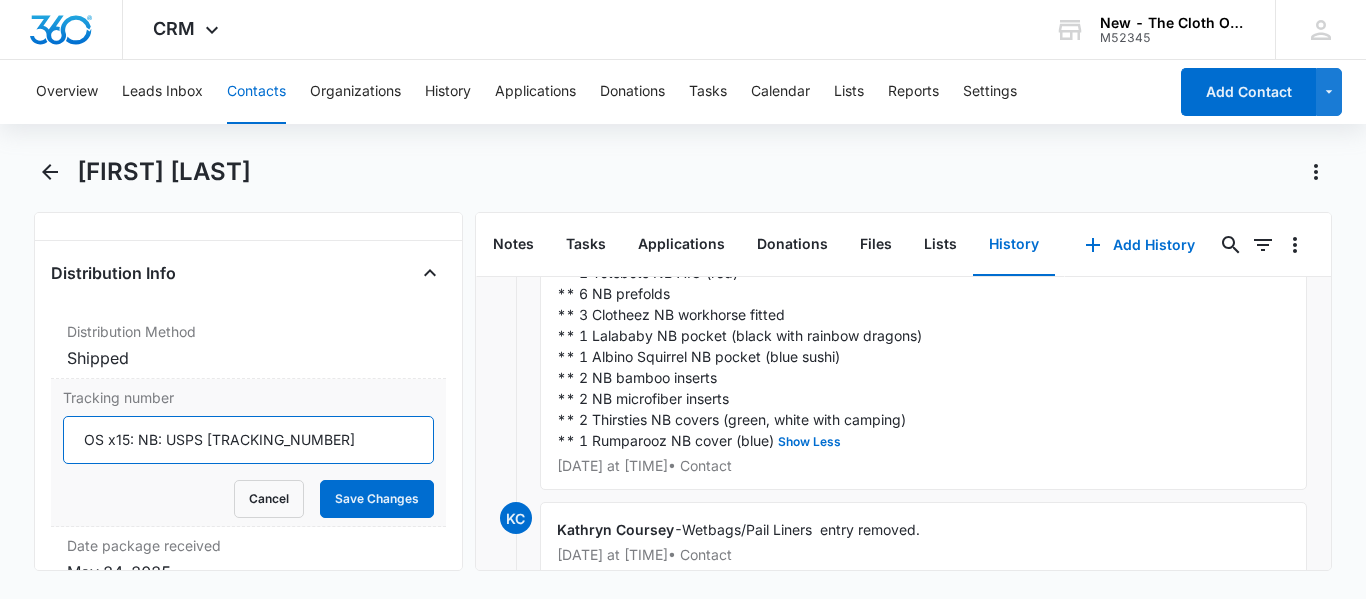 click on "OS x15: NB: USPS 9434636106193289737849" at bounding box center [248, 440] 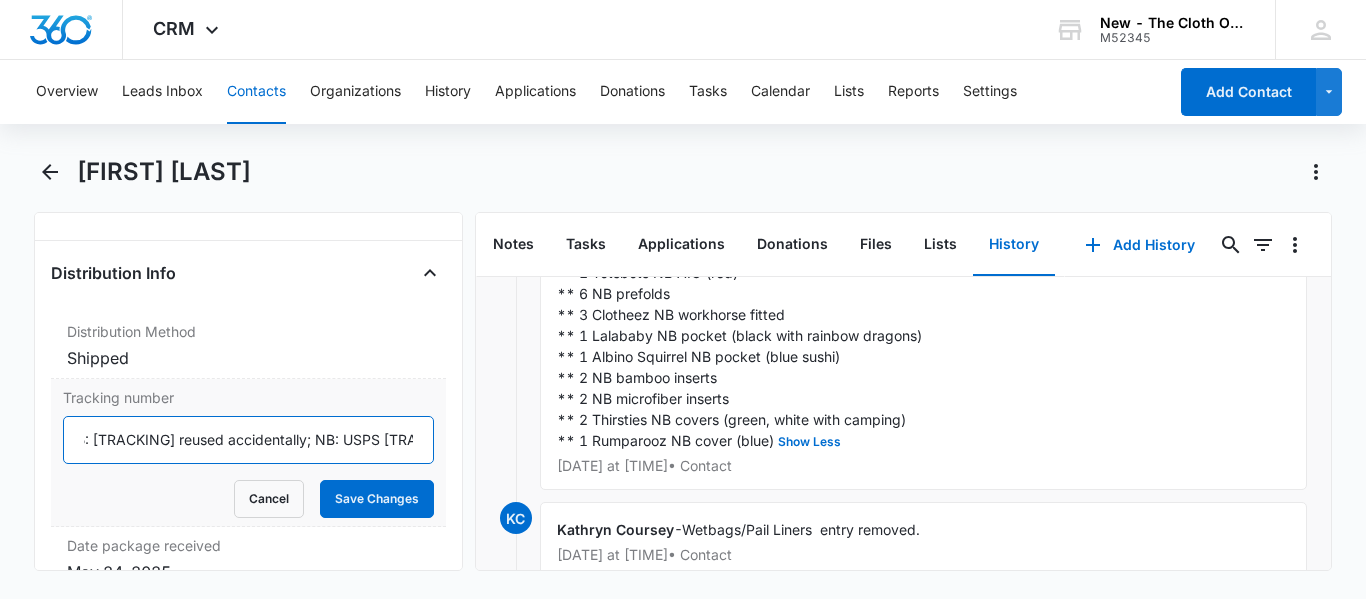 scroll, scrollTop: 0, scrollLeft: 0, axis: both 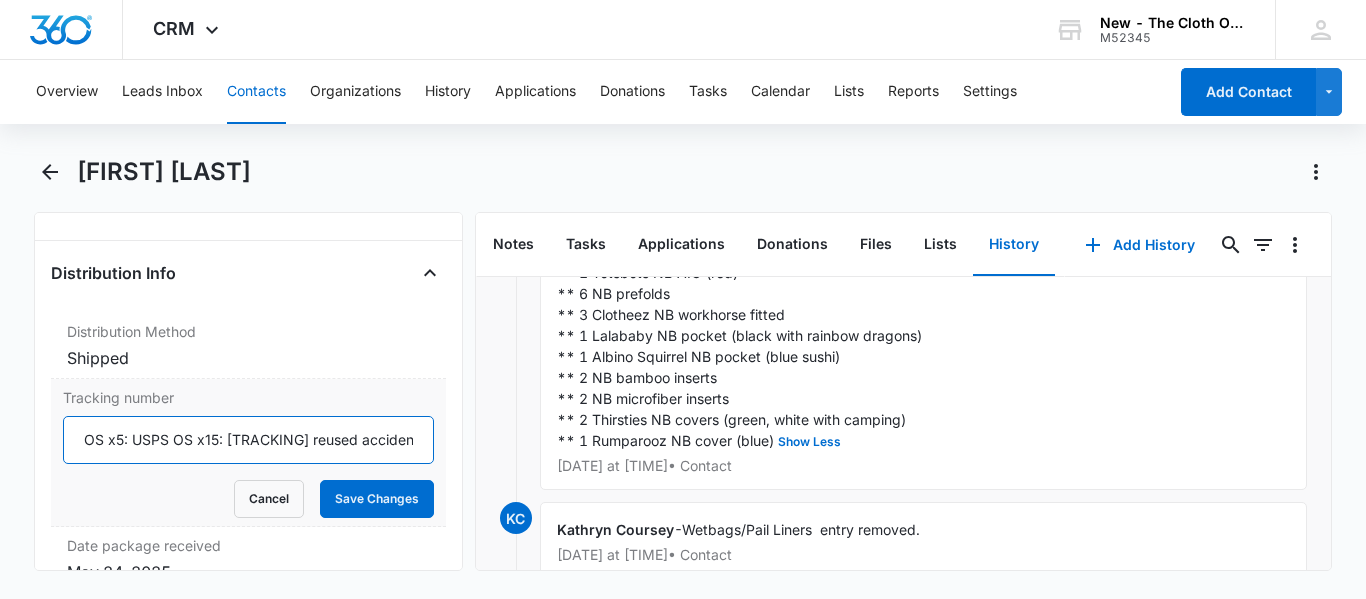 paste on "9434636106194281384062" 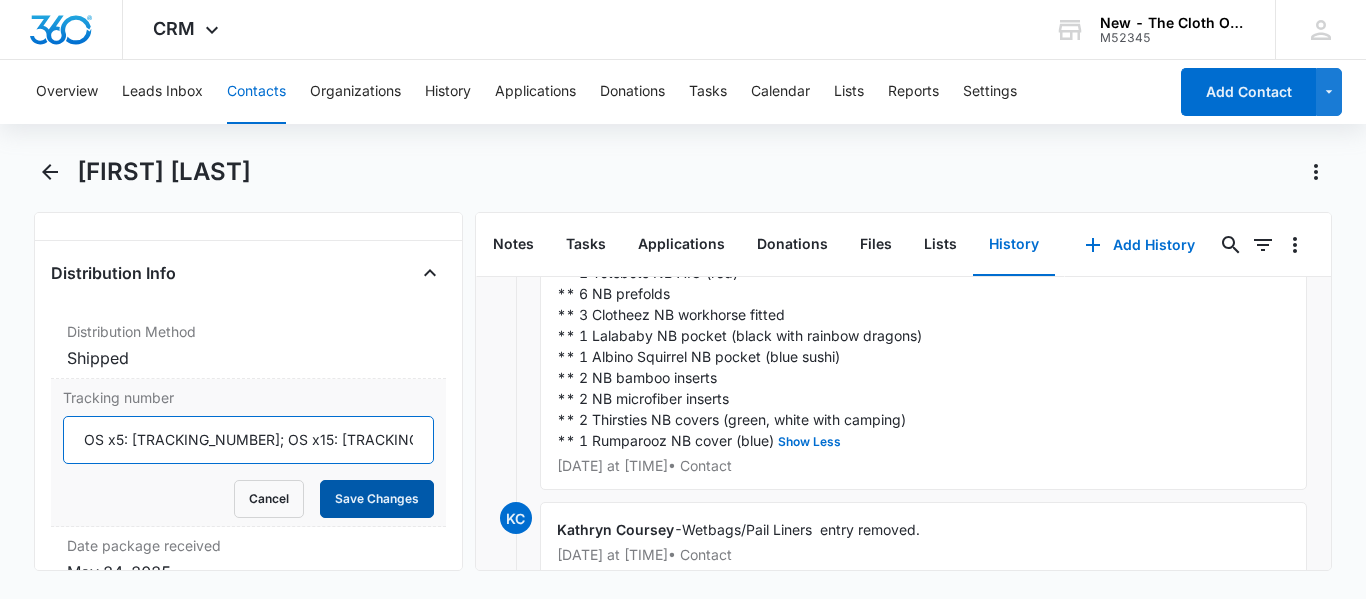 type on "OS x5: USPS 9434636106194281384062; OS x15: 9434636106193289737849 reused accidentally; NB: USPS 9434636106193289737849" 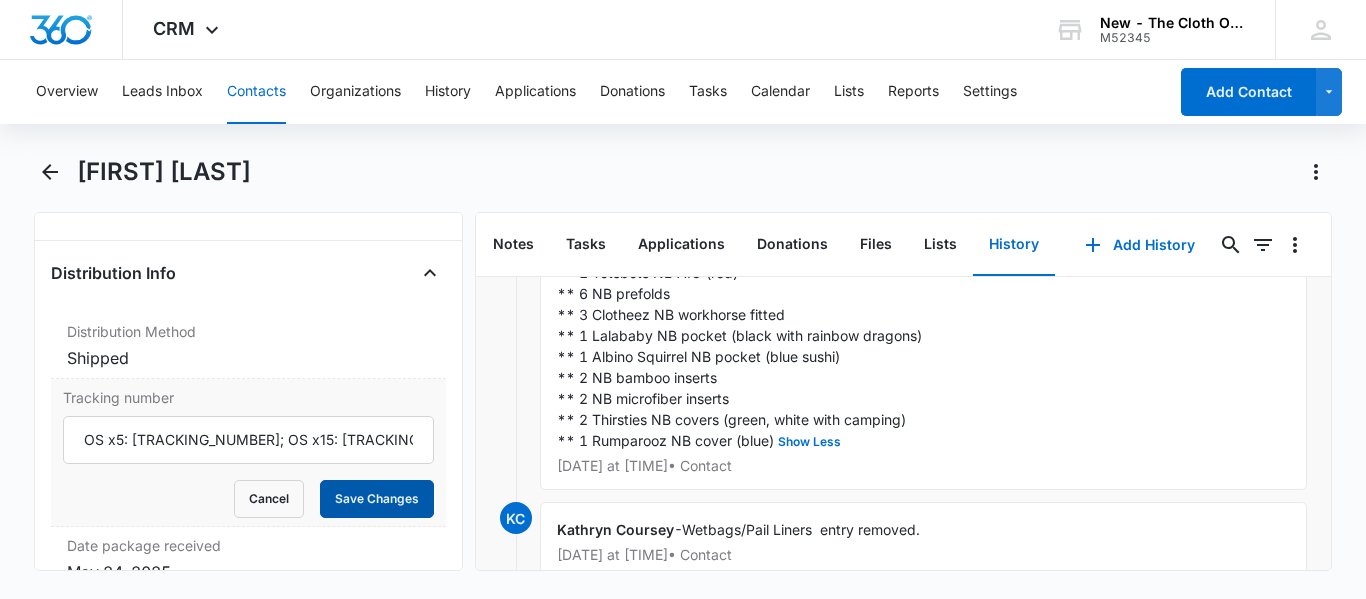 click on "Save Changes" at bounding box center [377, 499] 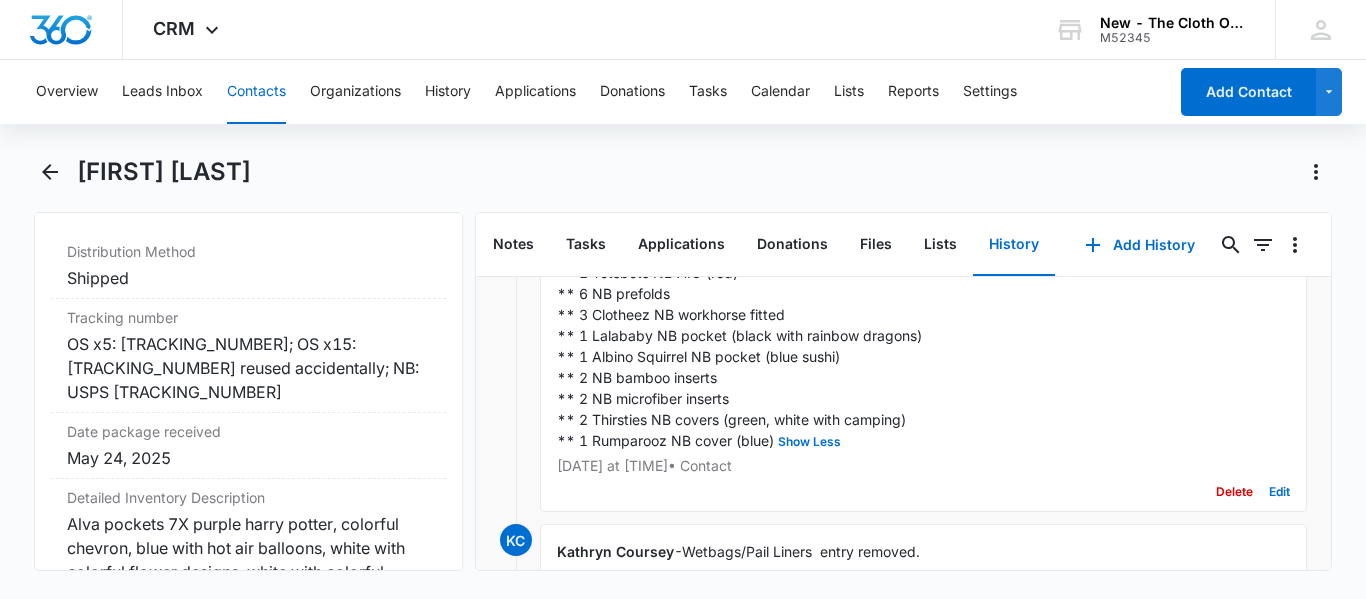 scroll, scrollTop: 4892, scrollLeft: 0, axis: vertical 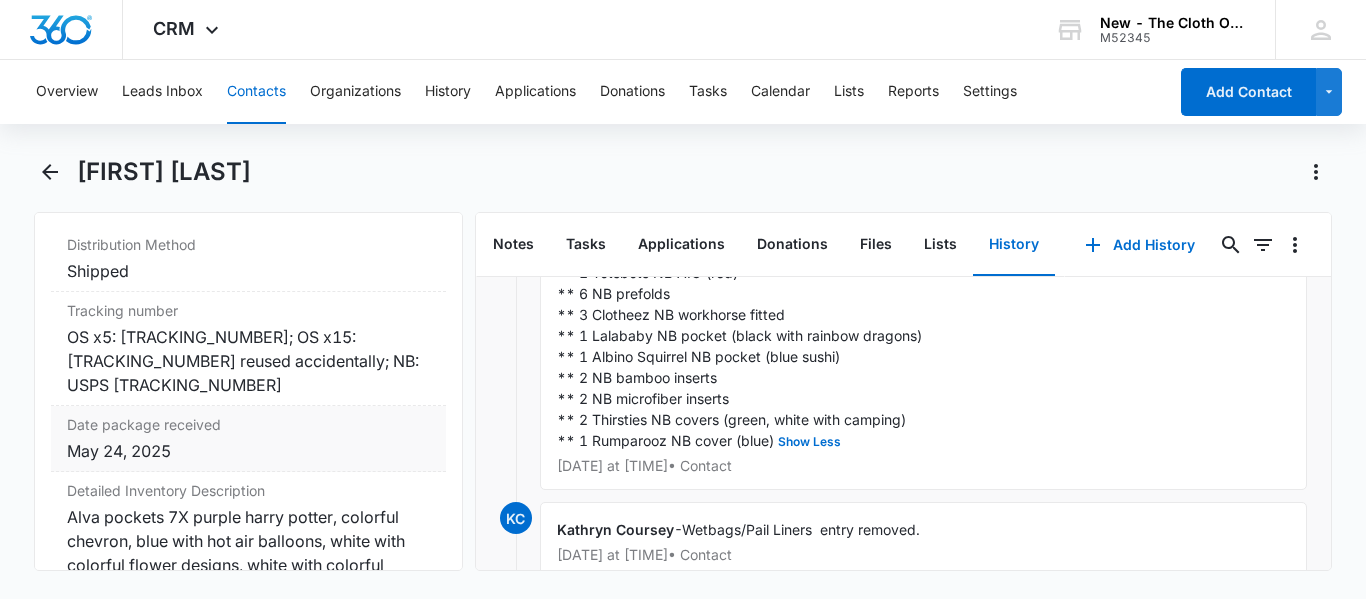 click on "May 24, 2025" at bounding box center (248, 451) 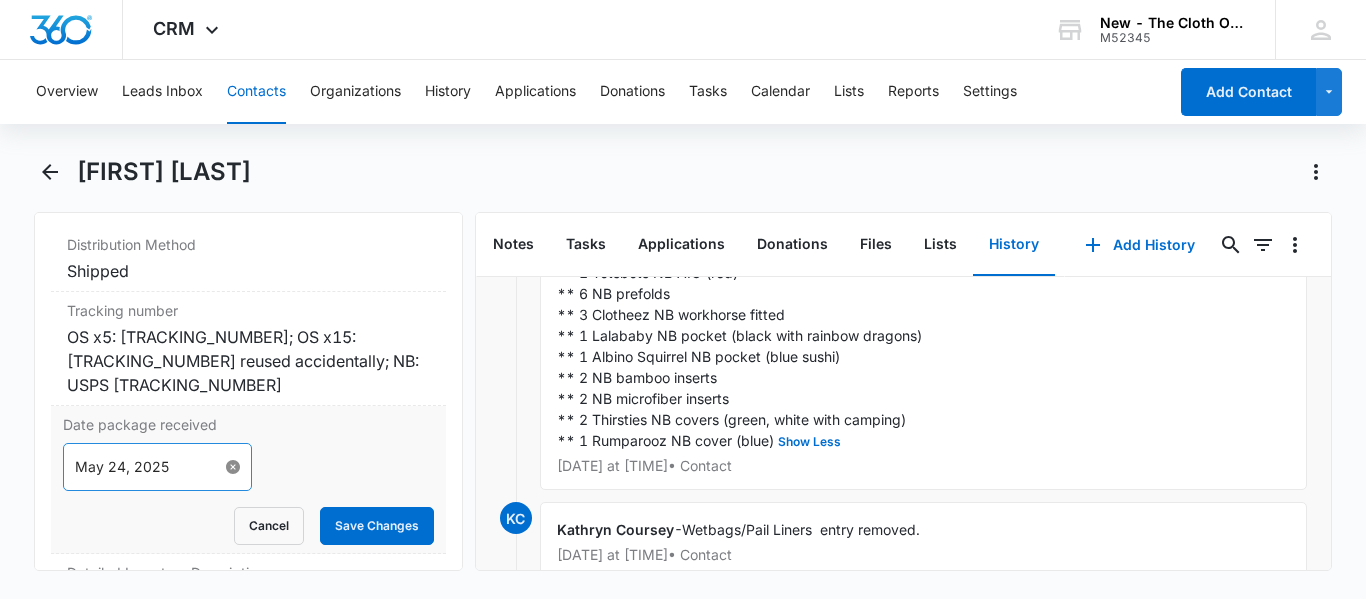 type 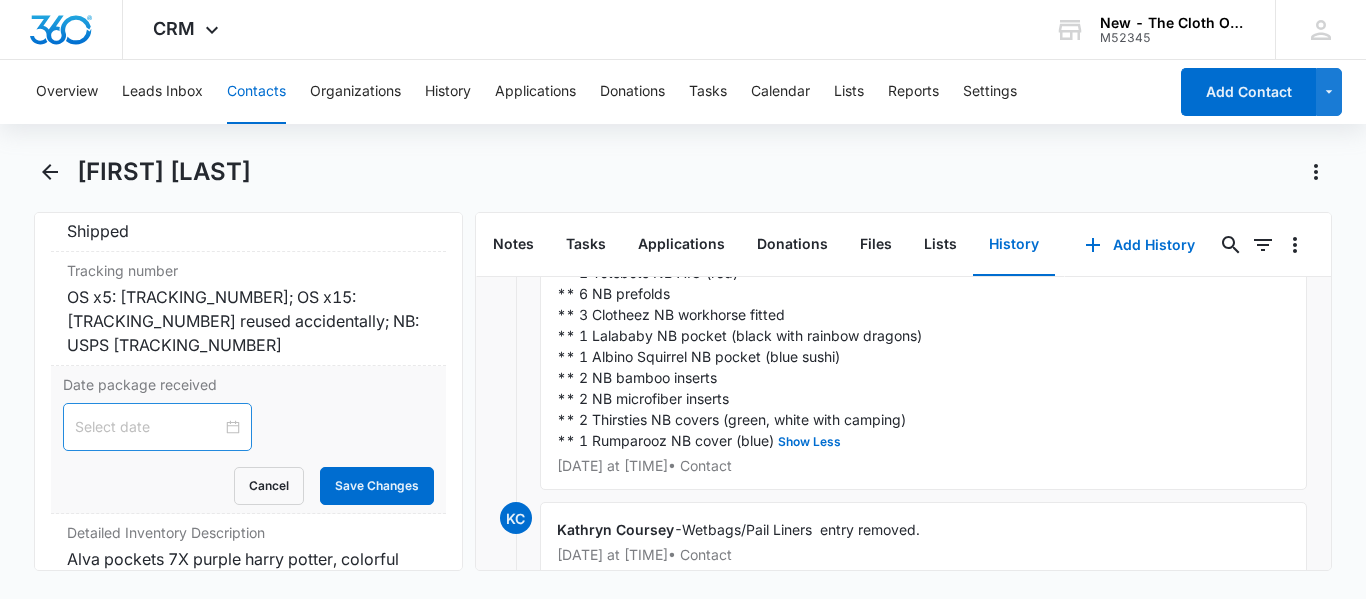 scroll, scrollTop: 4935, scrollLeft: 0, axis: vertical 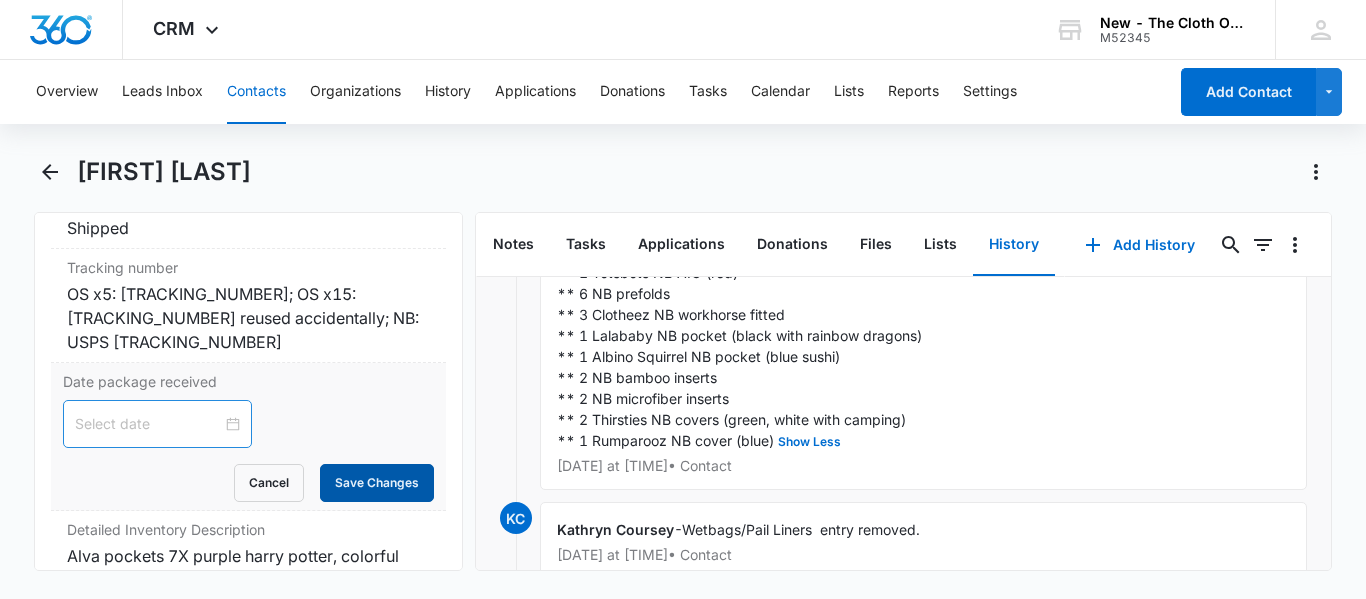 click on "Save Changes" at bounding box center (377, 483) 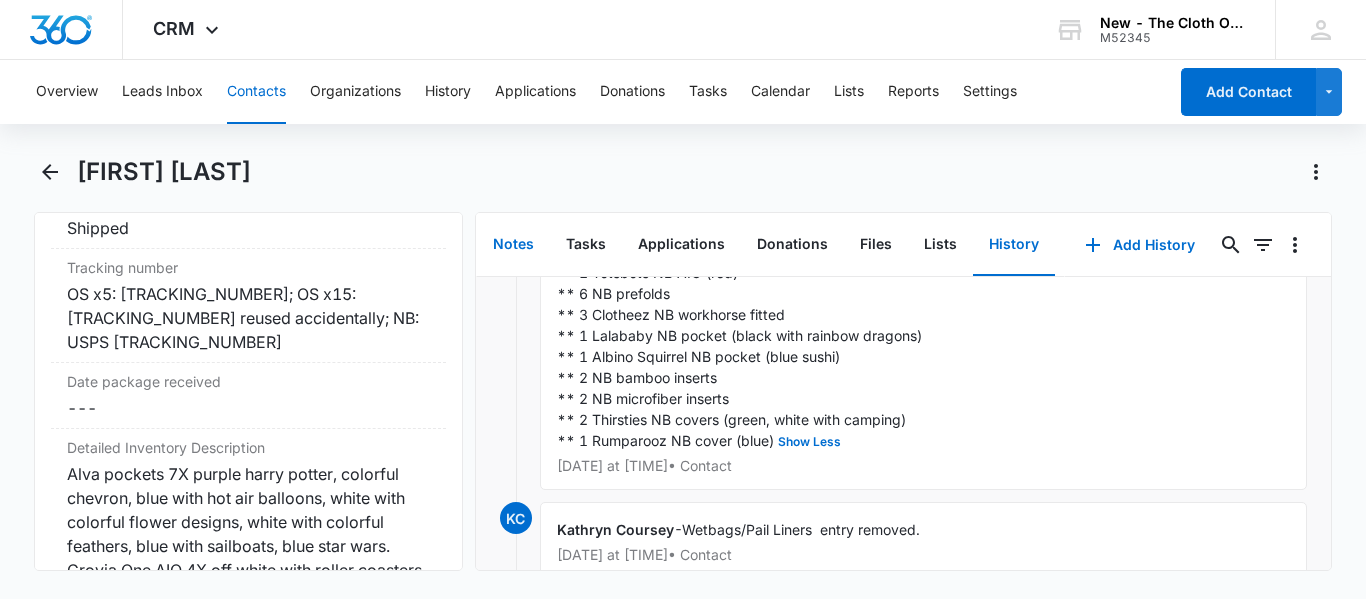 drag, startPoint x: 772, startPoint y: 442, endPoint x: 521, endPoint y: 254, distance: 313.60007 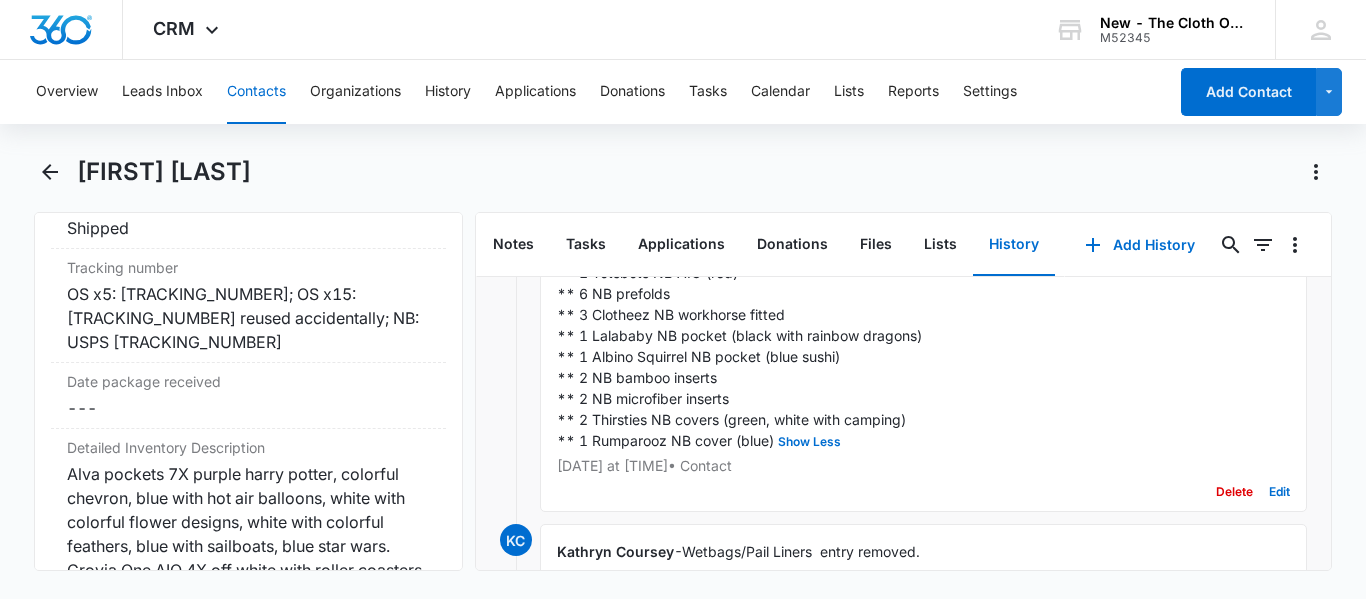 click on "returned 7/28/25 RCVD 05/24/25 NB:
All in GUC ** 1 medium wet bag (blue, purple, orange triangles)
** 5 unbranded NB AIO (orange fleece, white with red polka dots, green and black geometric pattern, green pandas, beige fleece)
** 2 size one Thirsties AIO (orange, brown)
** 1 Simplex Organics NB AIO (yellow)
** 1 Totsbots NB AIO (red)
** 6 NB prefolds
** 3 Clotheez NB workhorse fitted
** 1 Lalababy NB pocket (black with rainbow dragons)
** 1 Albino Squirrel NB pocket (blue sushi)
** 2 NB bamboo inserts
** 2 NB microfiber inserts
** 2 Thirsties NB covers (green, white with camping)
** 1 Rumparooz NB cover (blue) Show Less" at bounding box center (916, 293) 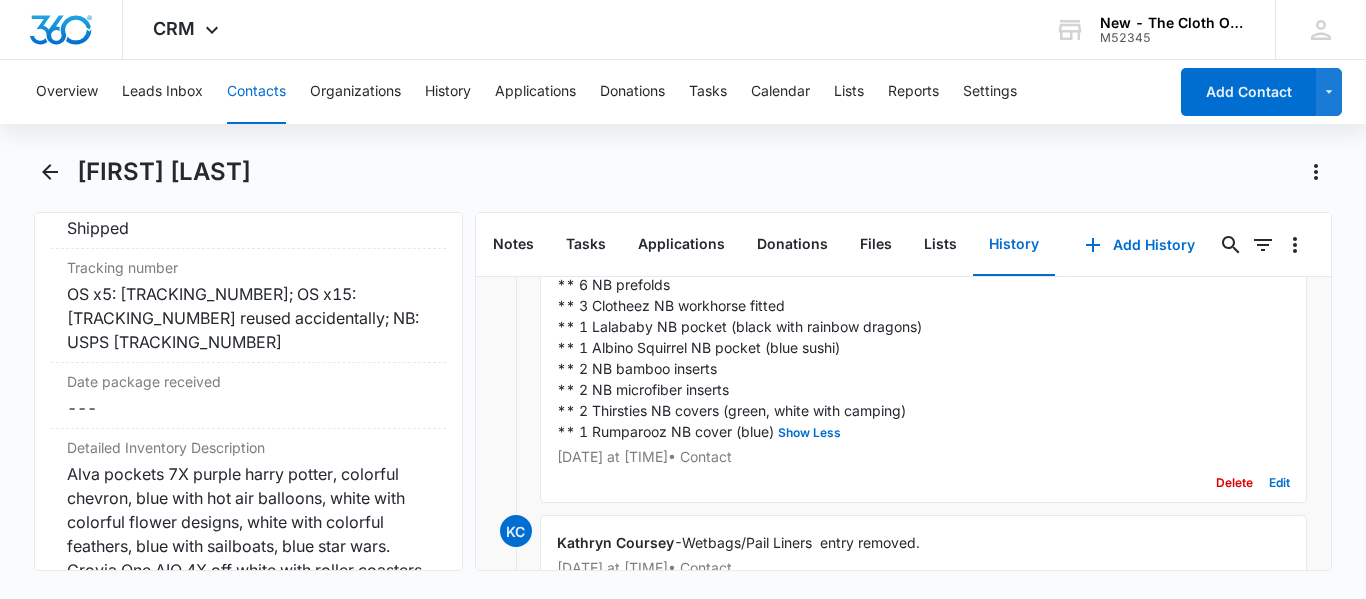 scroll, scrollTop: 996, scrollLeft: 0, axis: vertical 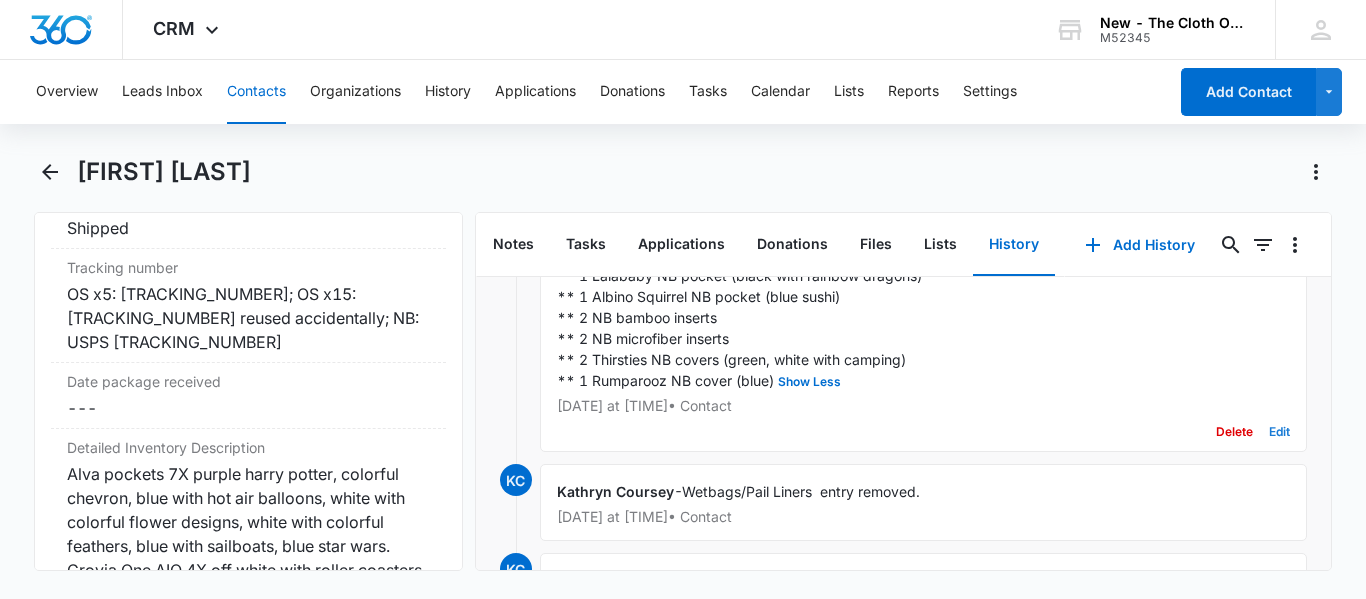 click on "Edit" at bounding box center (1279, 432) 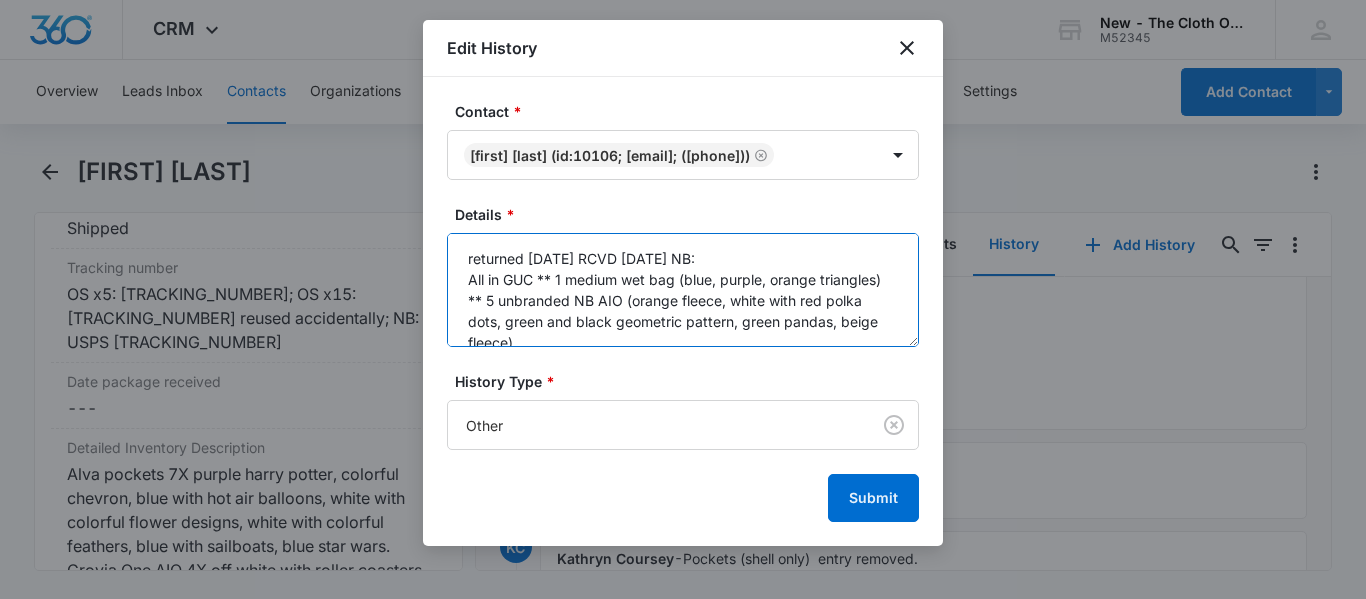 click on "returned 7/28/25 RCVD 05/24/25 NB:
All in GUC ** 1 medium wet bag (blue, purple, orange triangles)
** 5 unbranded NB AIO (orange fleece, white with red polka dots, green and black geometric pattern, green pandas, beige fleece)
** 2 size one Thirsties AIO (orange, brown)
** 1 Simplex Organics NB AIO (yellow)
** 1 Totsbots NB AIO (red)
** 6 NB prefolds
** 3 Clotheez NB workhorse fitted
** 1 Lalababy NB pocket (black with rainbow dragons)
** 1 Albino Squirrel NB pocket (blue sushi)
** 2 NB bamboo inserts
** 2 NB microfiber inserts
** 2 Thirsties NB covers (green, white with camping)
** 1 Rumparooz NB cover (blue)" at bounding box center [683, 290] 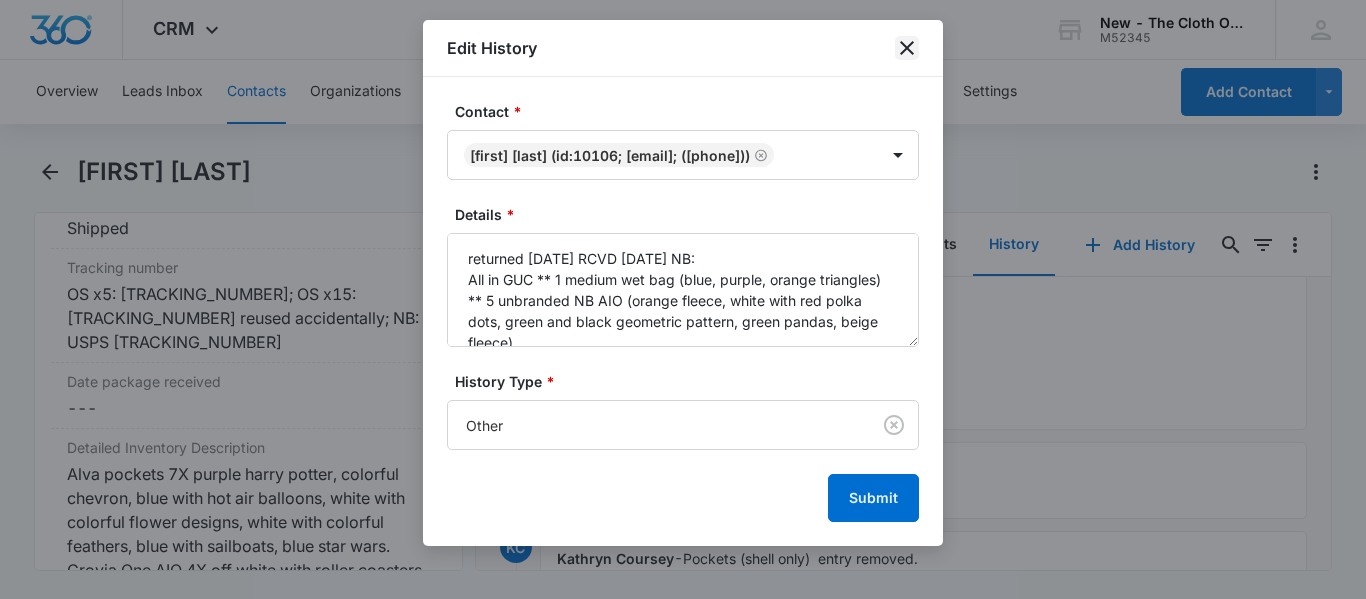 click 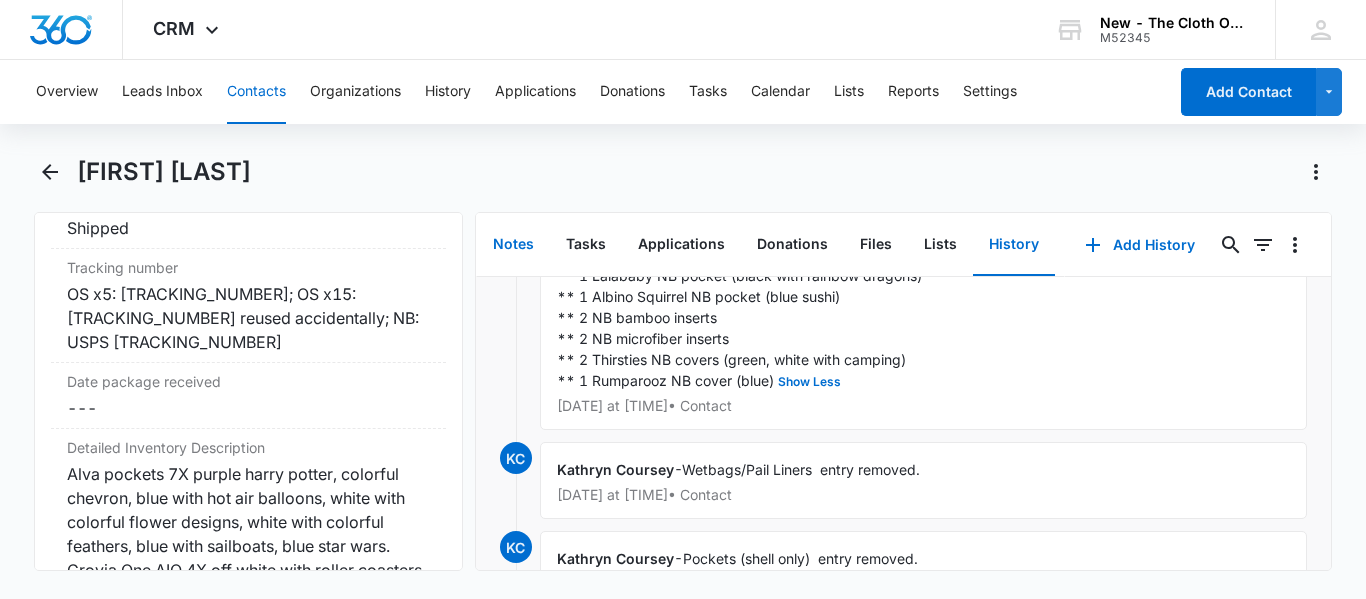 click on "Notes" at bounding box center [513, 245] 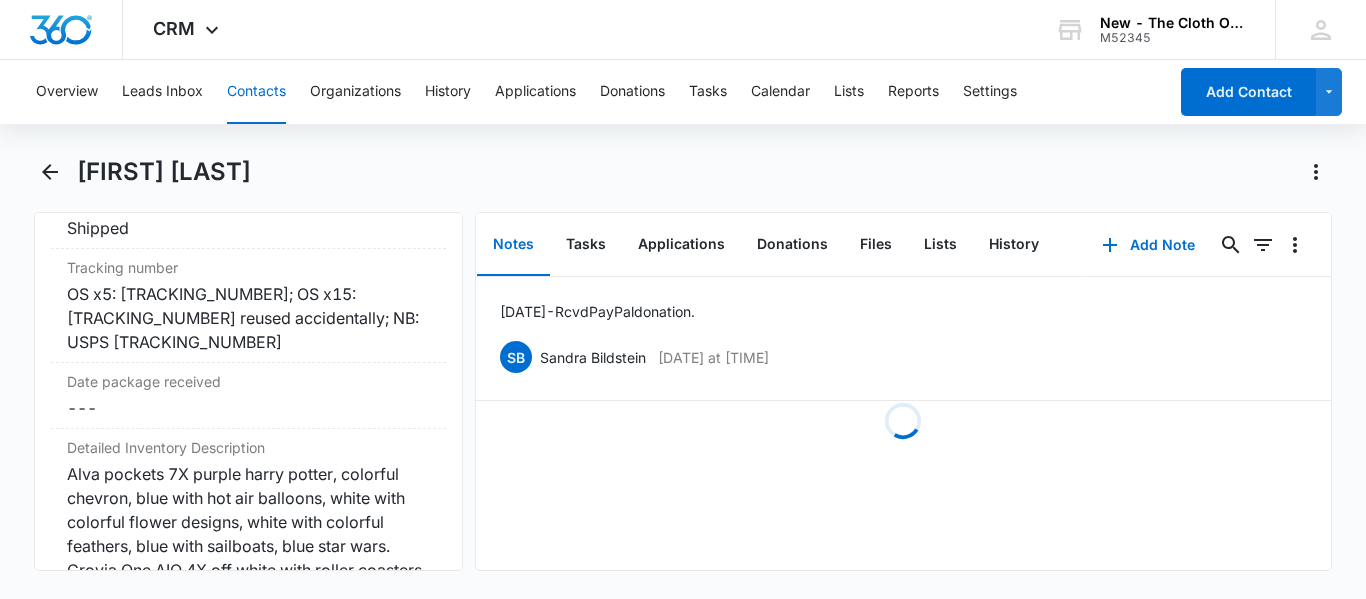 scroll, scrollTop: 0, scrollLeft: 0, axis: both 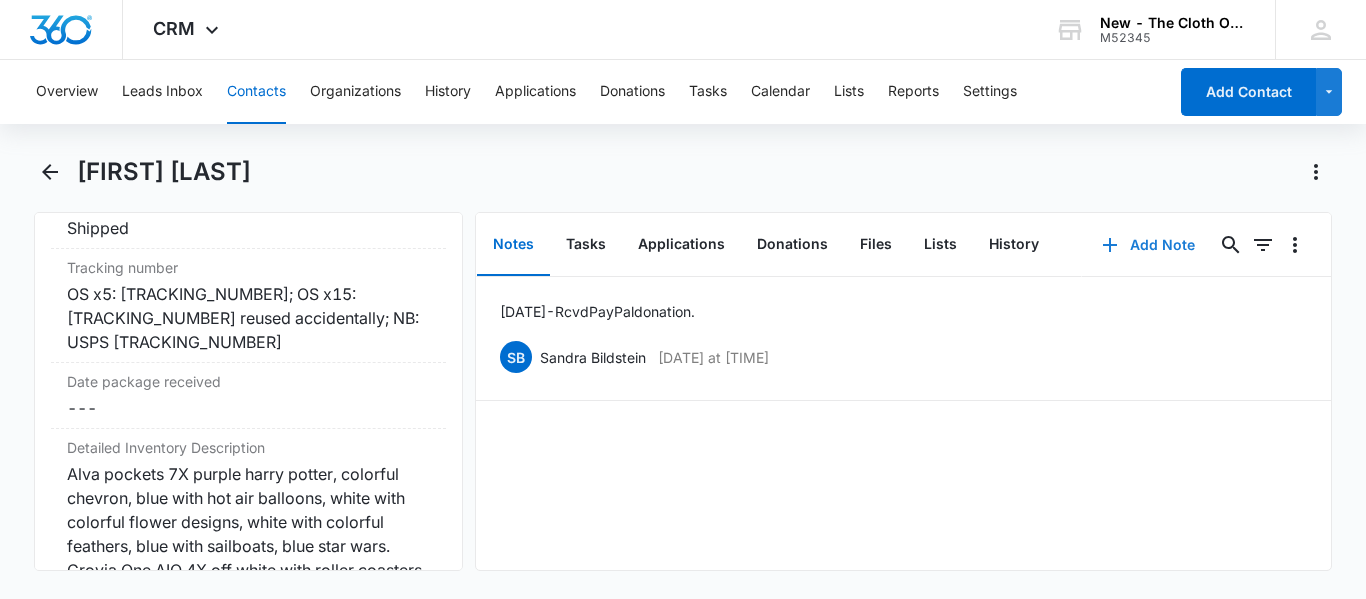 click on "Add Note" at bounding box center [1148, 245] 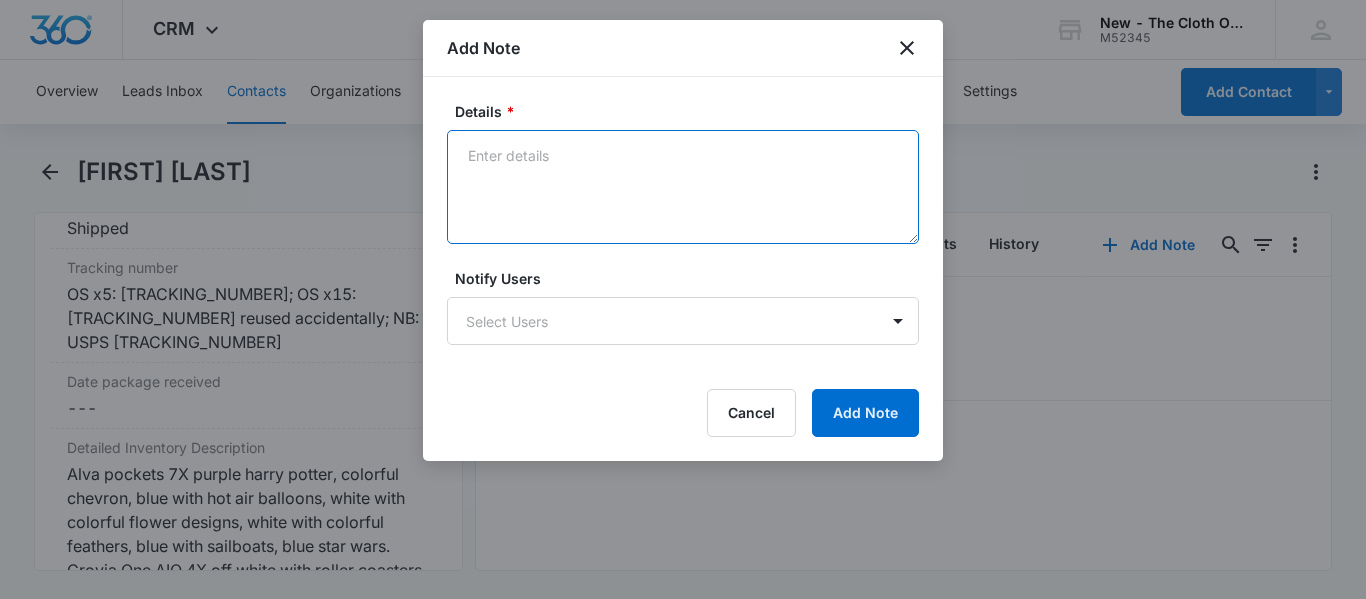 click on "Details *" at bounding box center [683, 187] 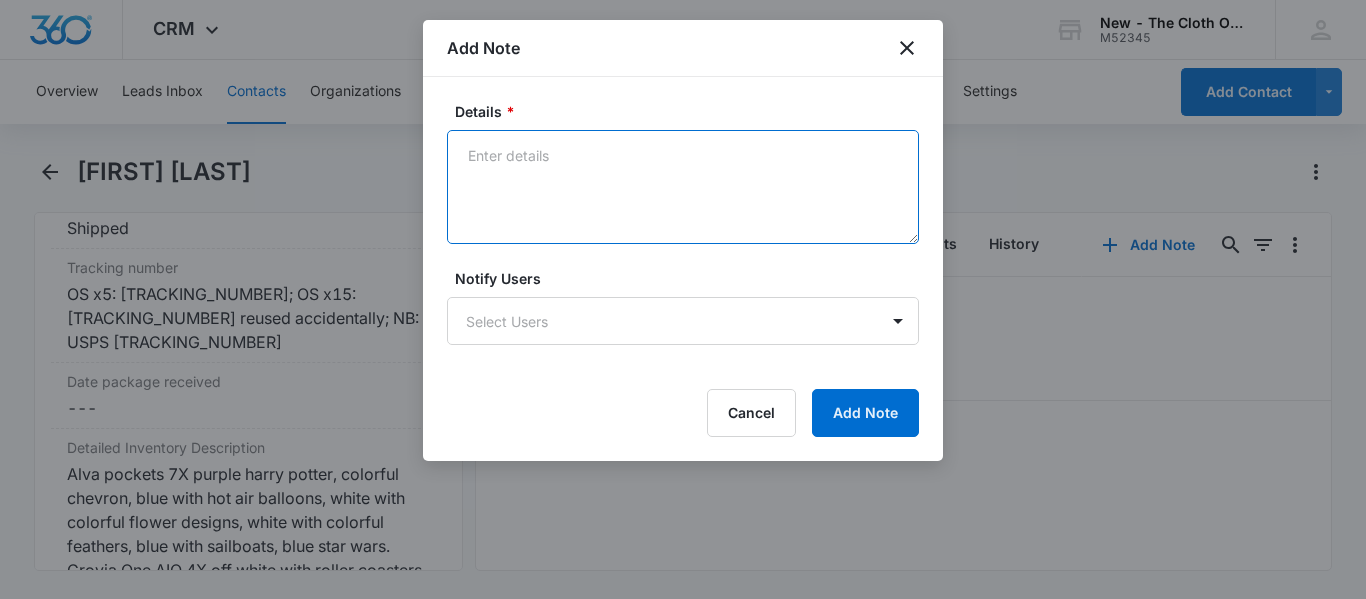 paste on "returned 7/28/25 RCVD 05/24/25 NB:
All in GUC ** 1 medium wet bag (blue, purple, orange triangles)
** 5 unbranded NB AIO (orange fleece, white with red polka dots, green and black geometric pattern, green pandas, beige fleece)
** 2 size one Thirsties AIO (orange, brown)
** 1 Simplex Organics NB AIO (yellow)
** 1 Totsbots NB AIO (red)
** 6 NB prefolds
** 3 Clotheez NB workhorse fitted
** 1 Lalababy NB pocket (black with rainbow dragons)
** 1 Albino Squirrel NB pocket (blue sushi)
** 2 NB bamboo inserts
** 2 NB microfiber inserts
** 2 Thirsties NB covers (green, white with camping)
** 1 Rumparooz NB cover (blue)" 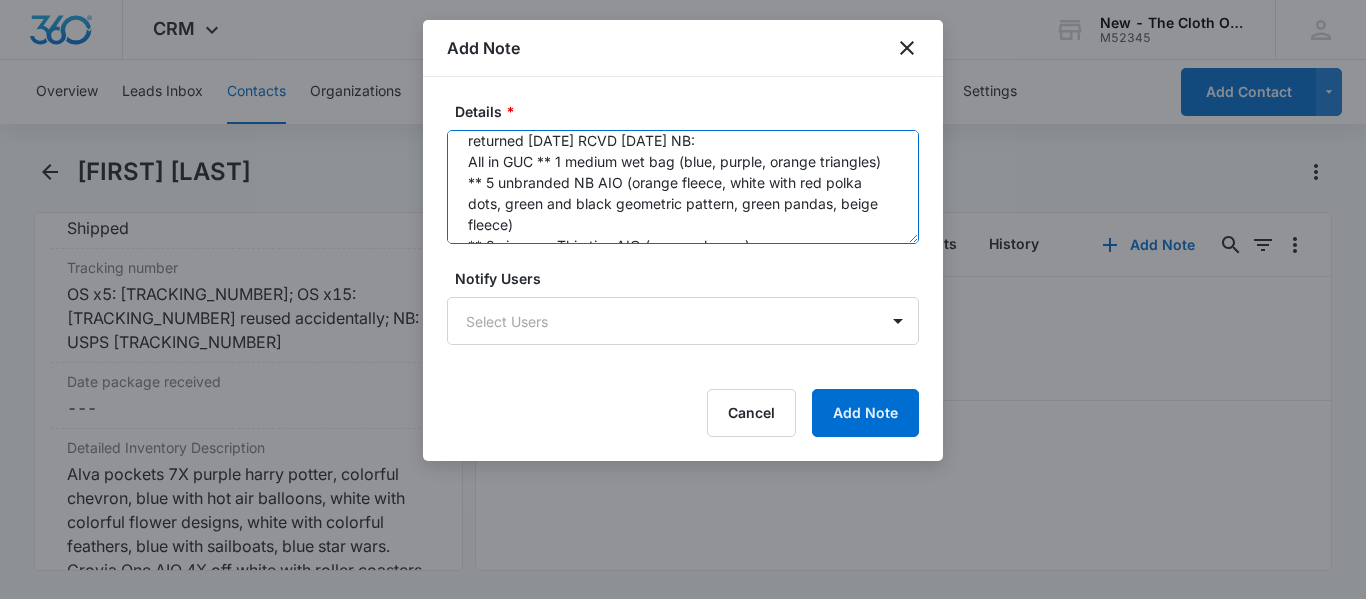 scroll, scrollTop: 0, scrollLeft: 0, axis: both 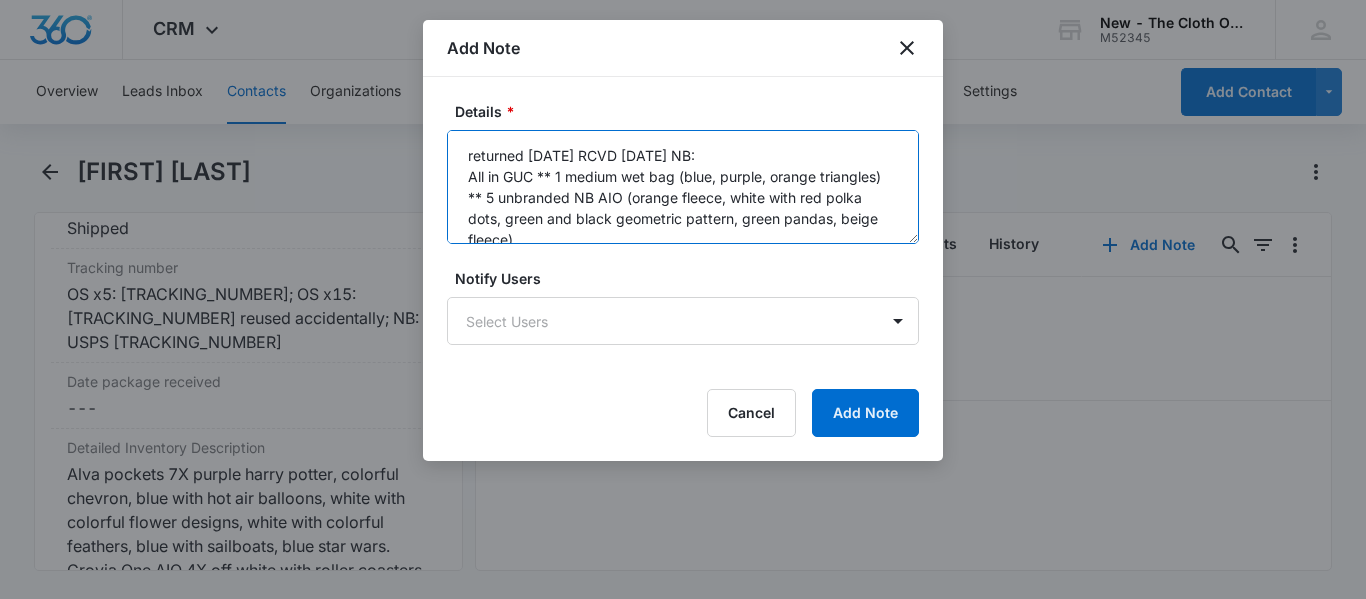 click on "returned 7/28/25 RCVD 05/24/25 NB:
All in GUC ** 1 medium wet bag (blue, purple, orange triangles)
** 5 unbranded NB AIO (orange fleece, white with red polka dots, green and black geometric pattern, green pandas, beige fleece)
** 2 size one Thirsties AIO (orange, brown)
** 1 Simplex Organics NB AIO (yellow)
** 1 Totsbots NB AIO (red)
** 6 NB prefolds
** 3 Clotheez NB workhorse fitted
** 1 Lalababy NB pocket (black with rainbow dragons)
** 1 Albino Squirrel NB pocket (blue sushi)
** 2 NB bamboo inserts
** 2 NB microfiber inserts
** 2 Thirsties NB covers (green, white with camping)
** 1 Rumparooz NB cover (blue)" at bounding box center (683, 187) 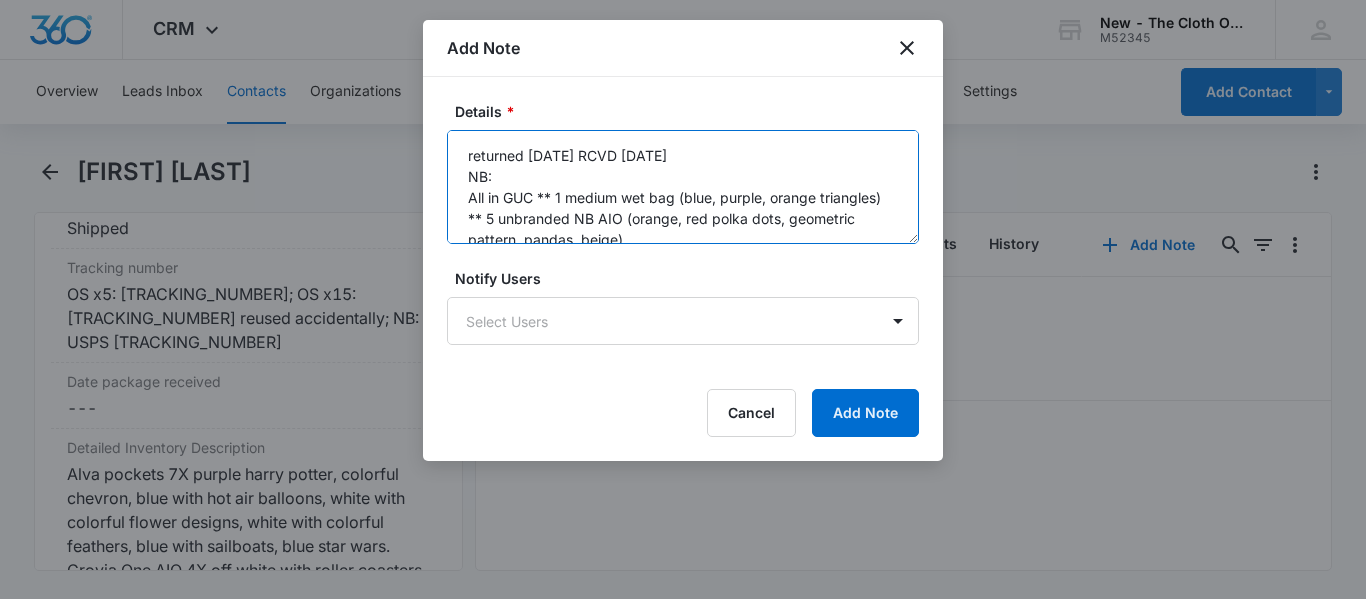drag, startPoint x: 691, startPoint y: 152, endPoint x: 463, endPoint y: 153, distance: 228.0022 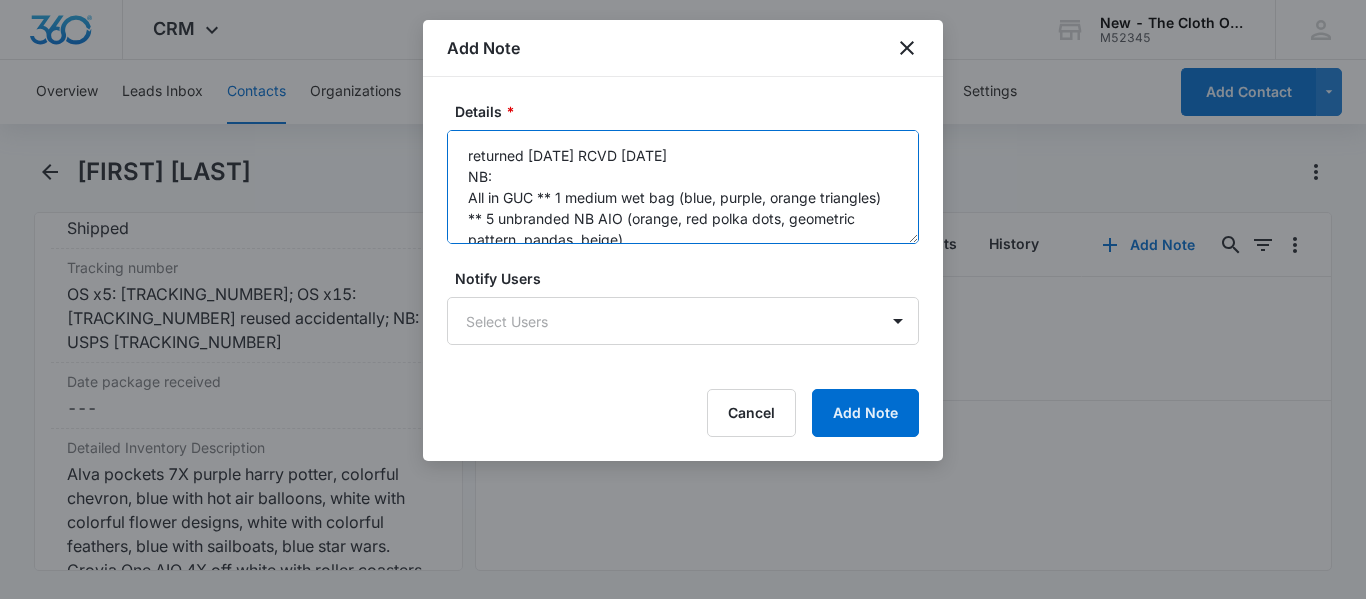 click on "returned 7/28/25 RCVD 05/24/25
NB:
All in GUC ** 1 medium wet bag (blue, purple, orange triangles)
** 5 unbranded NB AIO (orange fleece, white with red polka dots, green and black geometric pattern, green pandas, beige fleece)
** 2 size one Thirsties AIO (orange, brown)
** 1 Simplex Organics NB AIO (yellow)
** 1 Totsbots NB AIO (red)
** 6 NB prefolds
** 3 Clotheez NB workhorse fitted
** 1 Lalababy NB pocket (black with rainbow dragons)
** 1 Albino Squirrel NB pocket (blue sushi)
** 2 NB bamboo inserts
** 2 NB microfiber inserts
** 2 Thirsties NB covers (green, white with camping)
** 1 Rumparooz NB cover (blue)" at bounding box center [683, 187] 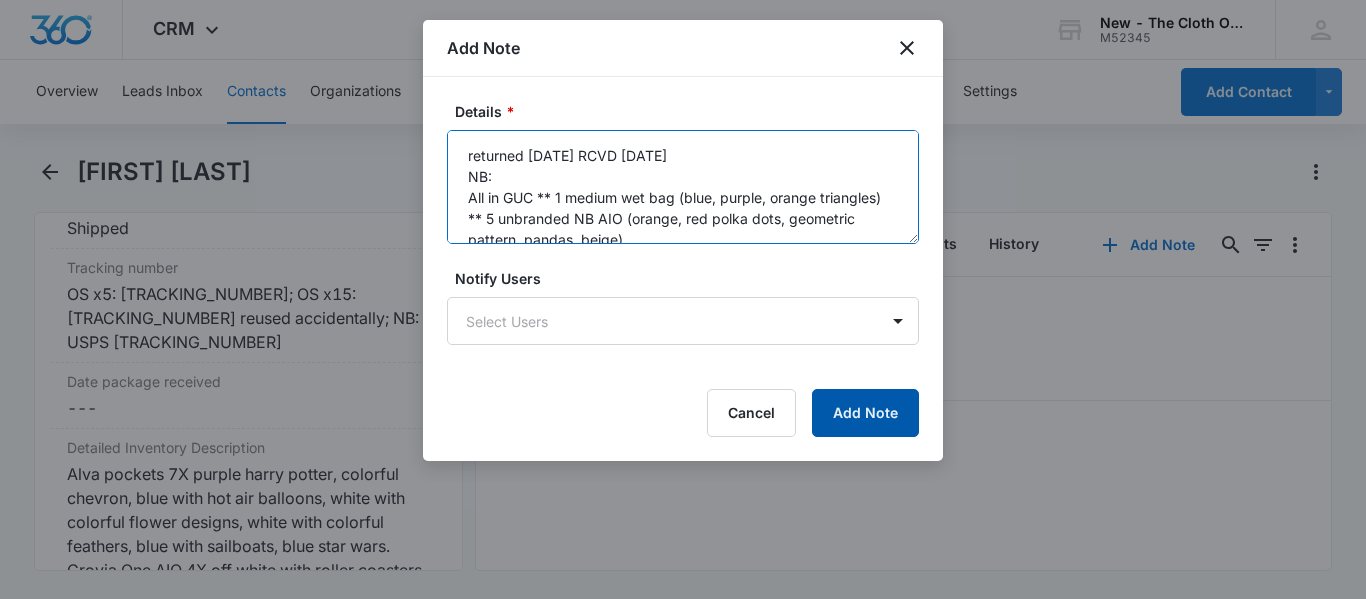 type on "returned 7/28/25 RCVD 05/24/25
NB:
All in GUC ** 1 medium wet bag (blue, purple, orange triangles)
** 5 unbranded NB AIO (orange fleece, white with red polka dots, green and black geometric pattern, green pandas, beige fleece)
** 2 size one Thirsties AIO (orange, brown)
** 1 Simplex Organics NB AIO (yellow)
** 1 Totsbots NB AIO (red)
** 6 NB prefolds
** 3 Clotheez NB workhorse fitted
** 1 Lalababy NB pocket (black with rainbow dragons)
** 1 Albino Squirrel NB pocket (blue sushi)
** 2 NB bamboo inserts
** 2 NB microfiber inserts
** 2 Thirsties NB covers (green, white with camping)
** 1 Rumparooz NB cover (blue)" 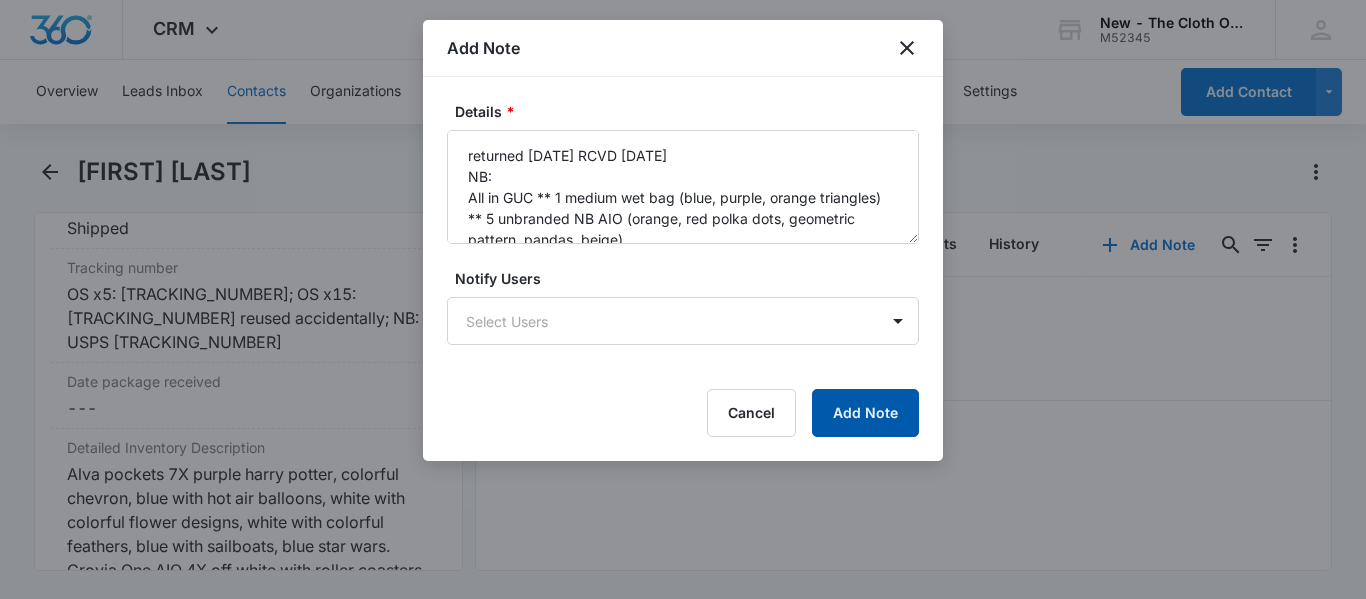 click on "Add Note" at bounding box center [865, 413] 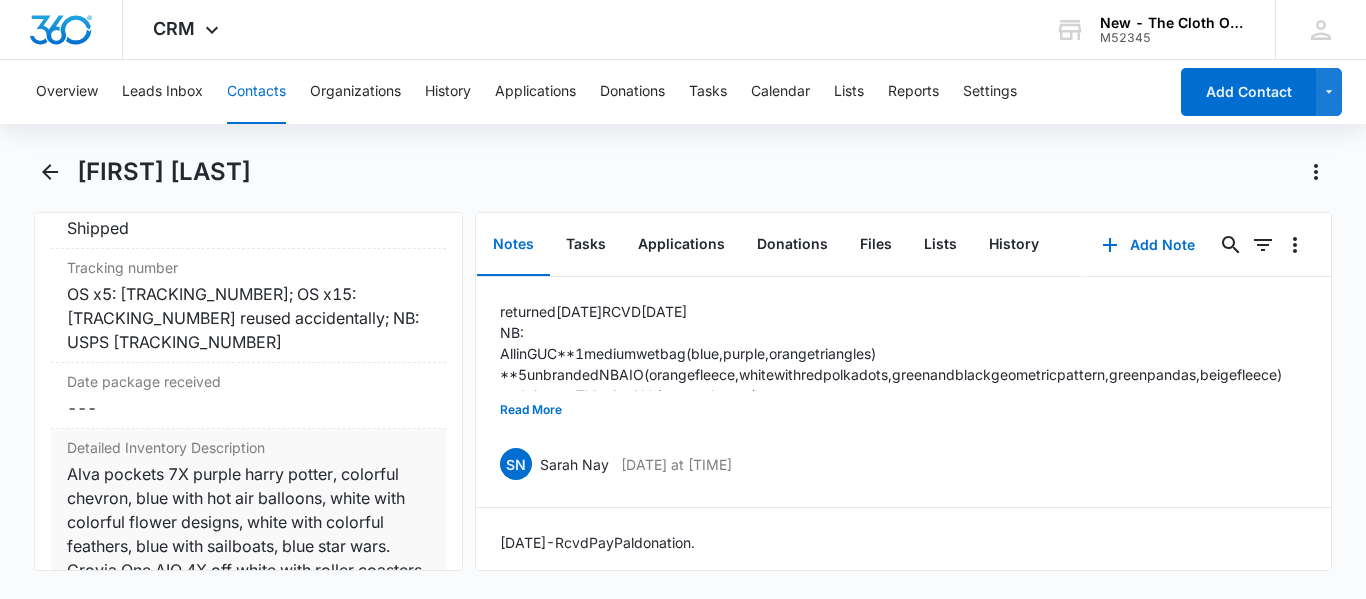 click on "Alva pockets 7X purple harry potter, colorful chevron, blue with hot air balloons, white with colorful flower designs, white with colorful feathers, blue with sailboats, blue star wars.
Grovia One AIO 4X off white with roller coasters, solid grey, blue with campers, blue with orange jellyfish and seashells.
Happy Endings AIO 2X colorful dog portraits, white with blue whales.
unknown brand pockets 2X solid orange, solid blue.
9 Nora's nursery charcoal pocket inserts.
1 grey Weegrow wet bag" at bounding box center (248, 594) 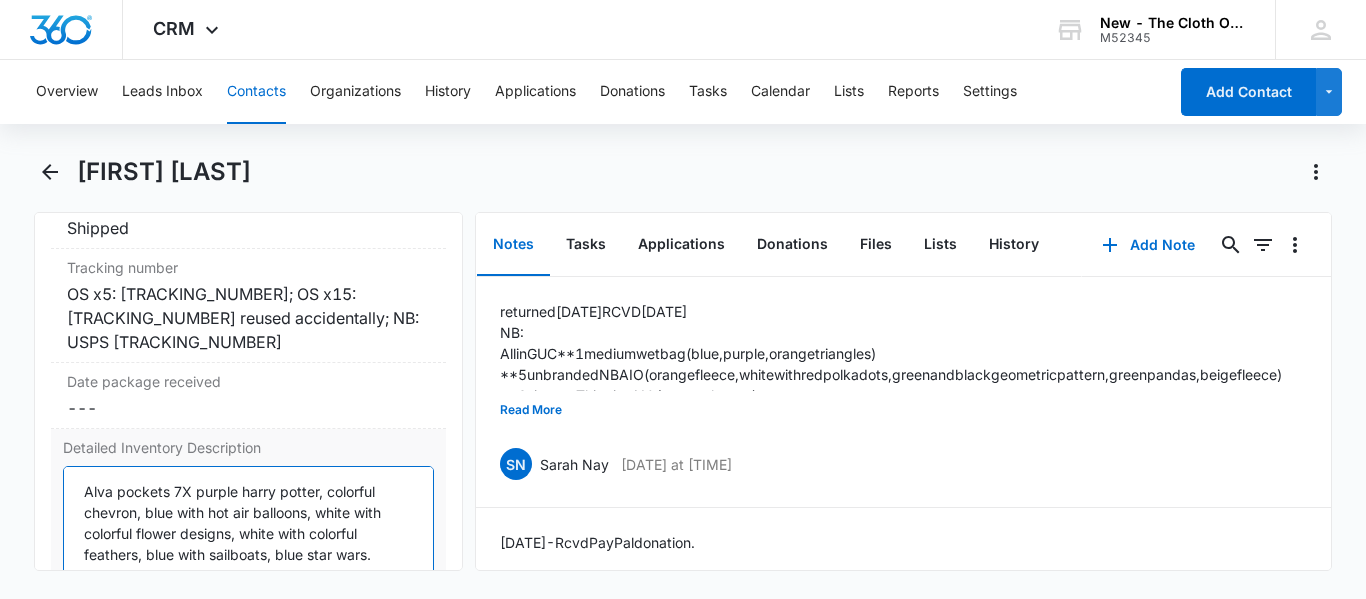 click on "Alva pockets 7X purple harry potter, colorful chevron, blue with hot air balloons, white with colorful flower designs, white with colorful feathers, blue with sailboats, blue star wars.
Grovia One AIO 4X off white with roller coasters, solid grey, blue with campers, blue with orange jellyfish and seashells.
Happy Endings AIO 2X colorful dog portraits, white with blue whales.
unknown brand pockets 2X solid orange, solid blue.
9 Nora's nursery charcoal pocket inserts.
1 grey Weegrow wet bag" at bounding box center [248, 523] 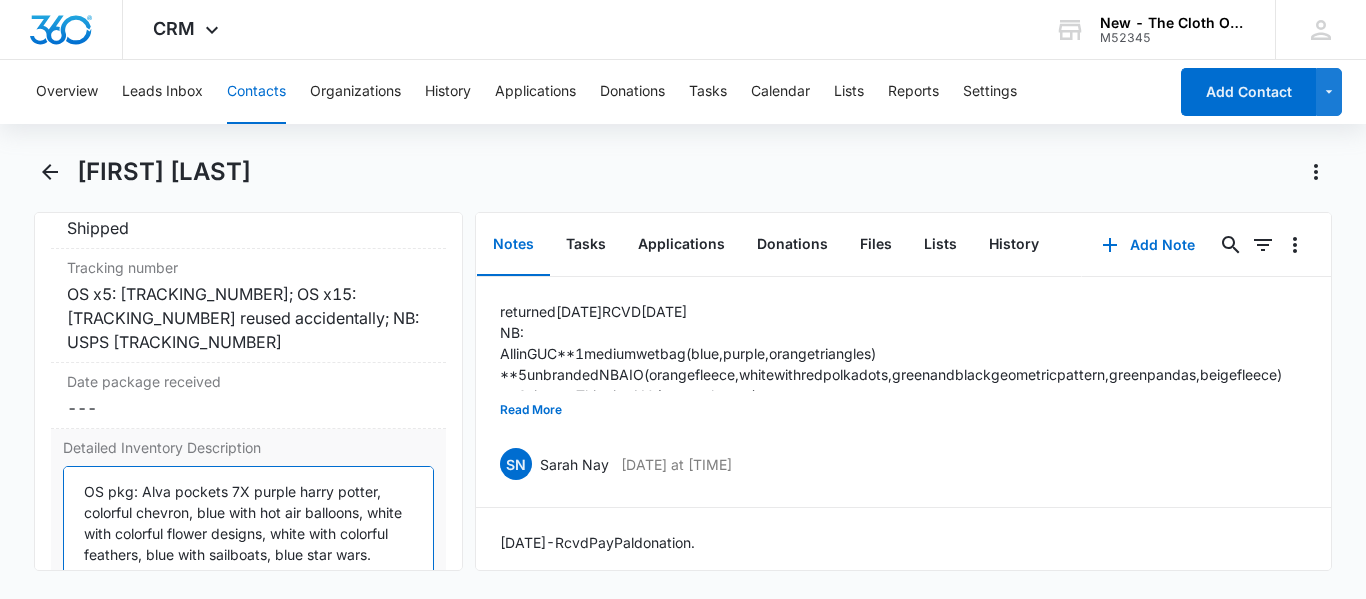 scroll, scrollTop: 4964, scrollLeft: 0, axis: vertical 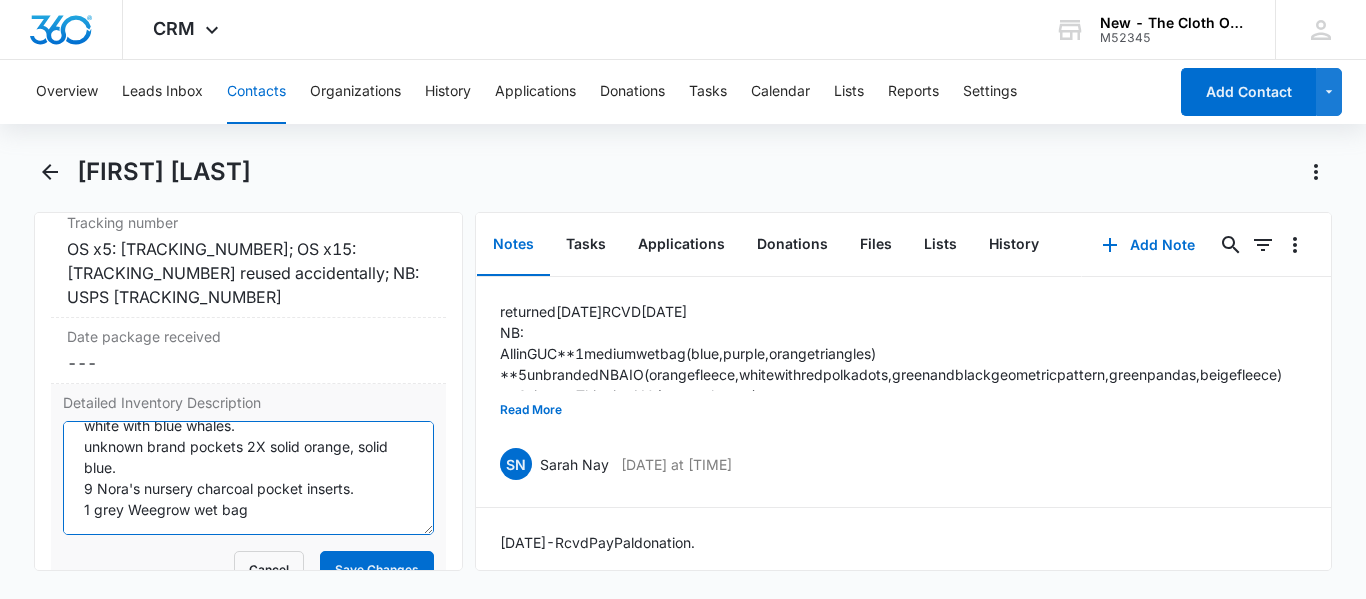 paste on "returned 7/28/25 RCVD 05/24/25
NB:
All in GUC ** 1 medium wet bag (blue, purple, orange triangles)
** 5 unbranded NB AIO (orange fleece, white with red polka dots, green and black geometric pattern, green pandas, beige fleece)
** 2 size one Thirsties AIO (orange, brown)
** 1 Simplex Organics NB AIO (yellow)
** 1 Totsbots NB AIO (red)
** 6 NB prefolds
** 3 Clotheez NB workhorse fitted
** 1 Lalababy NB pocket (black with rainbow dragons)
** 1 Albino Squirrel NB pocket (blue sushi)
** 2 NB bamboo inserts
** 2 NB microfiber inserts
** 2 Thirsties NB covers (green, white with camping)
** 1 Rumparooz NB cover (blue)" 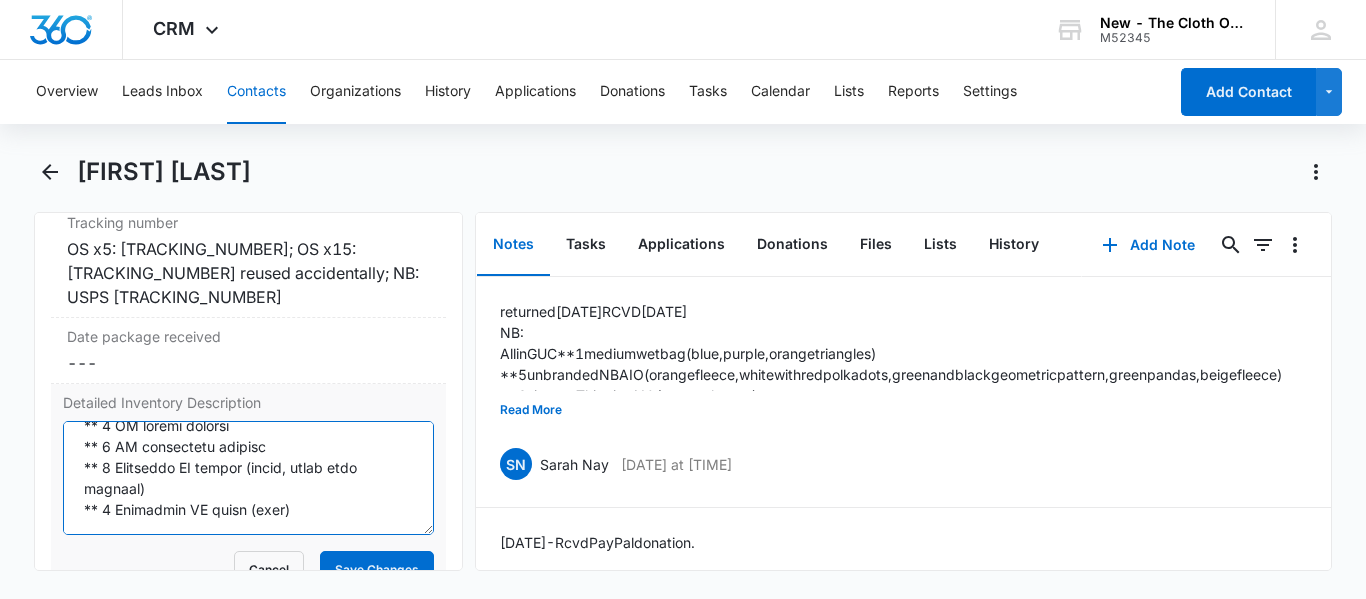 scroll, scrollTop: 672, scrollLeft: 0, axis: vertical 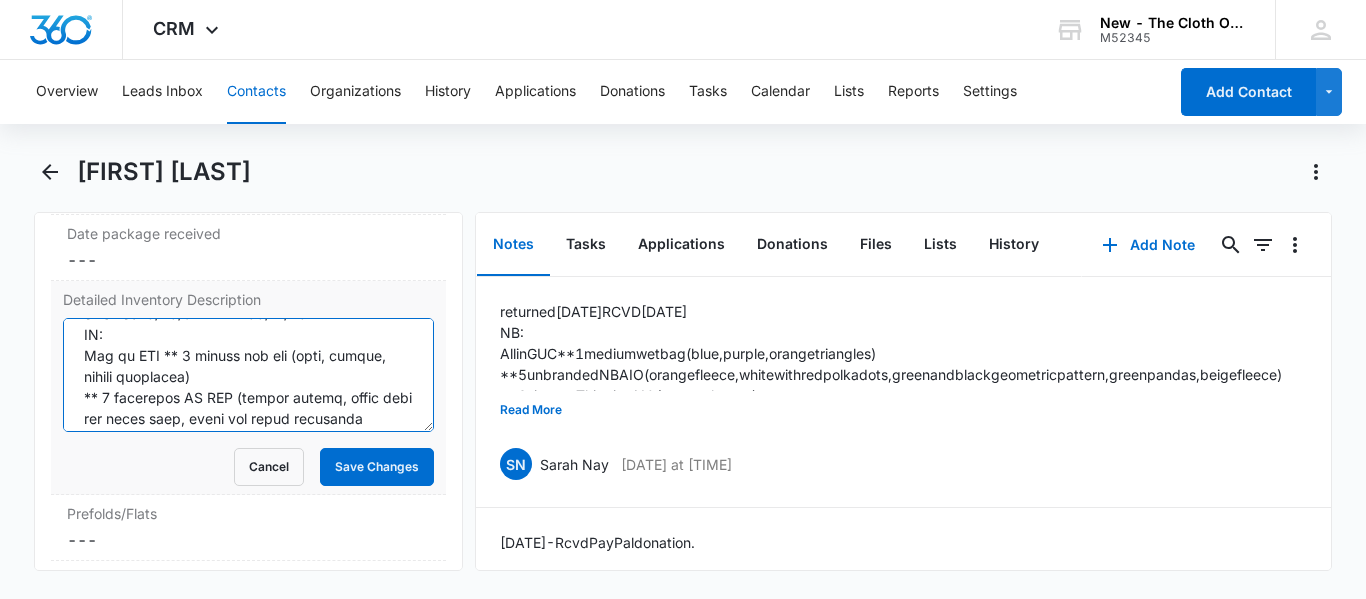 click on "Detailed Inventory Description" at bounding box center [248, 375] 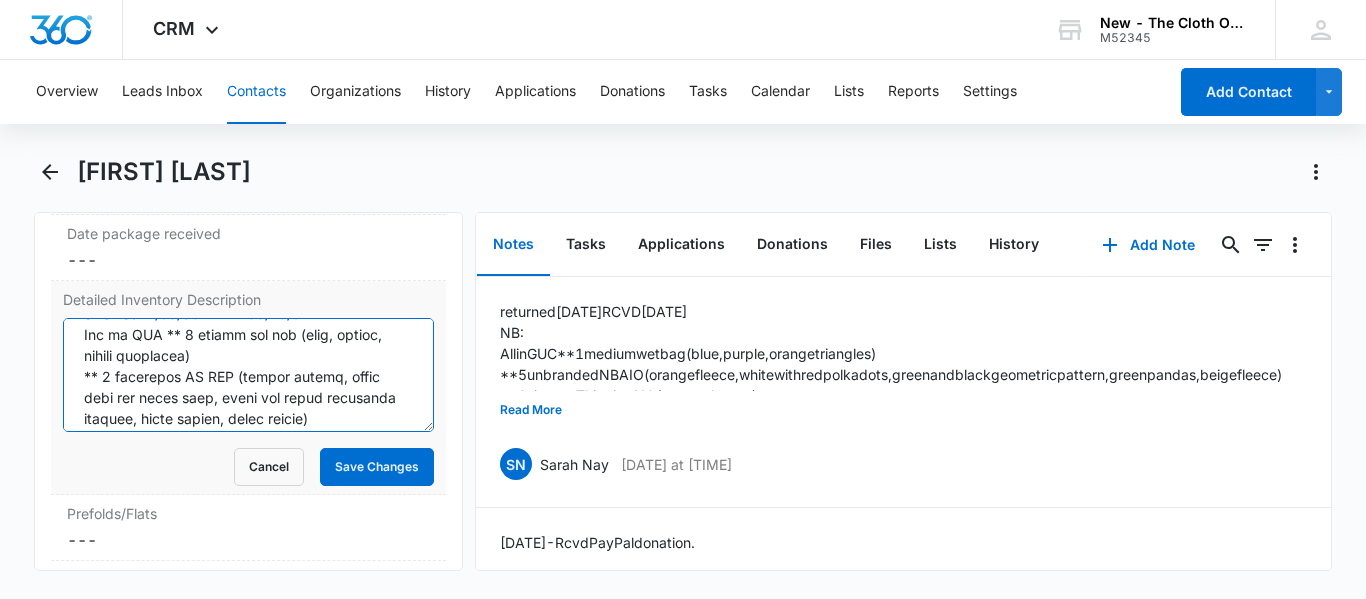 click on "Detailed Inventory Description" at bounding box center [248, 375] 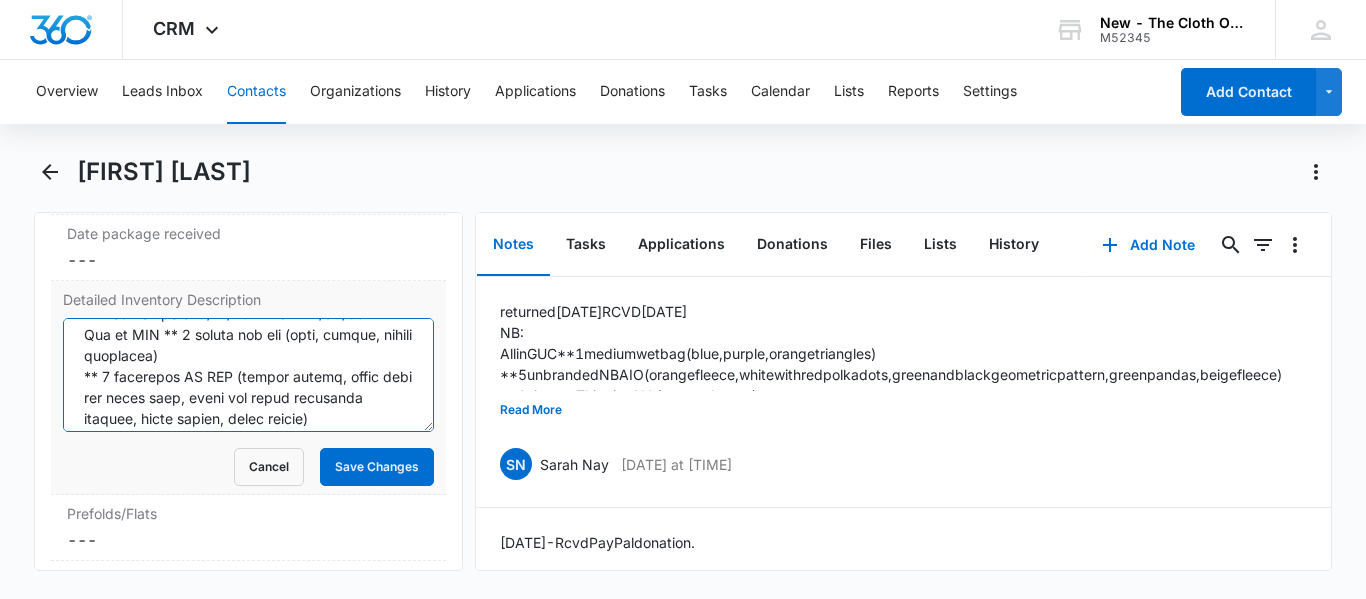 click on "Detailed Inventory Description" at bounding box center [248, 375] 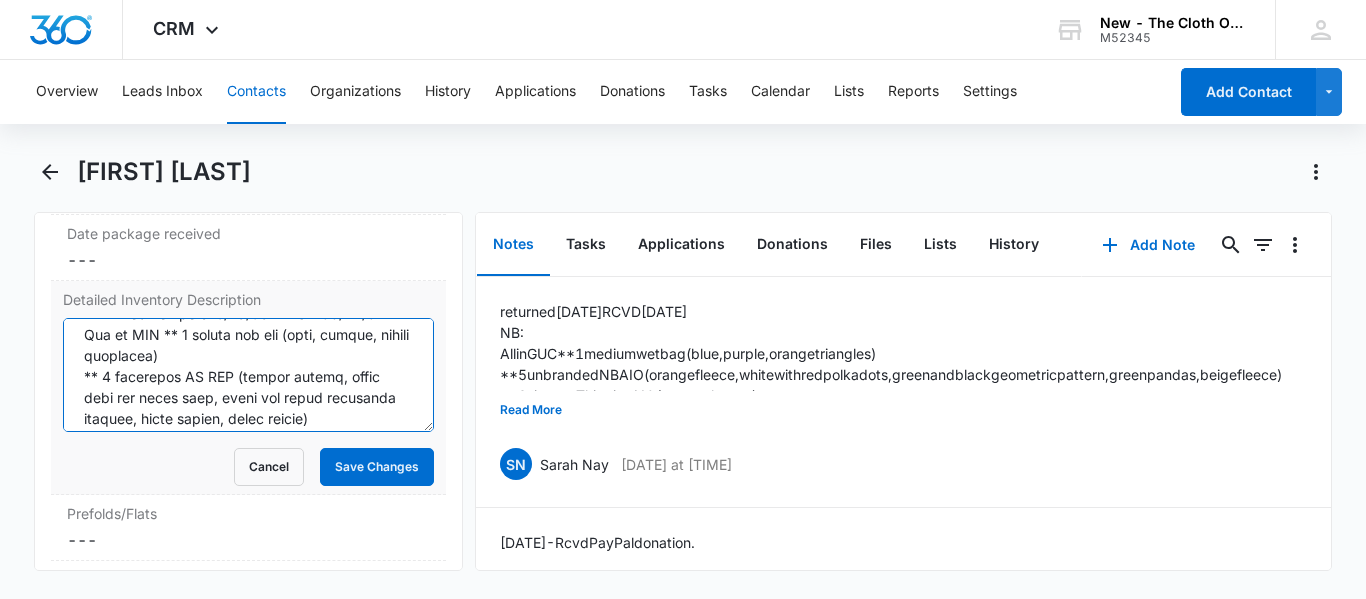 click on "Detailed Inventory Description" at bounding box center [248, 375] 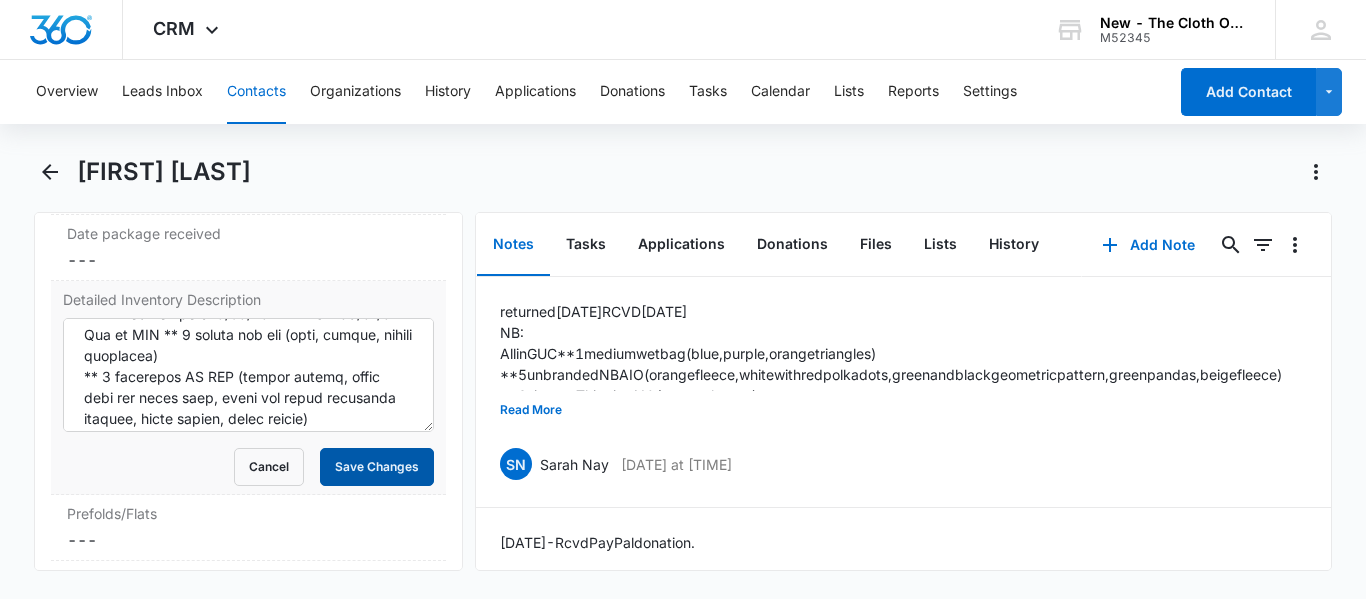 click on "Save Changes" at bounding box center [377, 467] 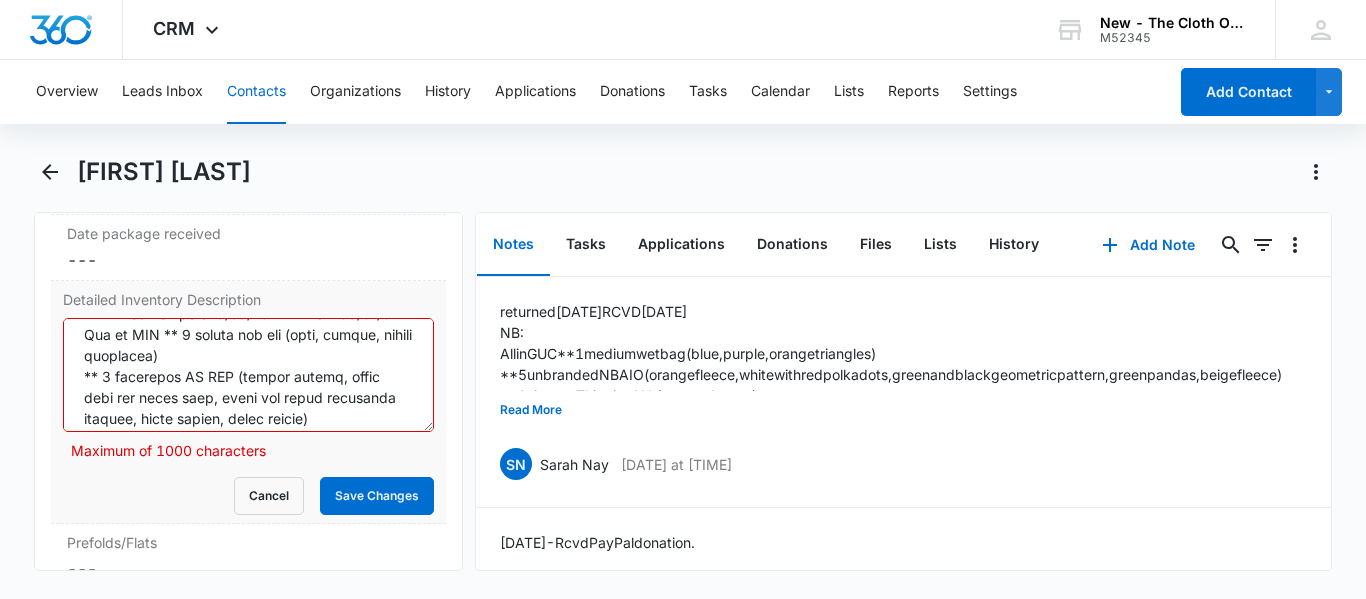 click on "Detailed Inventory Description" at bounding box center [248, 375] 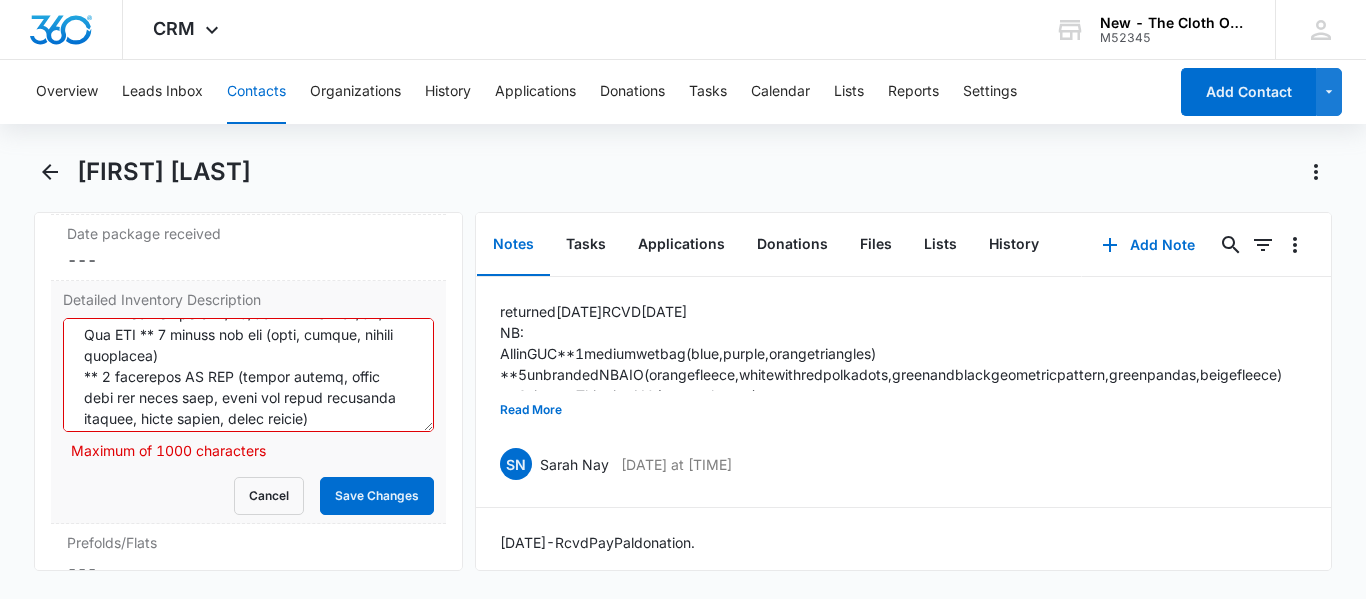 click on "Detailed Inventory Description" at bounding box center (248, 375) 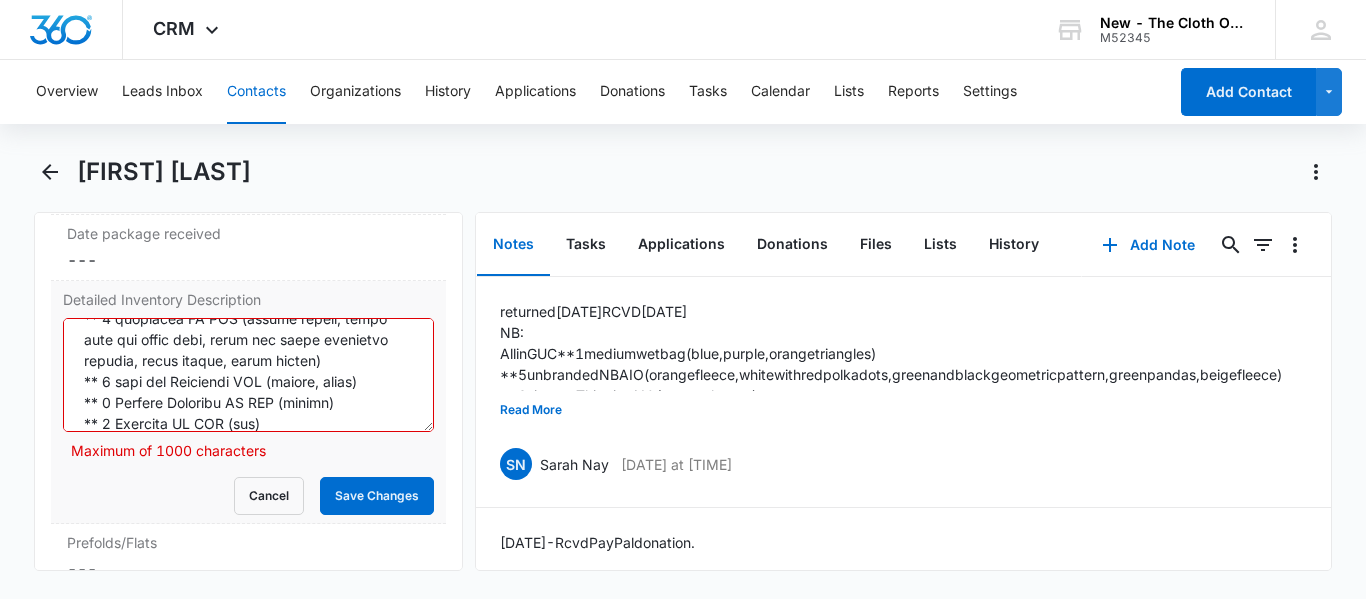 scroll, scrollTop: 365, scrollLeft: 0, axis: vertical 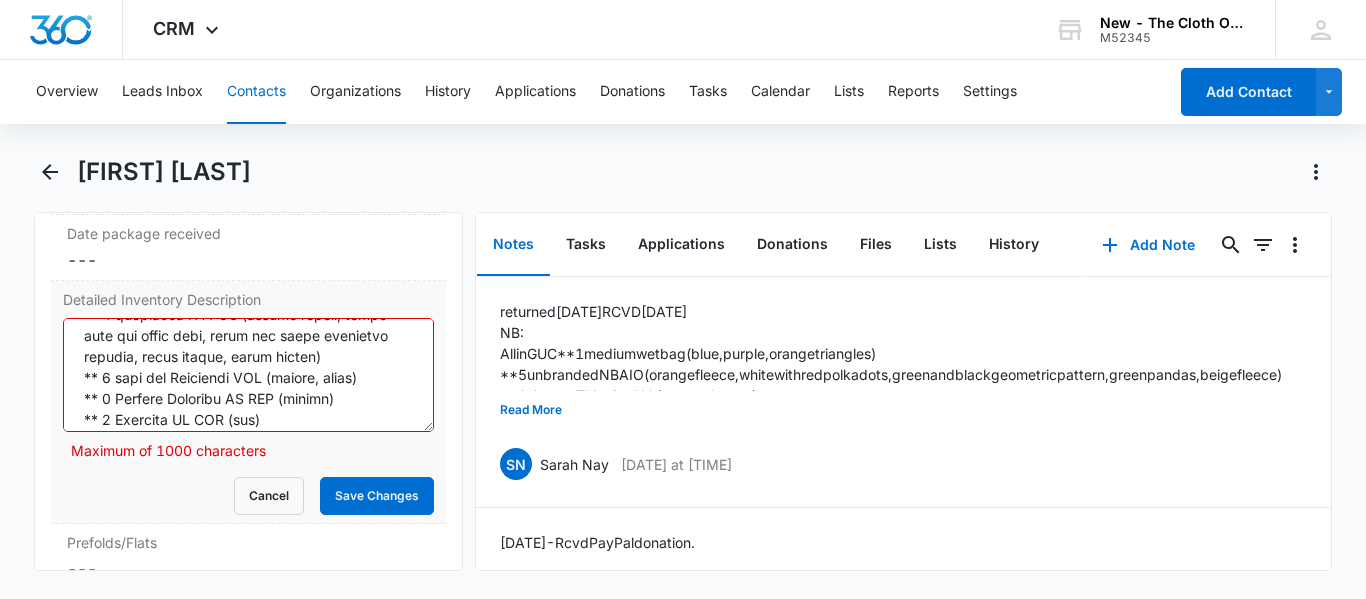 click on "Detailed Inventory Description" at bounding box center (248, 375) 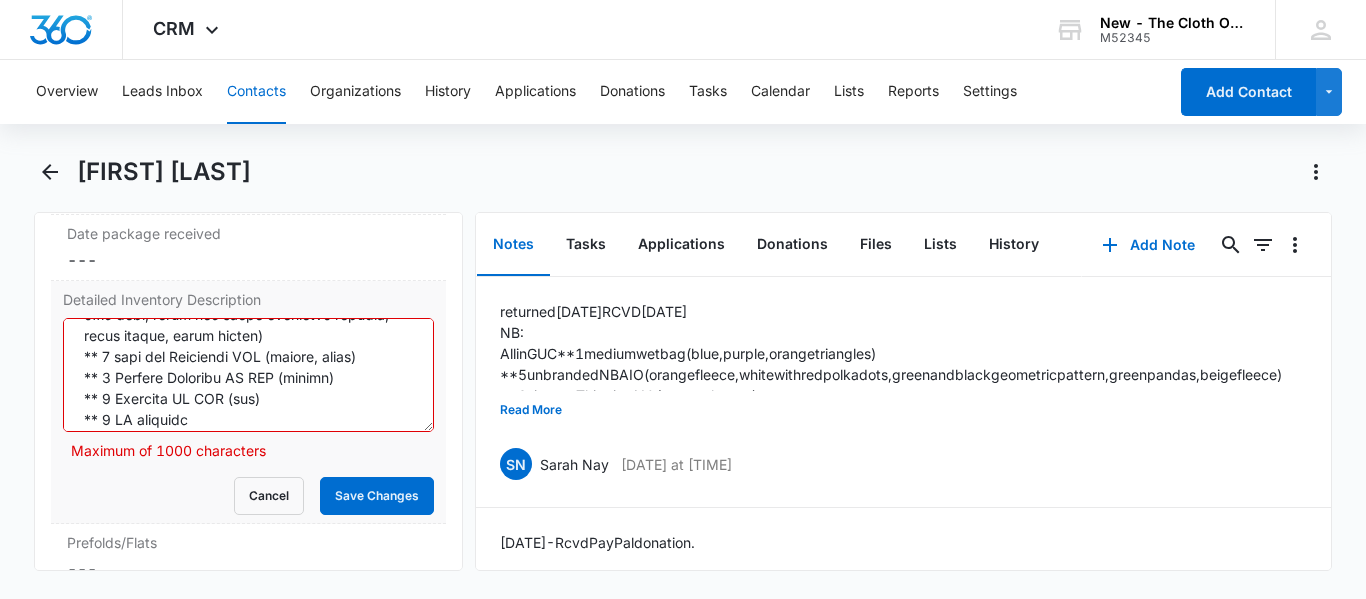 click on "Detailed Inventory Description" at bounding box center (248, 375) 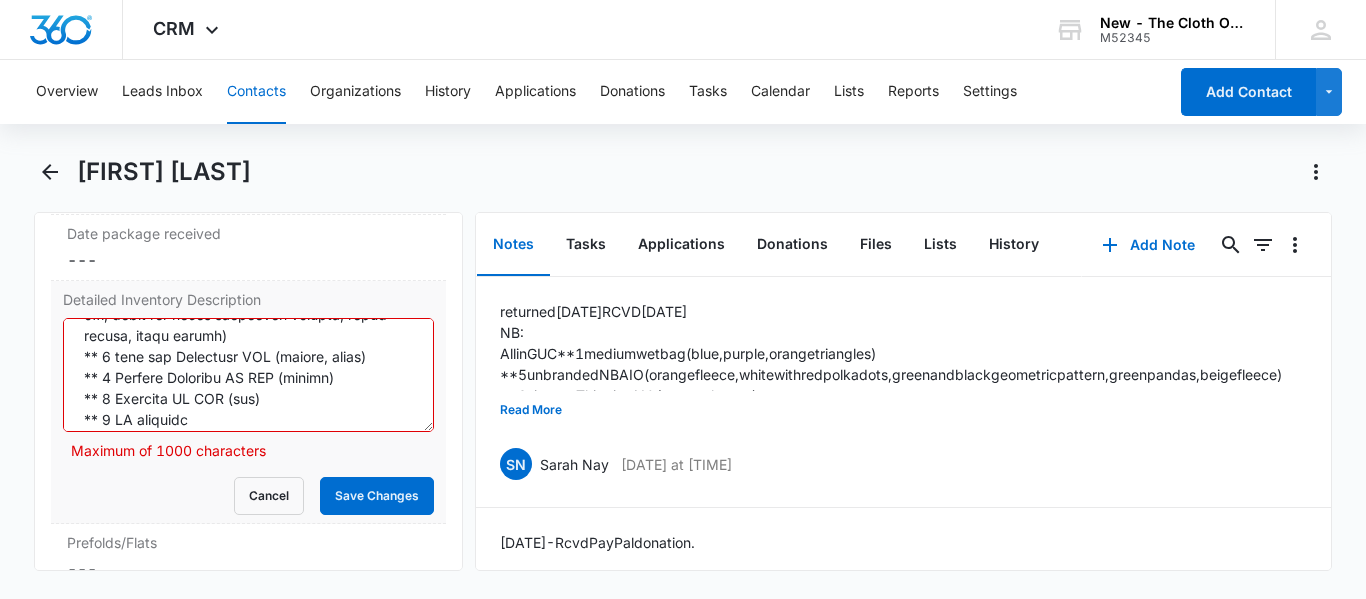 click on "Detailed Inventory Description" at bounding box center [248, 375] 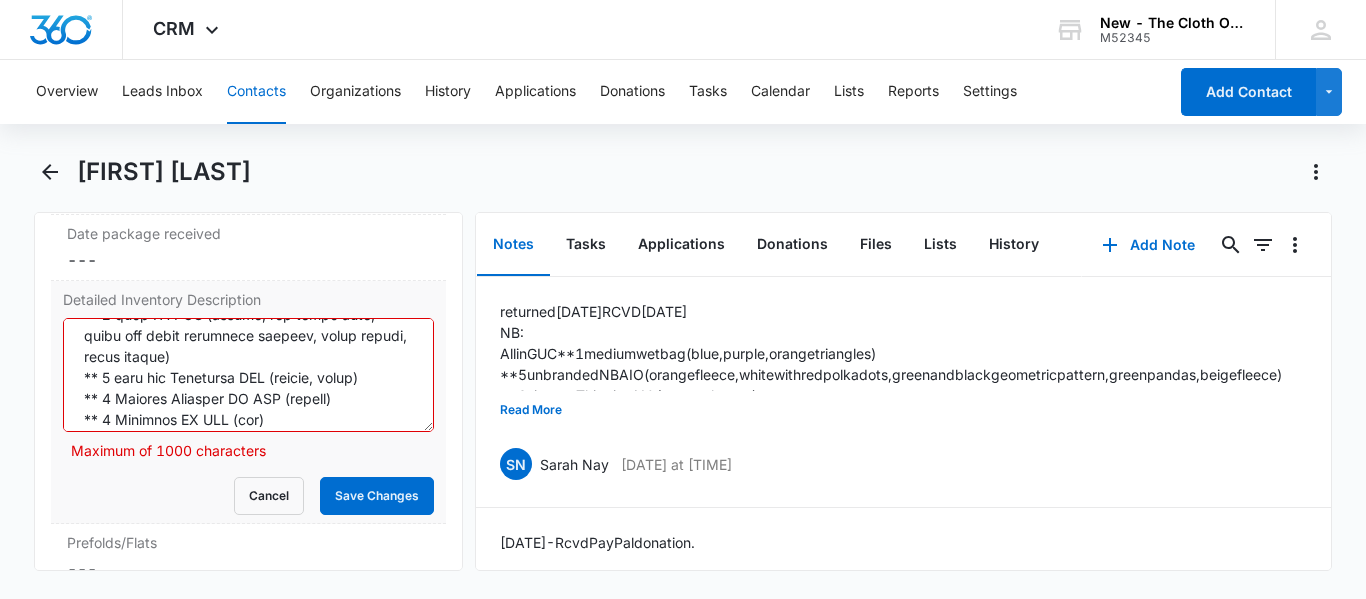 click on "Detailed Inventory Description" at bounding box center (248, 375) 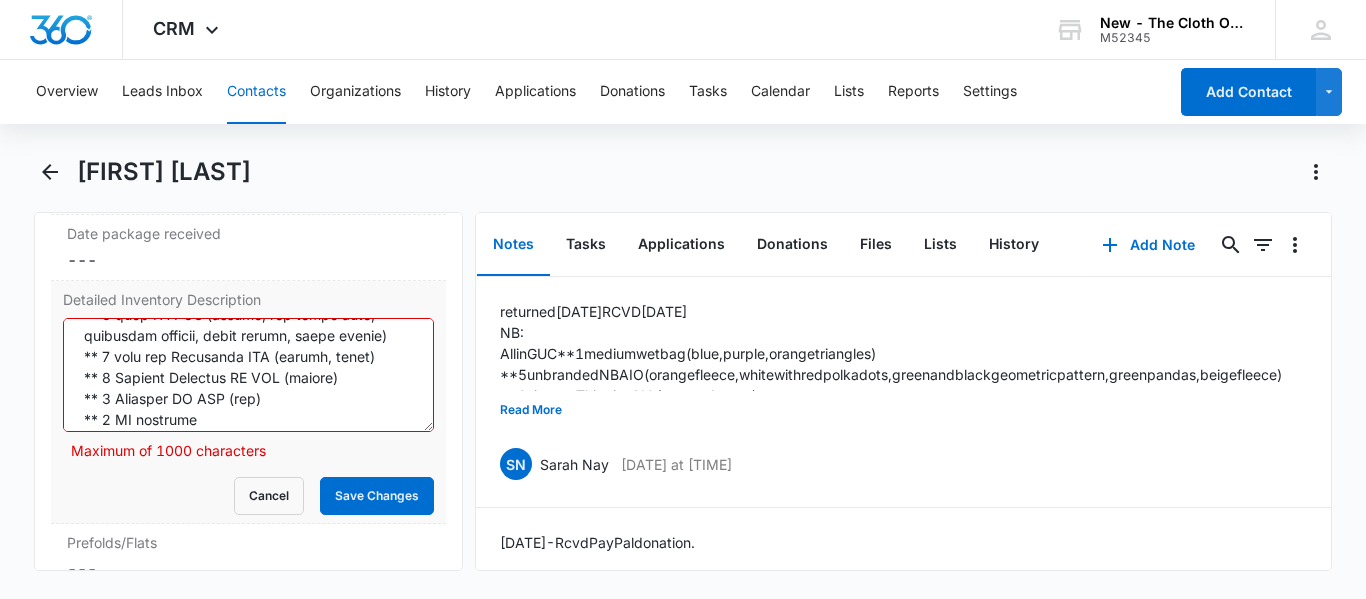 click on "Detailed Inventory Description" at bounding box center (248, 375) 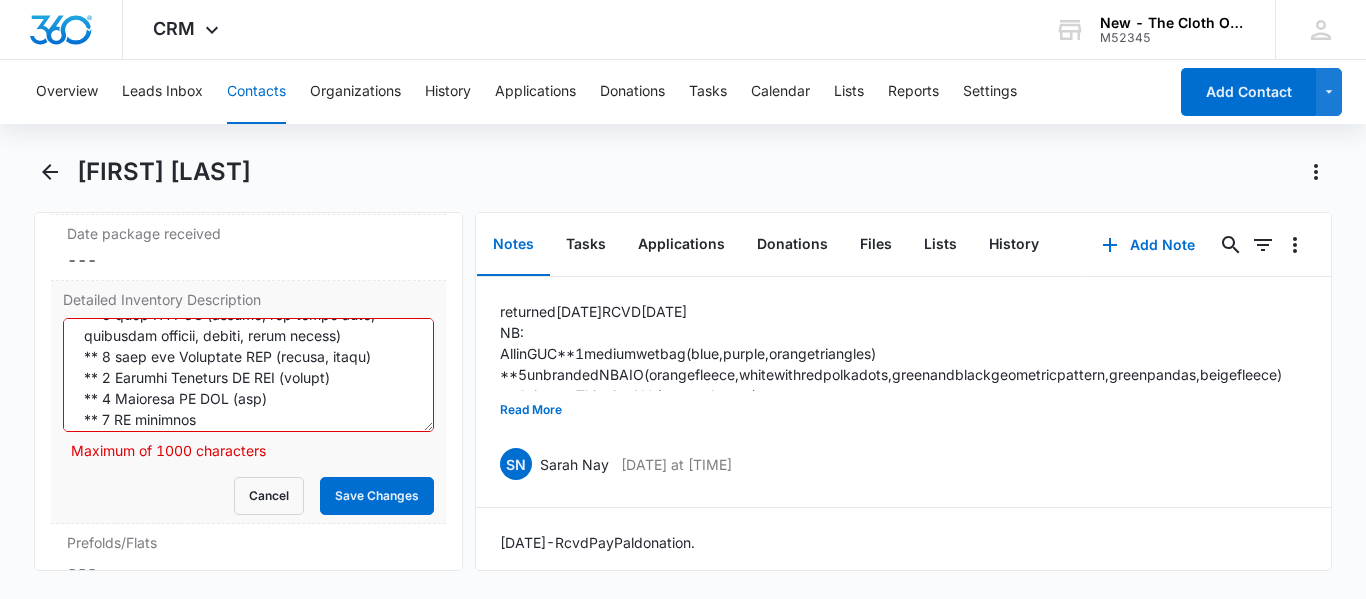 click on "Detailed Inventory Description" at bounding box center (248, 375) 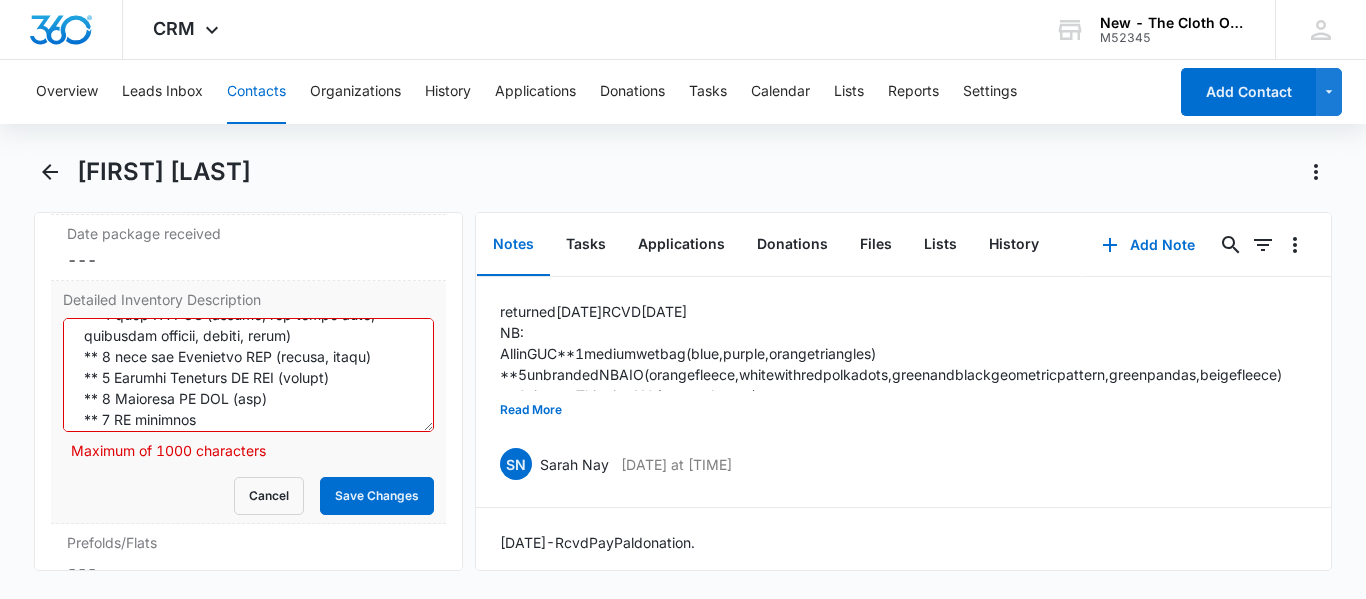 click on "Detailed Inventory Description" at bounding box center [248, 375] 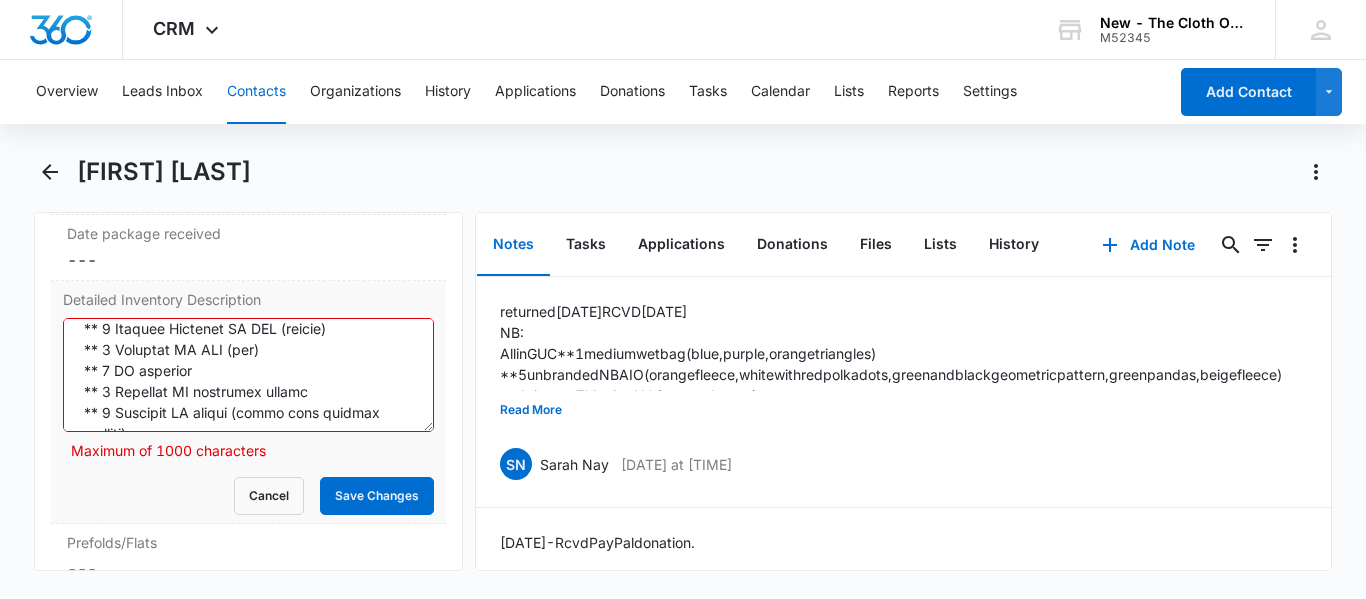scroll, scrollTop: 421, scrollLeft: 0, axis: vertical 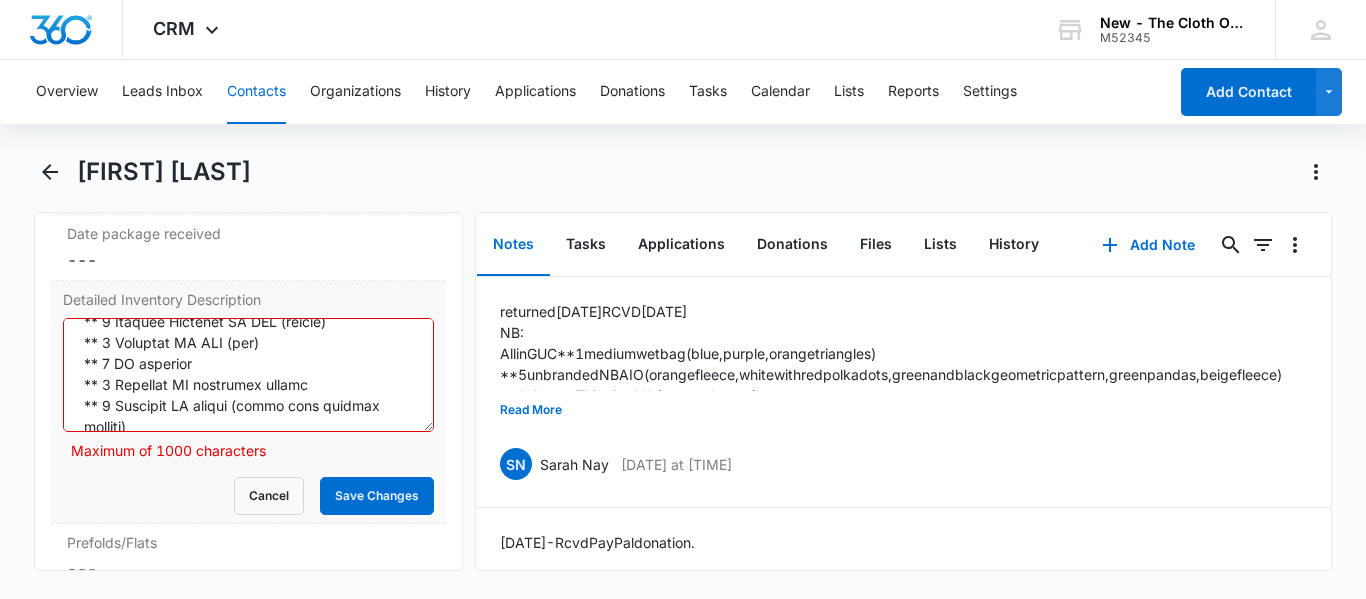 click on "Detailed Inventory Description" at bounding box center [248, 375] 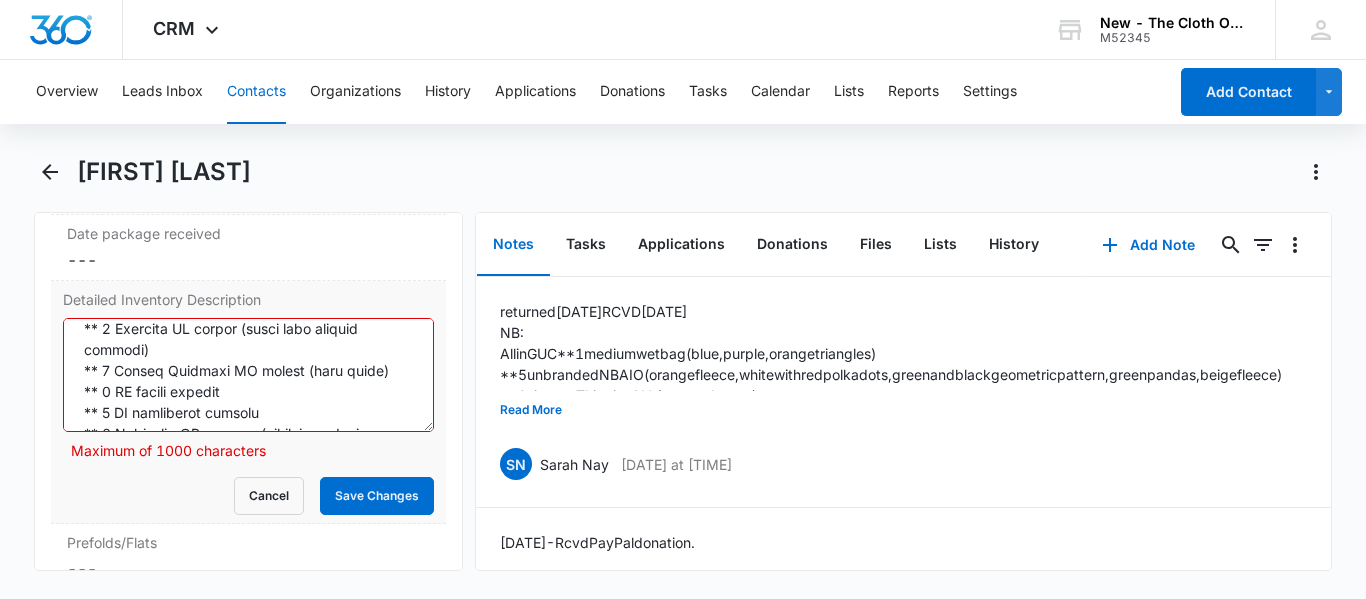 scroll, scrollTop: 500, scrollLeft: 0, axis: vertical 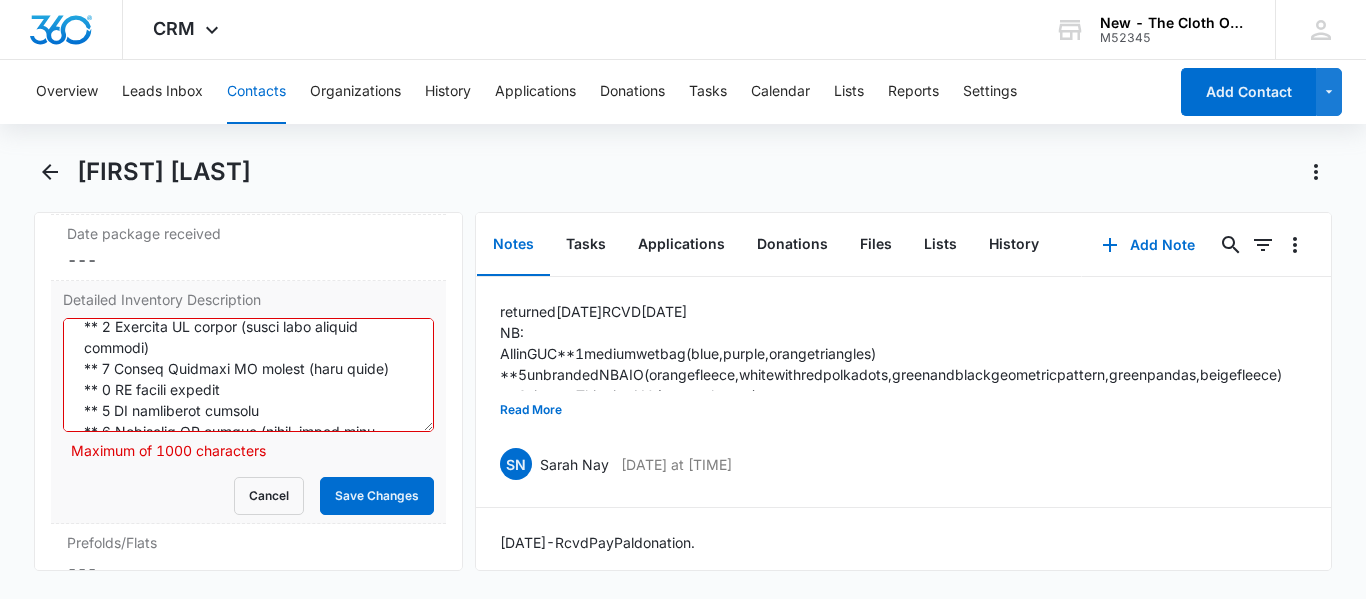 click on "Detailed Inventory Description" at bounding box center (248, 375) 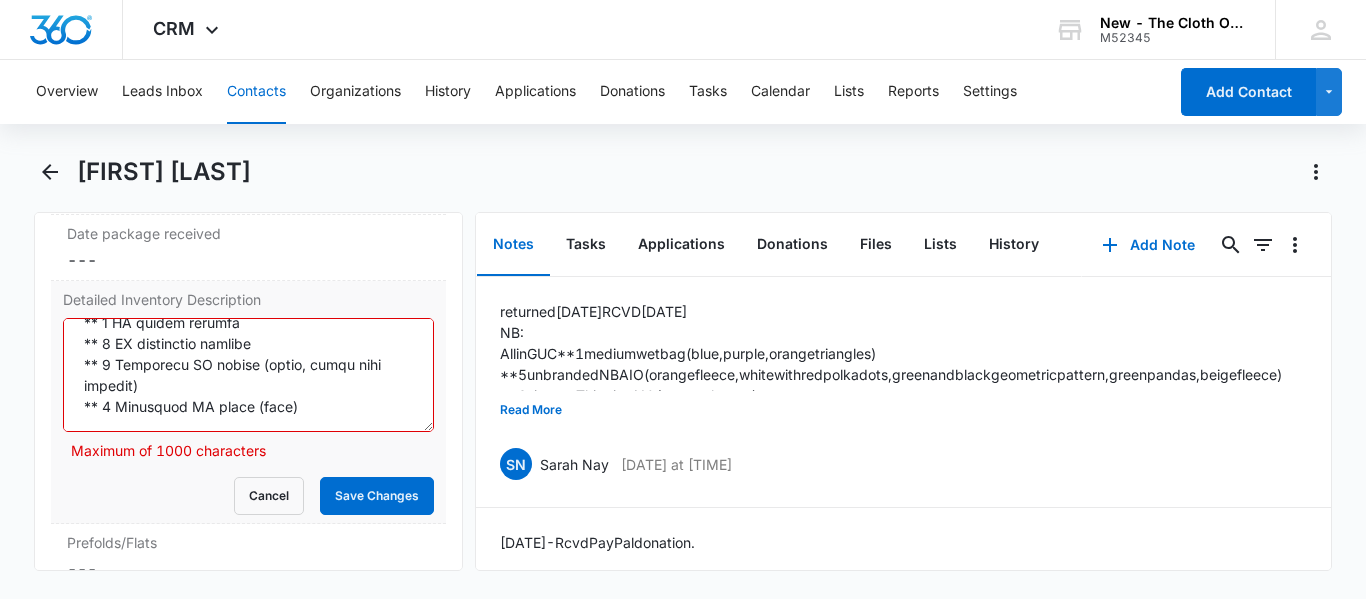 scroll, scrollTop: 605, scrollLeft: 0, axis: vertical 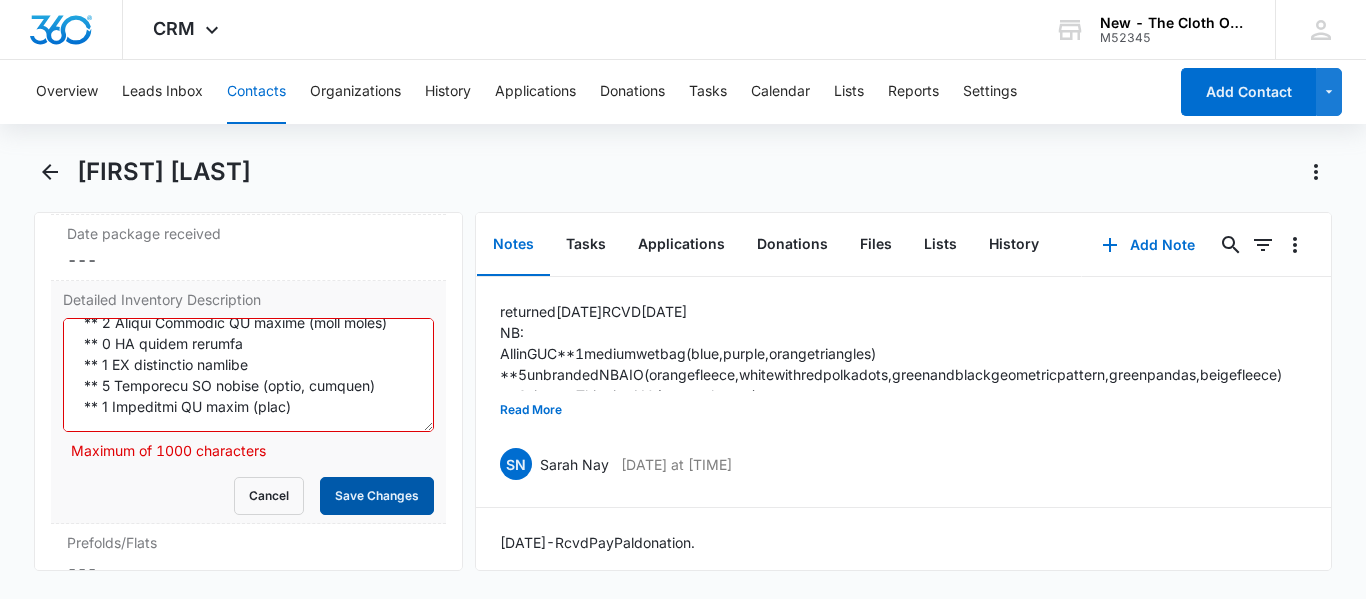 type on "OS pkg: Alva pockets 7X purple harry potter, colorful chevron, blue with hot air balloons, white with colorful flower designs, white with colorful feathers, blue with sailboats, blue star wars.
Grovia One AIO 4X off white with roller coasters, solid grey, blue with campers, blue with orange jellyfish and seashells.
Happy Endings AIO 2X colorful dog portraits, white with blue whales.
unknown brand pockets 2X solid orange, solid blue.
9 Nora's nursery charcoal pocket inserts.
1 grey Weegrow wet bag
**NB loan returned 7/28/25** RCVD 05/24/25
All GUC ** 1 wet bag (blue, purple, orange triangles)
** 5 unbr NB AIO (orange, red polka dots, geometric pattern, pandas, beige)
** 2 sz 1 Thirsties AIO (orange, brown)
** 1 Simplex NB AIO (yellow)
** 1 Totsbots NB AIO (red)
** 6 NB prefolds
** 3 Clotheez NB workhorse fitted
** 1 Lalababy NB pocket (rainbow dragons)
** 1 Albino Squirrel NB pocket (blue sushi)
** 2 NB bamboo inserts
** 2 NB microfiber inserts
** 2 Thirsties NB covers (green, camping)
** 1 Rumparooz NB c..." 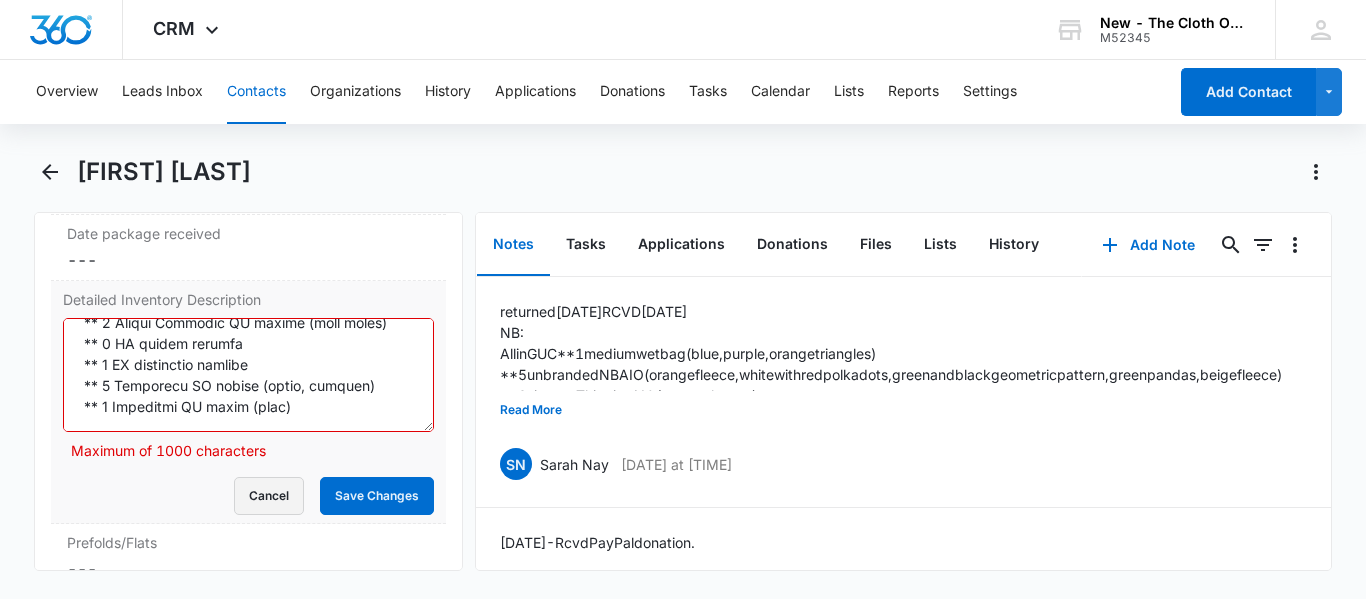 click on "Cancel" at bounding box center [269, 496] 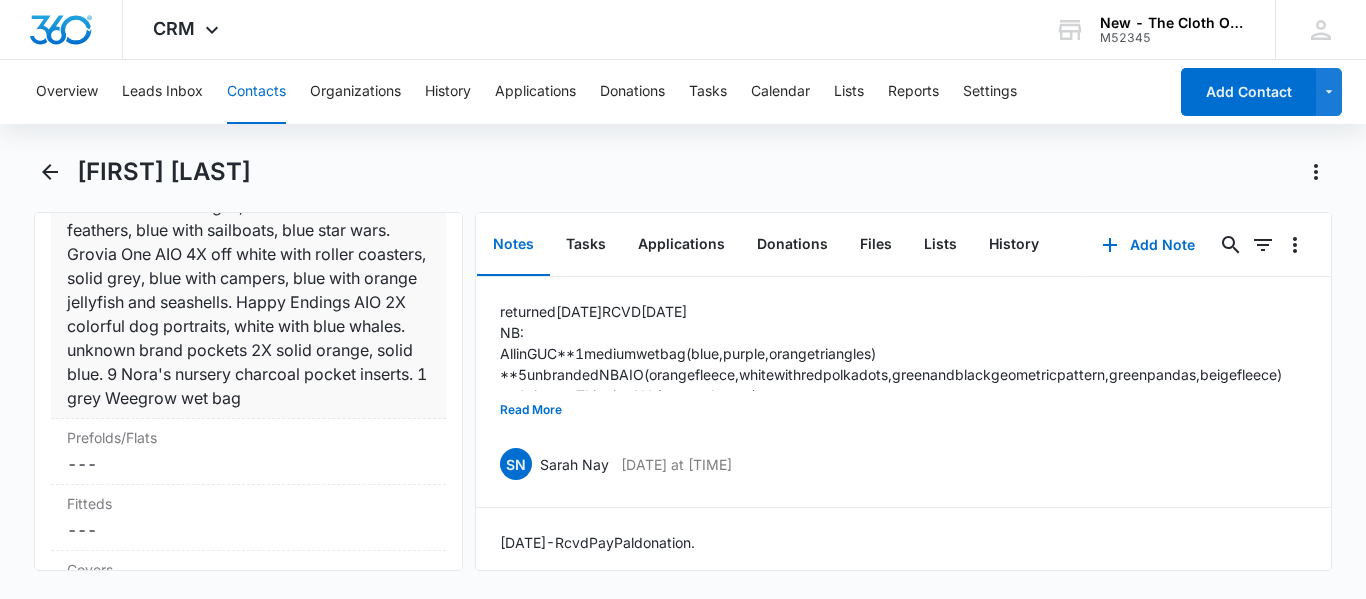 click on "Alva pockets 7X purple harry potter, colorful chevron, blue with hot air balloons, white with colorful flower designs, white with colorful feathers, blue with sailboats, blue star wars.
Grovia One AIO 4X off white with roller coasters, solid grey, blue with campers, blue with orange jellyfish and seashells.
Happy Endings AIO 2X colorful dog portraits, white with blue whales.
unknown brand pockets 2X solid orange, solid blue.
9 Nora's nursery charcoal pocket inserts.
1 grey Weegrow wet bag" at bounding box center (248, 278) 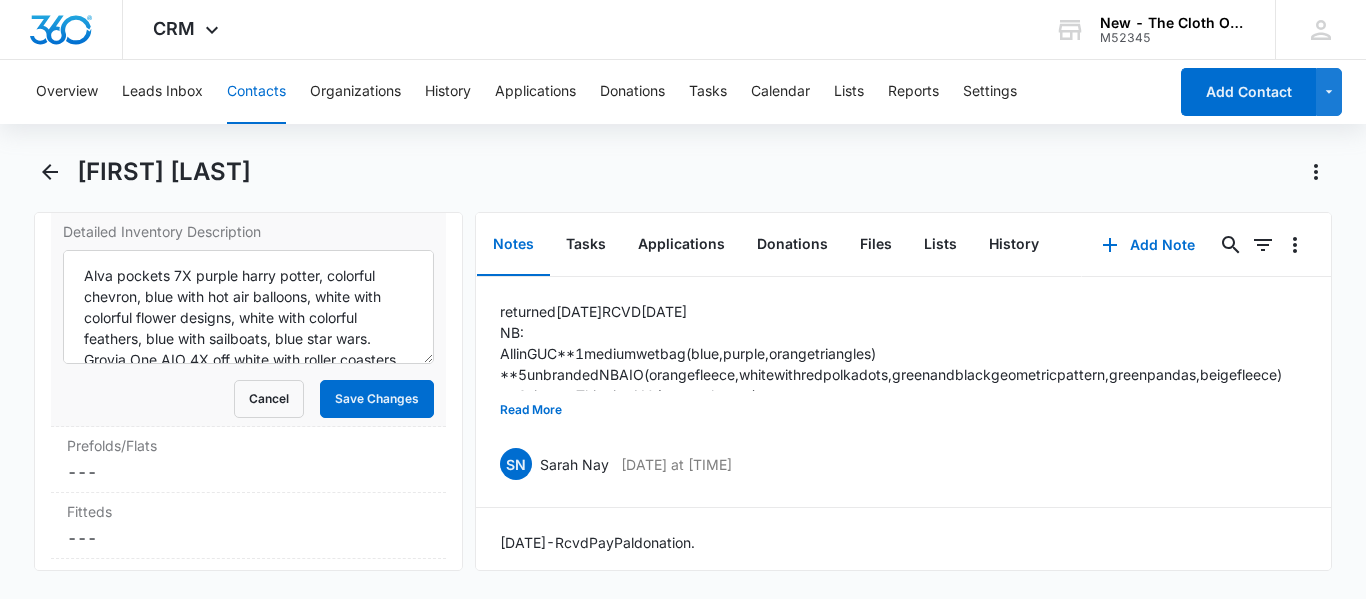 scroll, scrollTop: 5150, scrollLeft: 0, axis: vertical 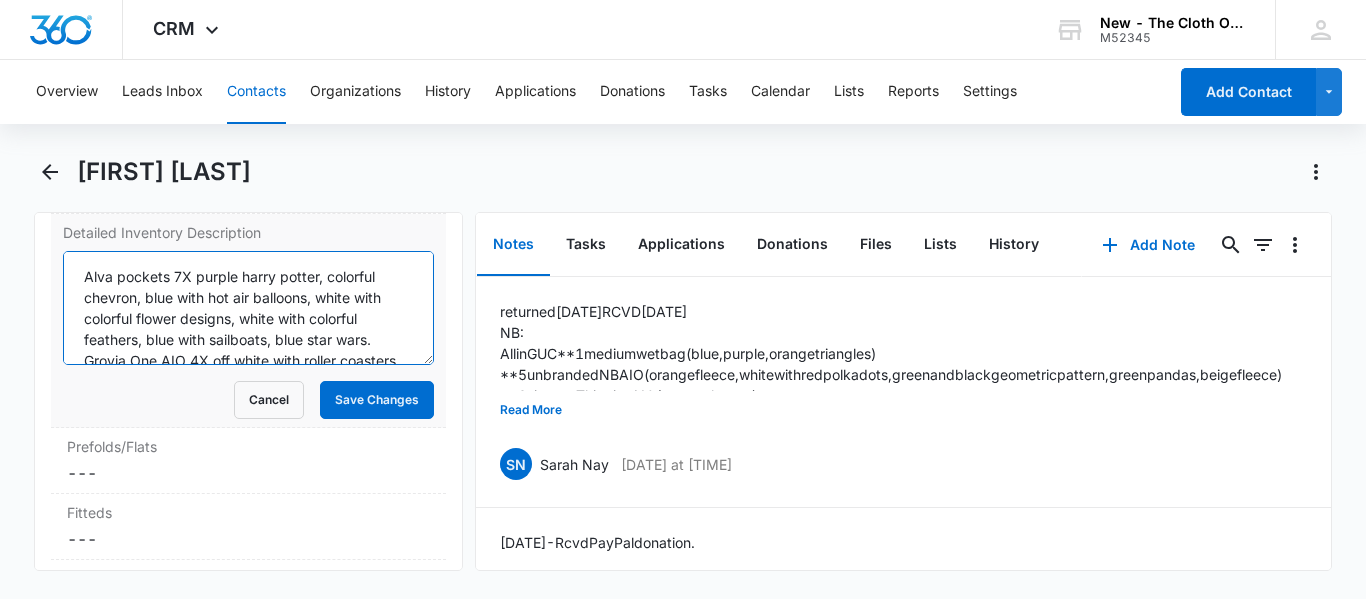 click on "Alva pockets 7X purple harry potter, colorful chevron, blue with hot air balloons, white with colorful flower designs, white with colorful feathers, blue with sailboats, blue star wars.
Grovia One AIO 4X off white with roller coasters, solid grey, blue with campers, blue with orange jellyfish and seashells.
Happy Endings AIO 2X colorful dog portraits, white with blue whales.
unknown brand pockets 2X solid orange, solid blue.
9 Nora's nursery charcoal pocket inserts.
1 grey Weegrow wet bag" at bounding box center [248, 308] 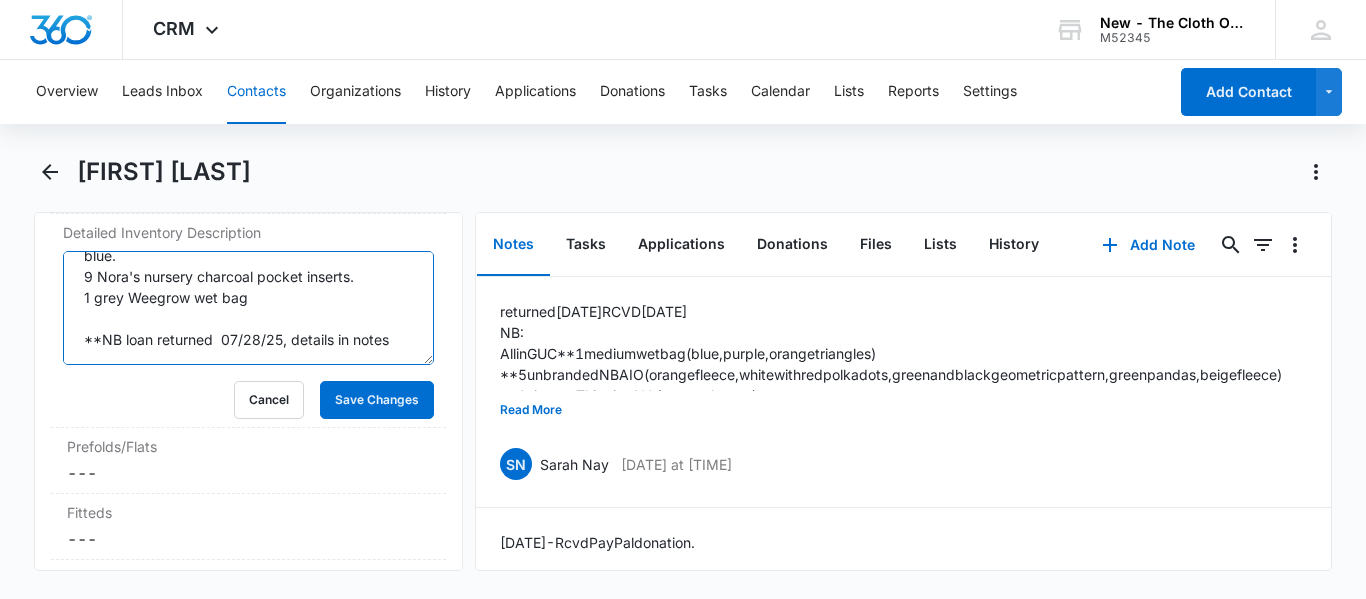 scroll, scrollTop: 257, scrollLeft: 0, axis: vertical 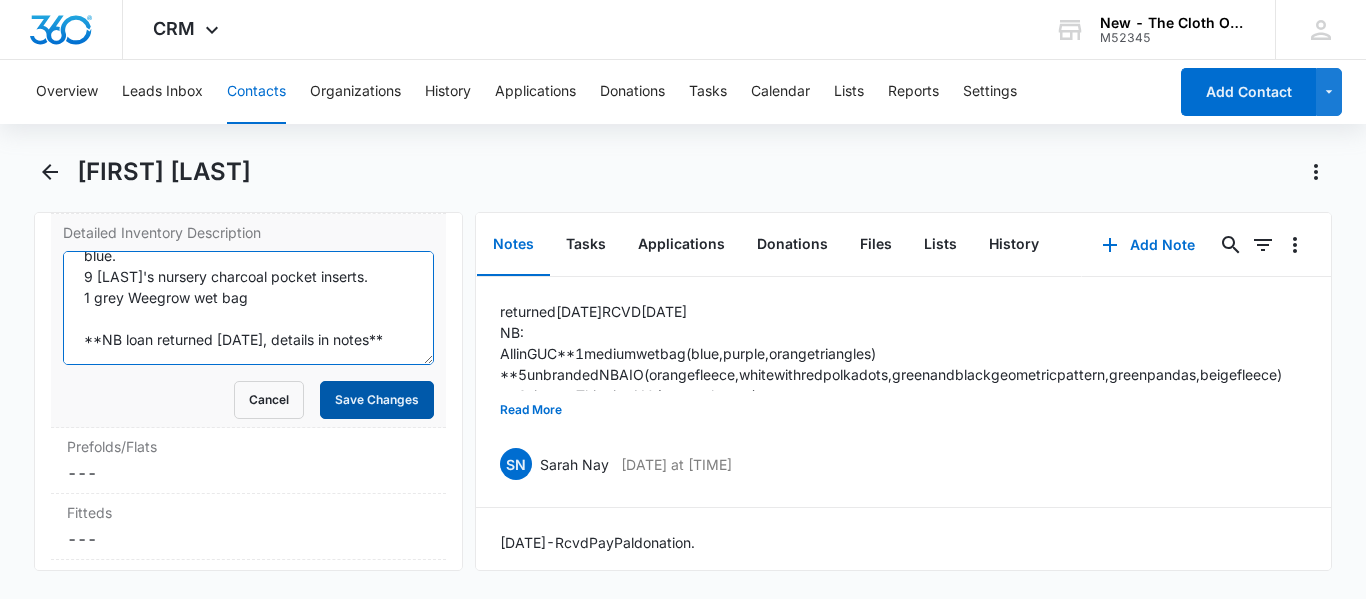 type on "Alva pockets 7X purple harry potter, colorful chevron, blue with hot air balloons, white with colorful flower designs, white with colorful feathers, blue with sailboats, blue star wars.
Grovia One AIO 4X off white with roller coasters, solid grey, blue with campers, blue with orange jellyfish and seashells.
Happy Endings AIO 2X colorful dog portraits, white with blue whales.
unknown brand pockets 2X solid orange, solid blue.
9 Nora's nursery charcoal pocket inserts.
1 grey Weegrow wet bag
**NB loan returned  07/28/25, details in notes**" 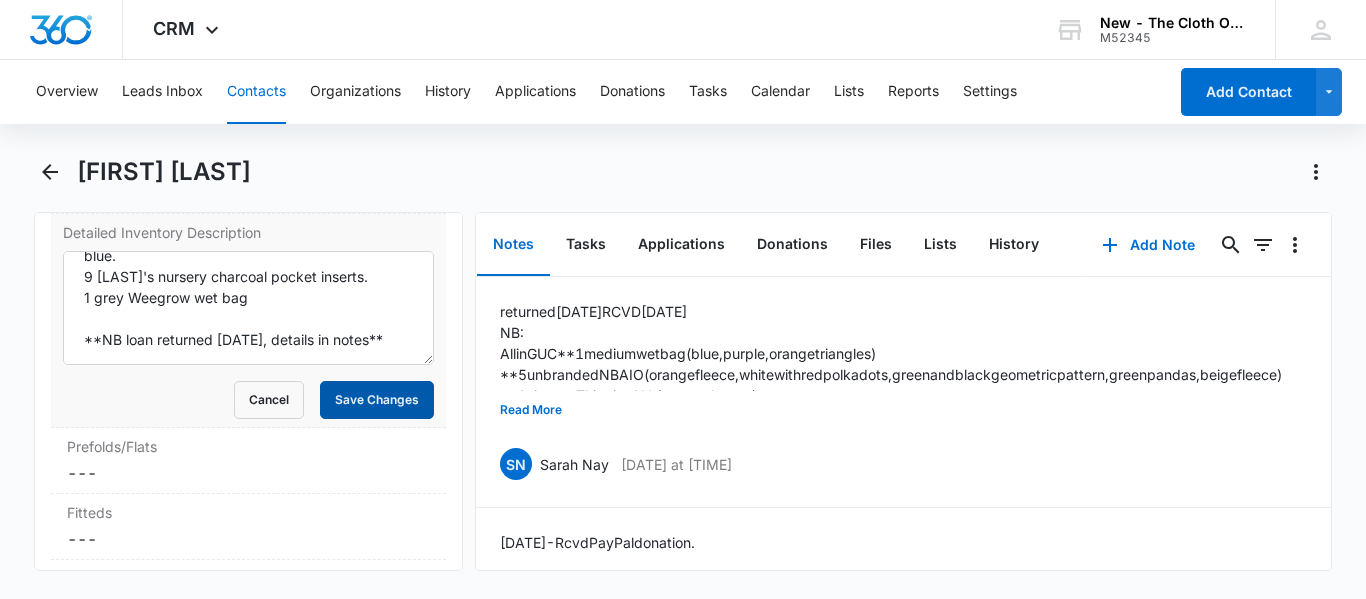 click on "Save Changes" at bounding box center (377, 400) 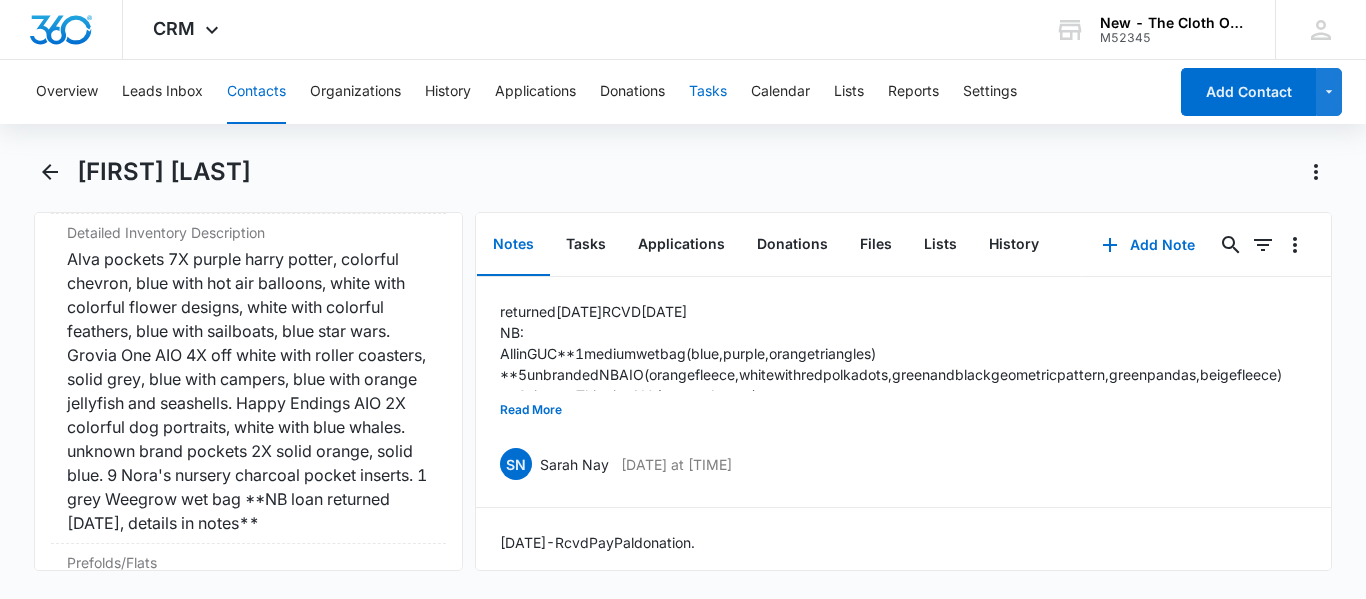 click on "Tasks" at bounding box center [708, 92] 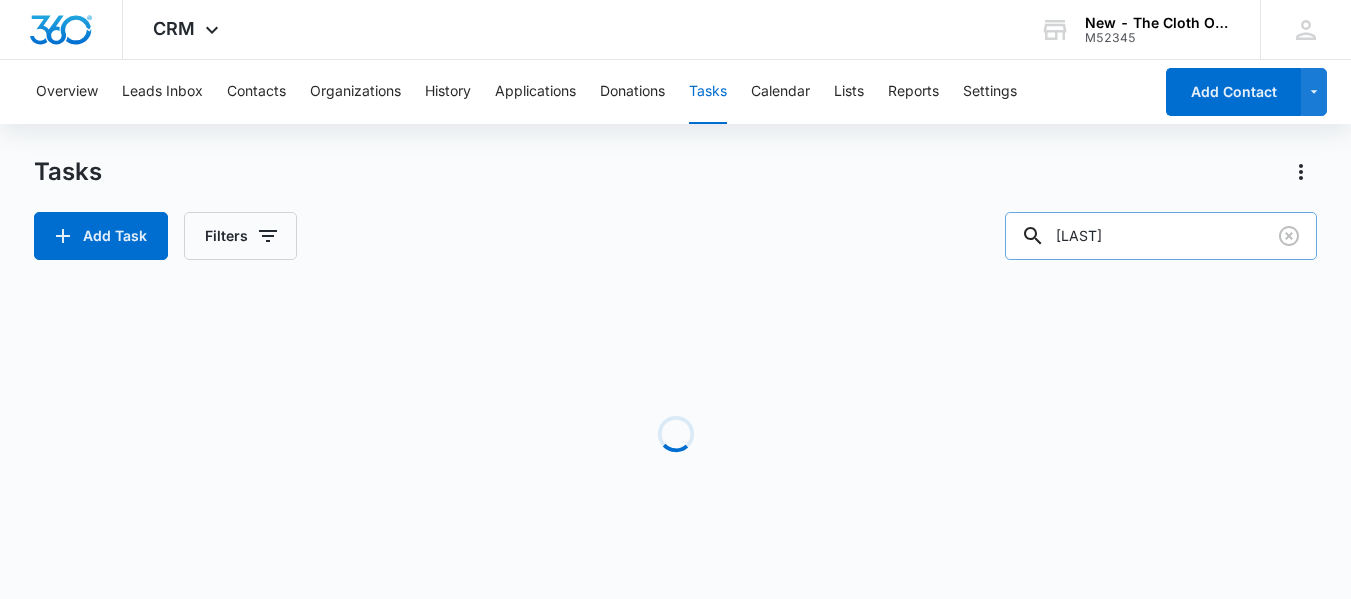 click on "sanders" at bounding box center [1161, 236] 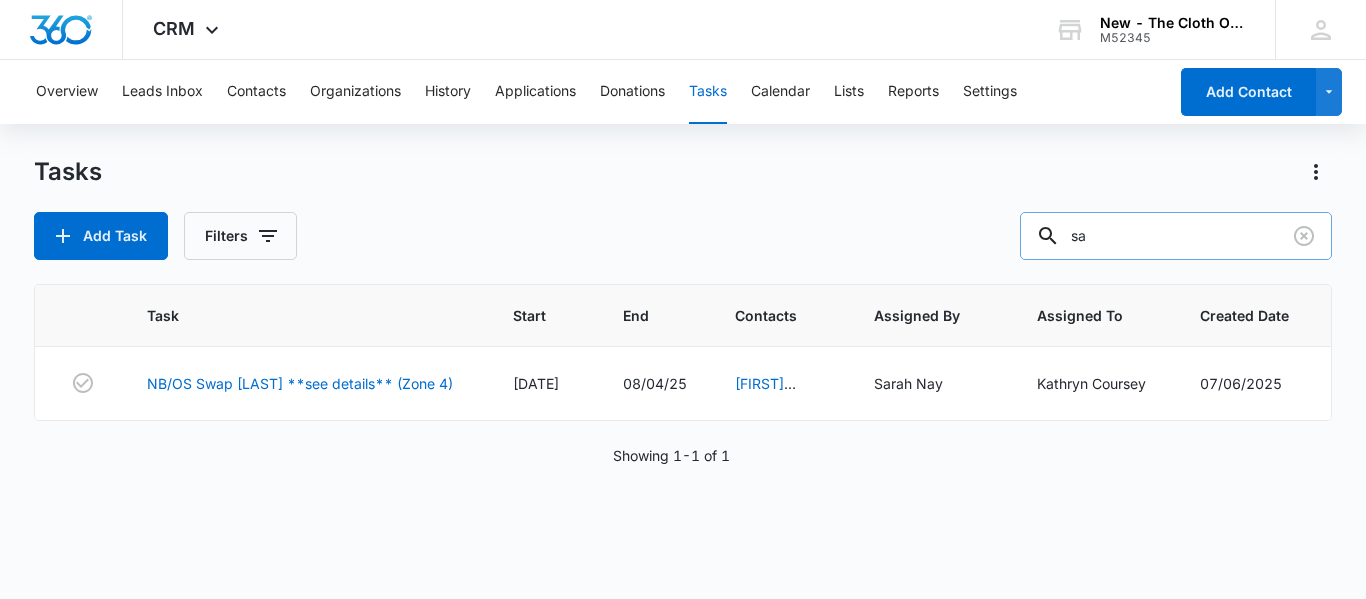 type on "s" 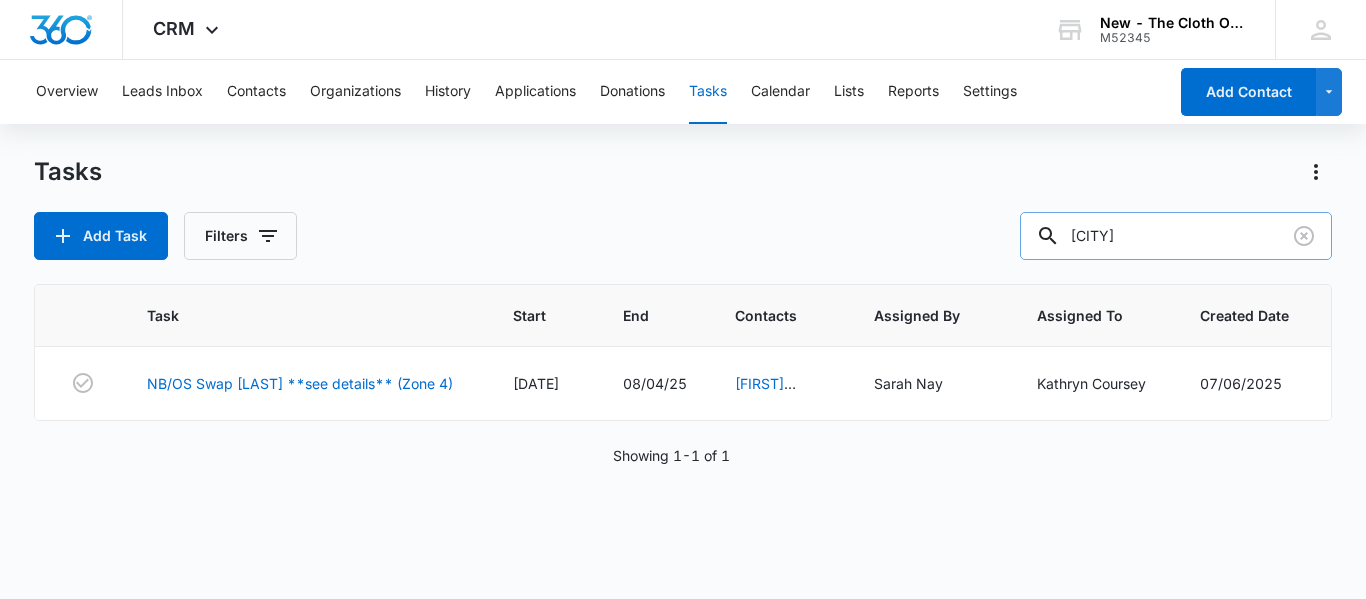 type on "cleveland" 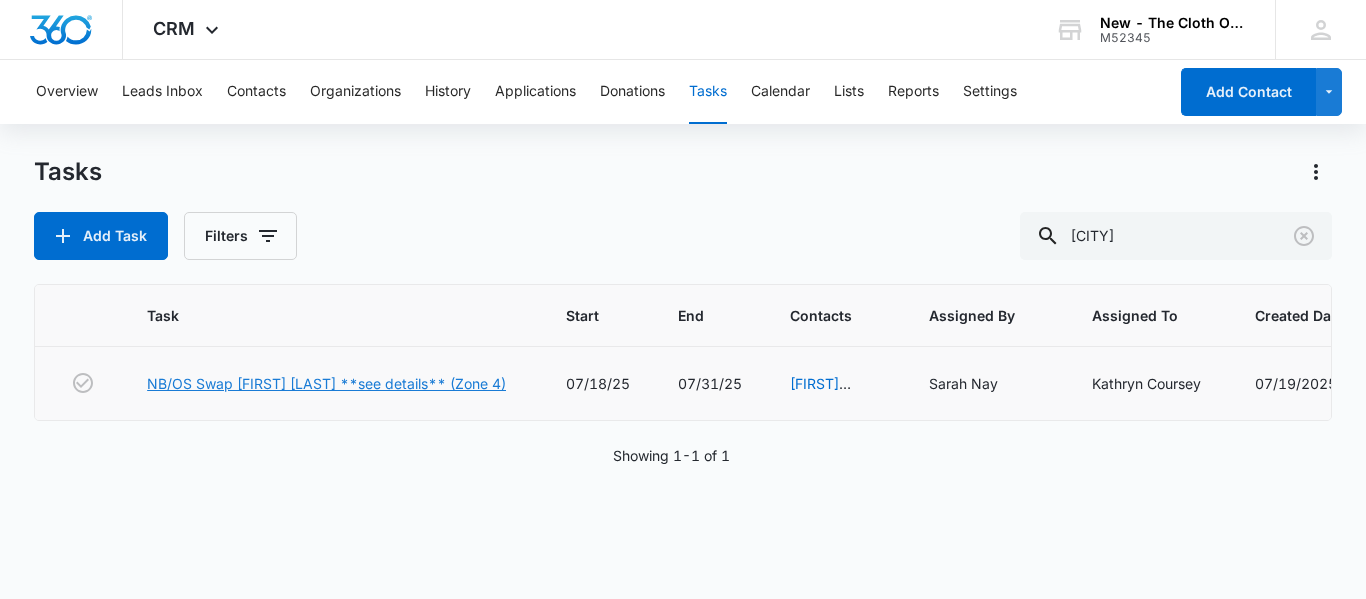 click on "NB/OS Swap BRIANA CLEVELAND **see details** (Zone 4)" at bounding box center (326, 383) 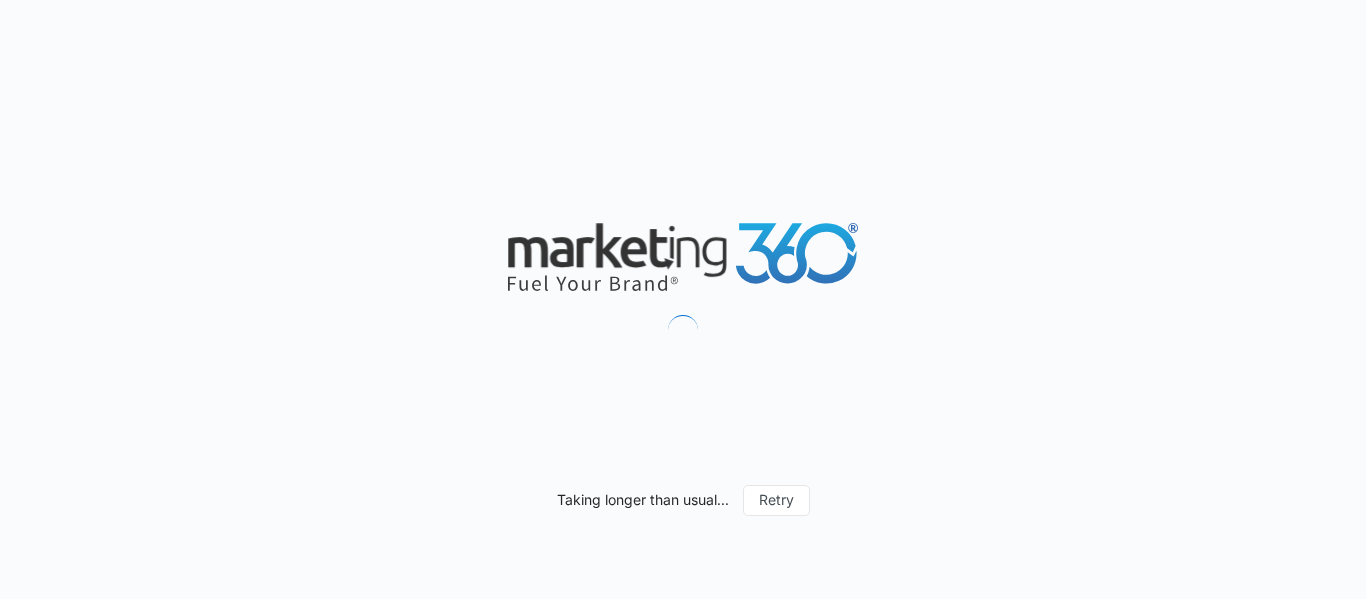 scroll, scrollTop: 0, scrollLeft: 0, axis: both 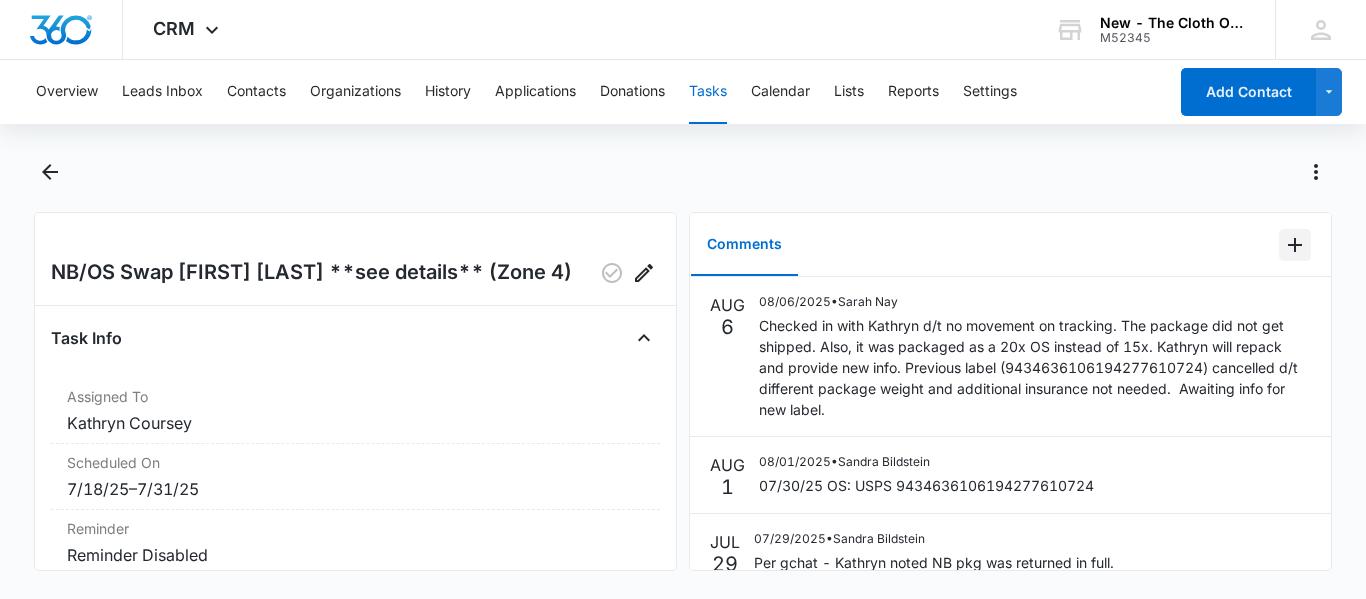 click 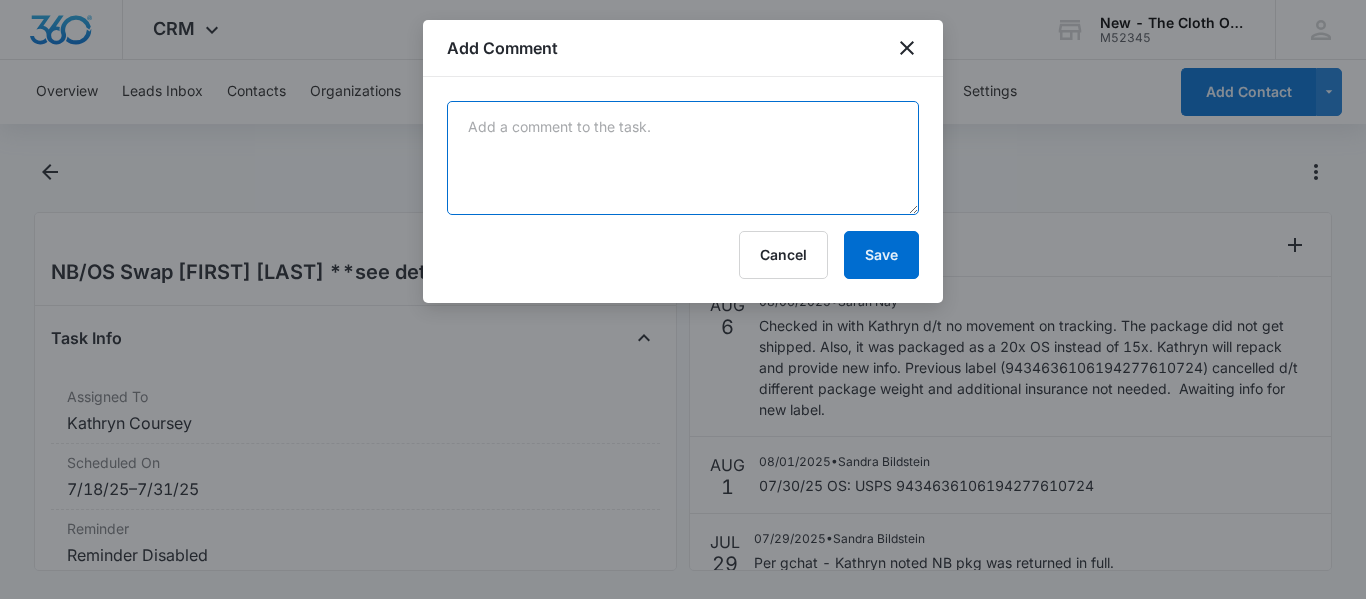 click at bounding box center [683, 158] 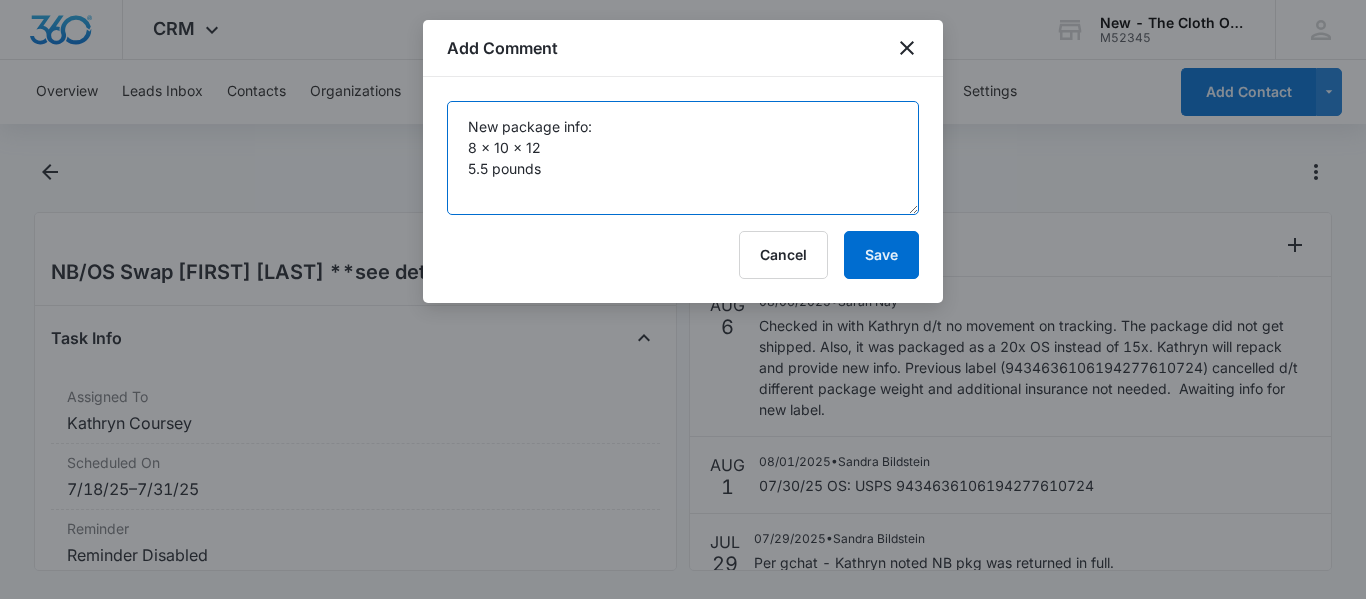 scroll, scrollTop: 5, scrollLeft: 0, axis: vertical 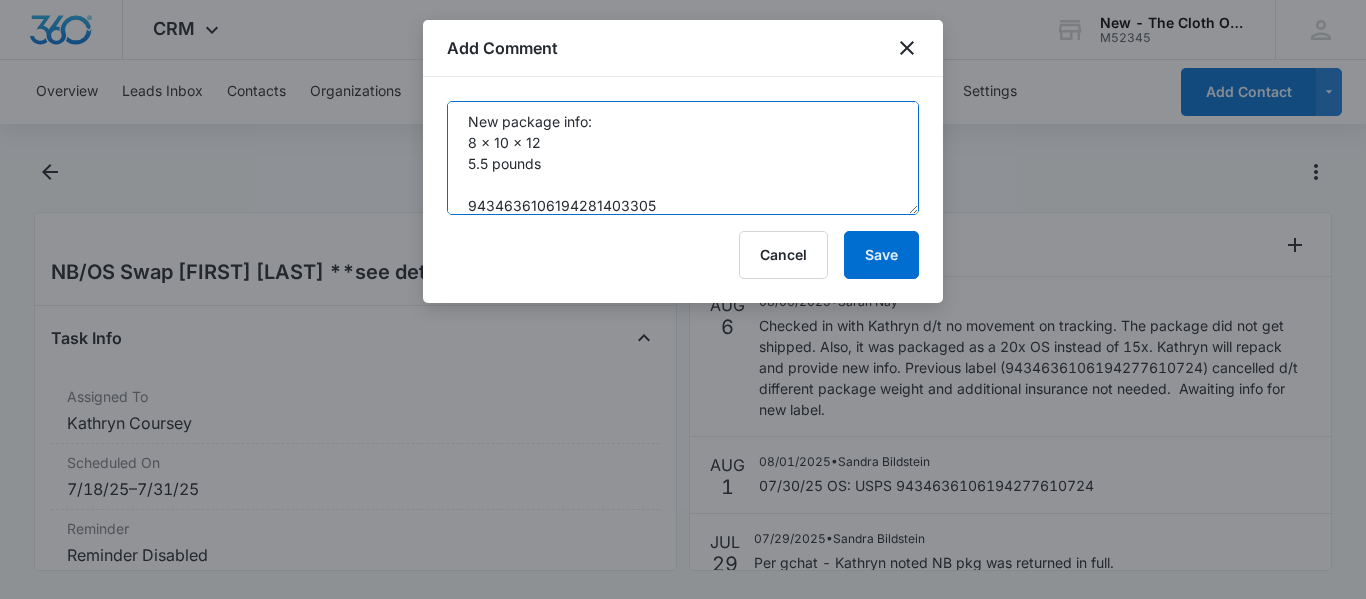 type on "New package info:
8 x 10 x 12
5.5 pounds
9434636106194281403305" 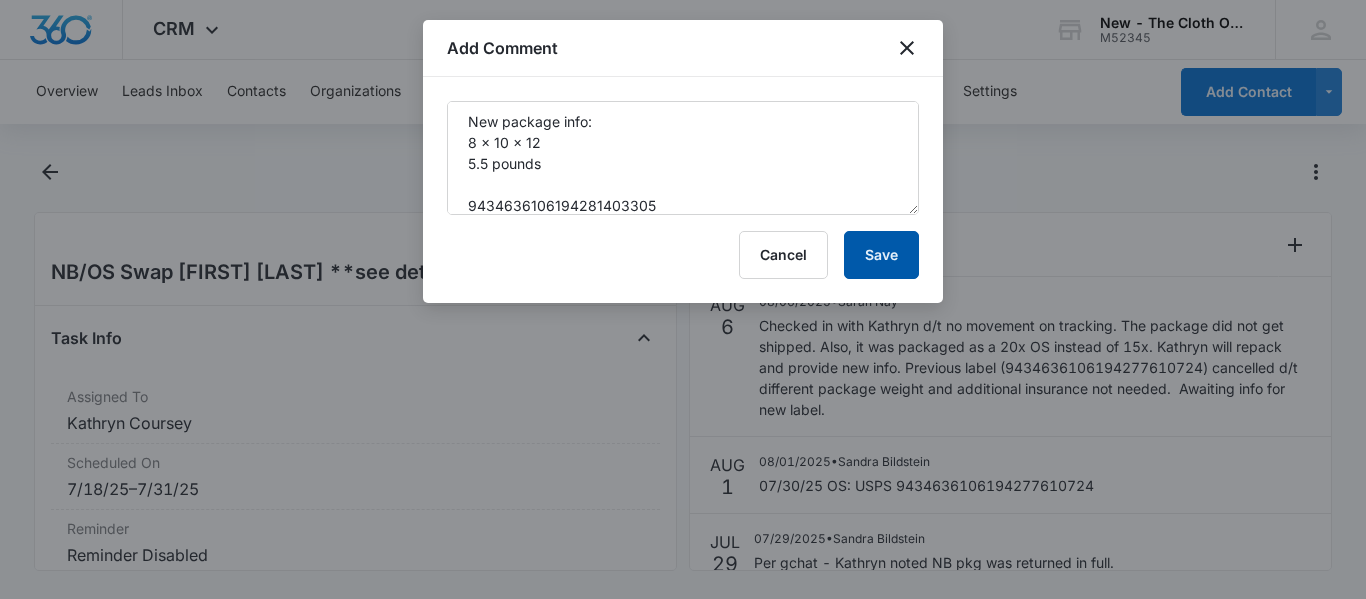 click on "Save" at bounding box center [881, 255] 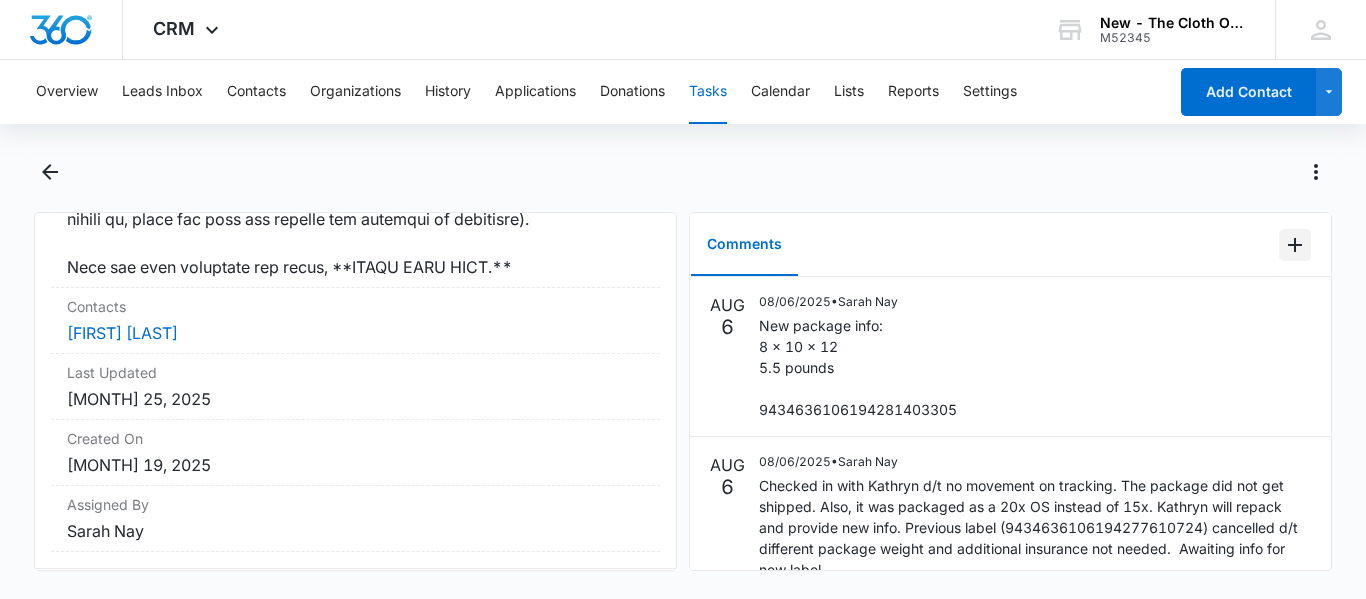 scroll, scrollTop: 1477, scrollLeft: 0, axis: vertical 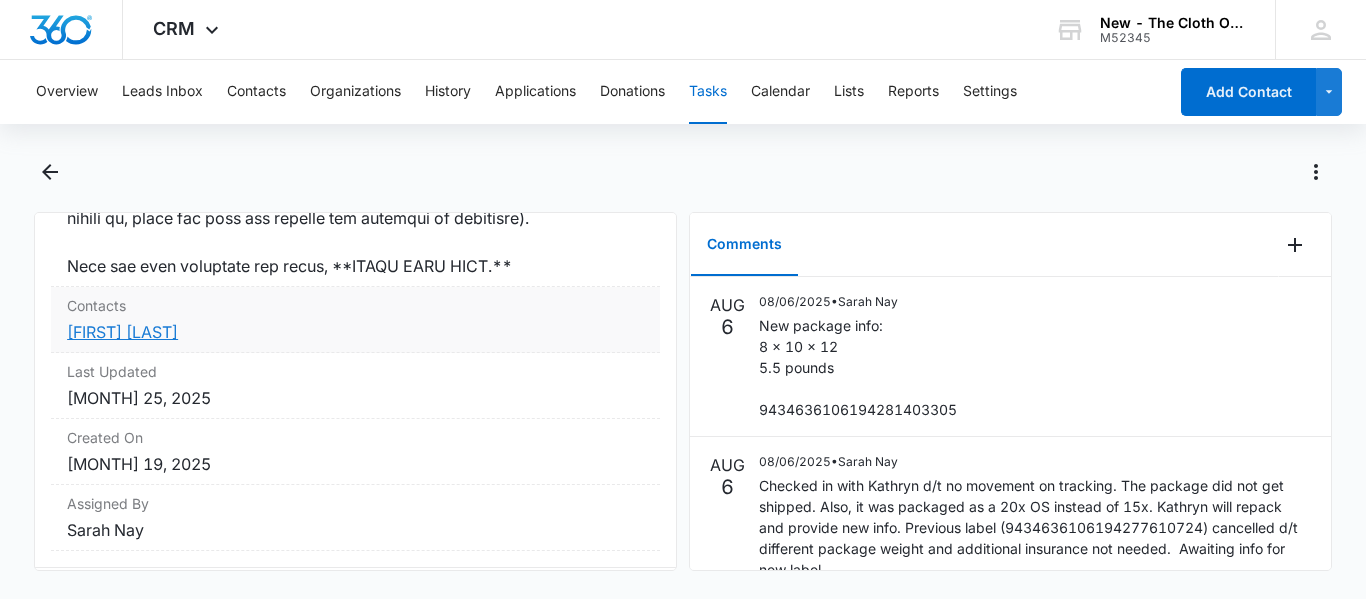 click on "[FIRST] [LAST]" at bounding box center (122, 332) 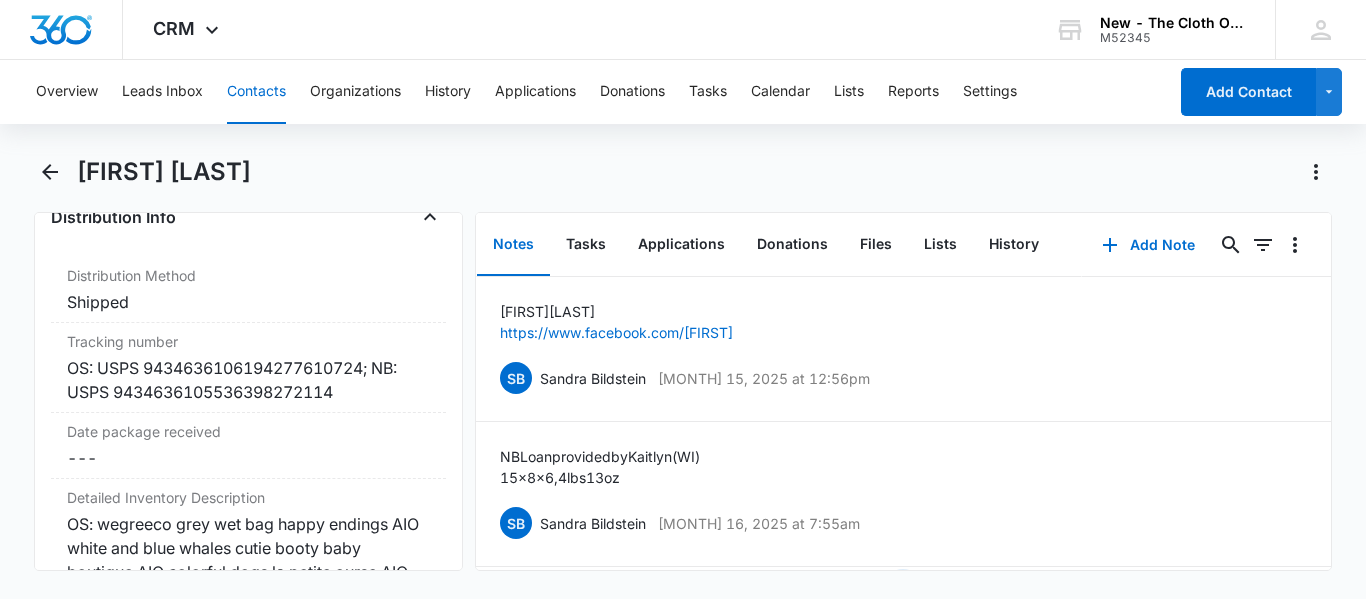 scroll, scrollTop: 4760, scrollLeft: 0, axis: vertical 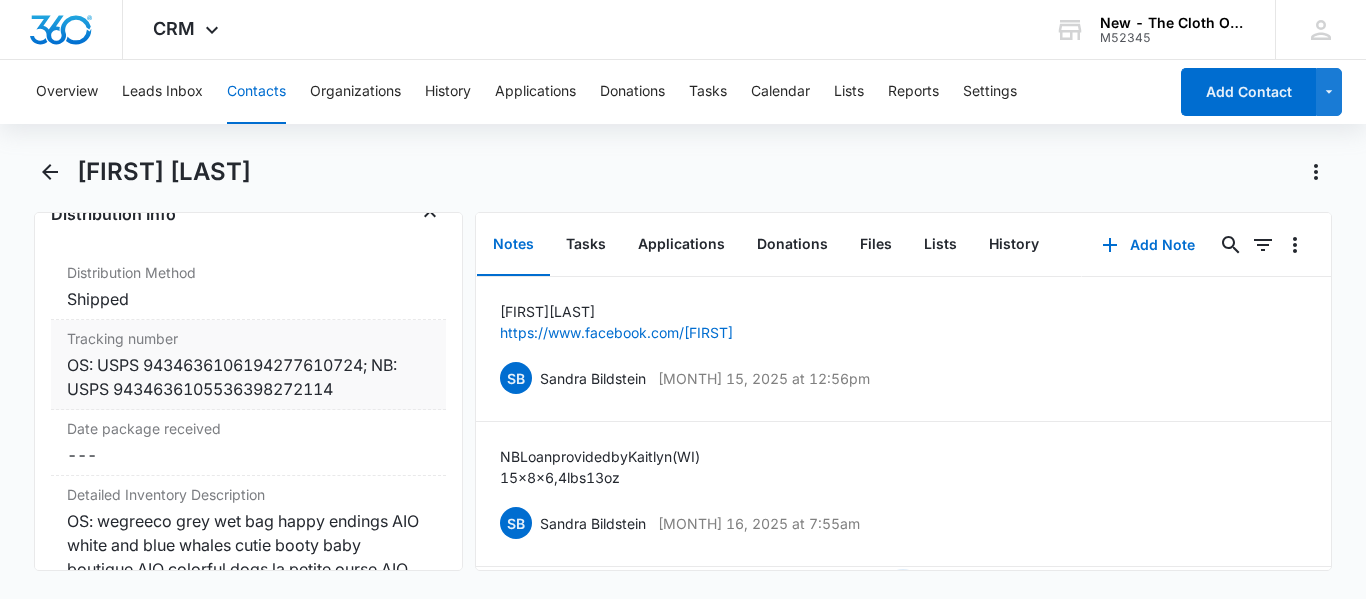click on "OS: USPS 9434636106194277610724; NB: USPS 9434636105536398272114" at bounding box center [248, 377] 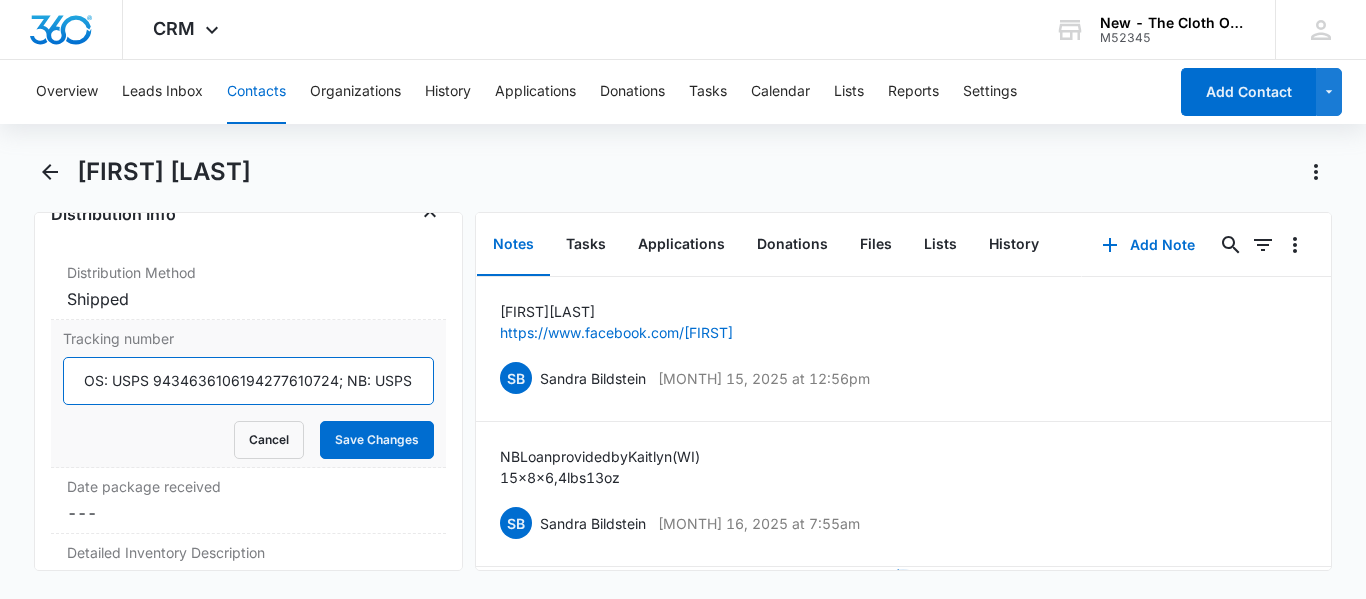 drag, startPoint x: 333, startPoint y: 378, endPoint x: 153, endPoint y: 378, distance: 180 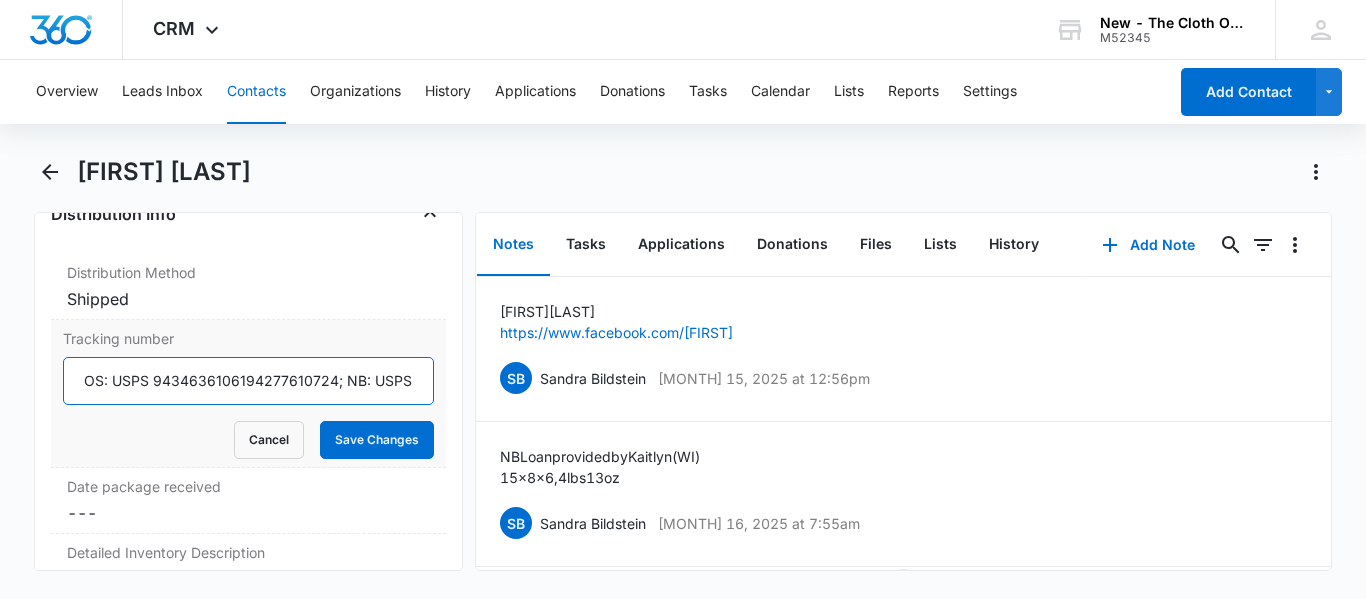 click on "OS: USPS 9434636106194277610724; NB: USPS 9434636105536398272114" at bounding box center (248, 381) 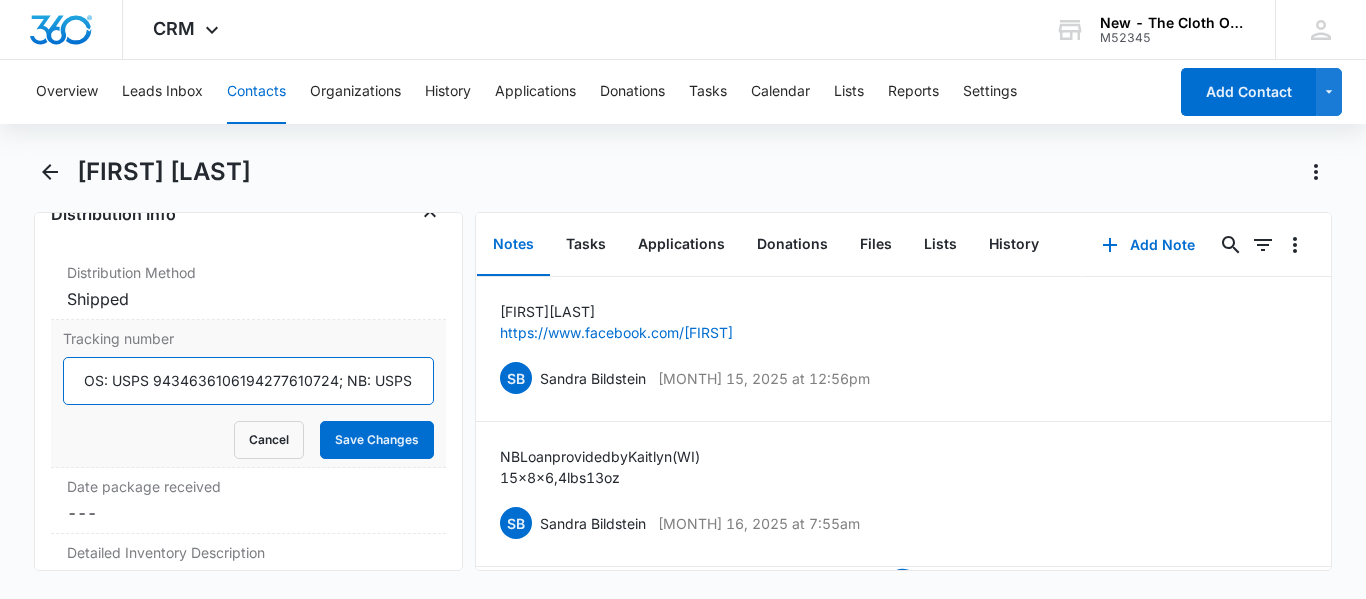 paste on "81403305" 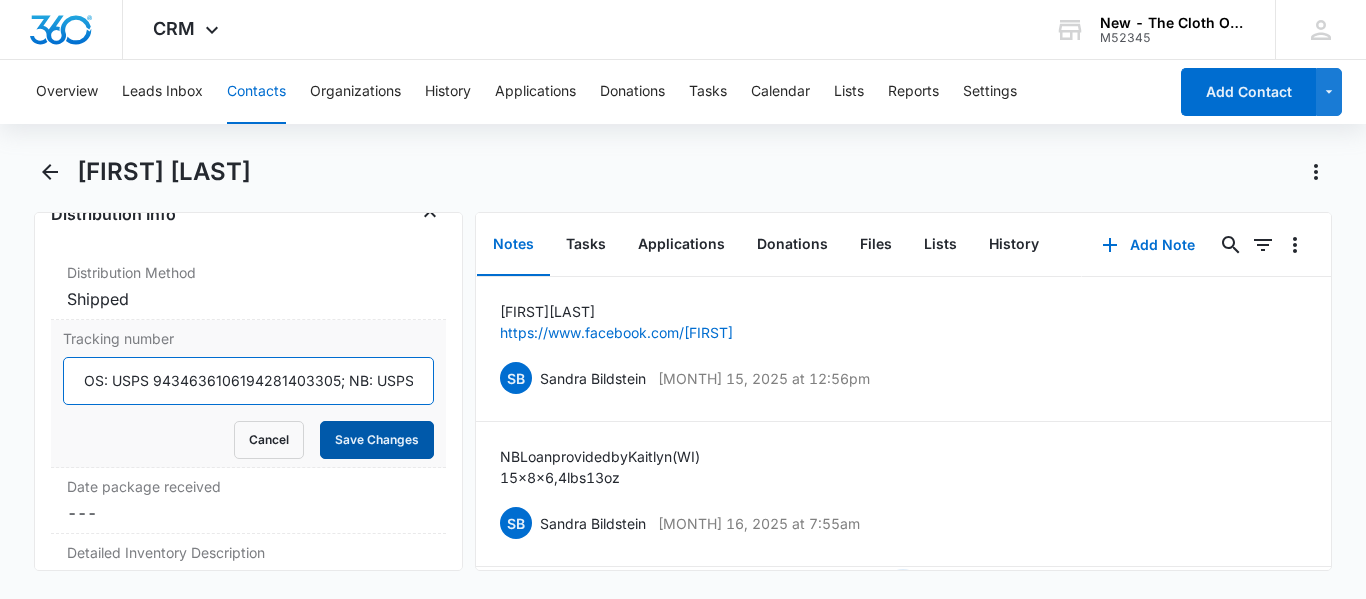 type on "OS: USPS 9434636106194281403305; NB: USPS 9434636105536398272114" 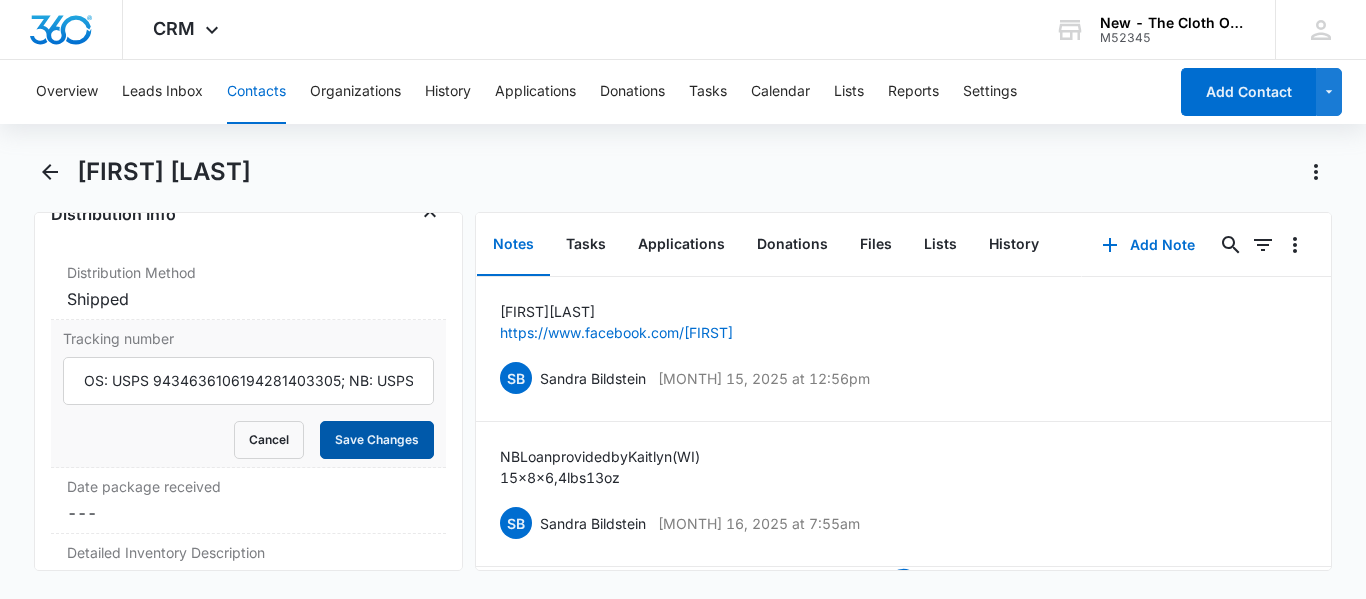 click on "Save Changes" at bounding box center [377, 440] 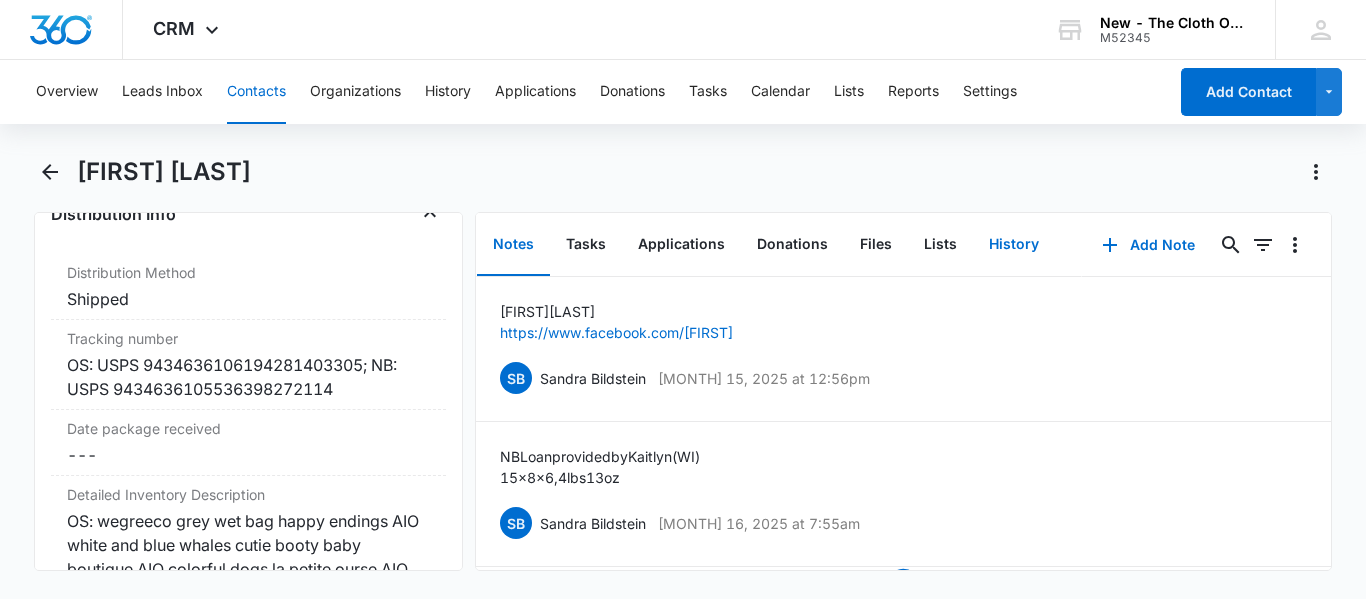 click on "History" at bounding box center [1014, 245] 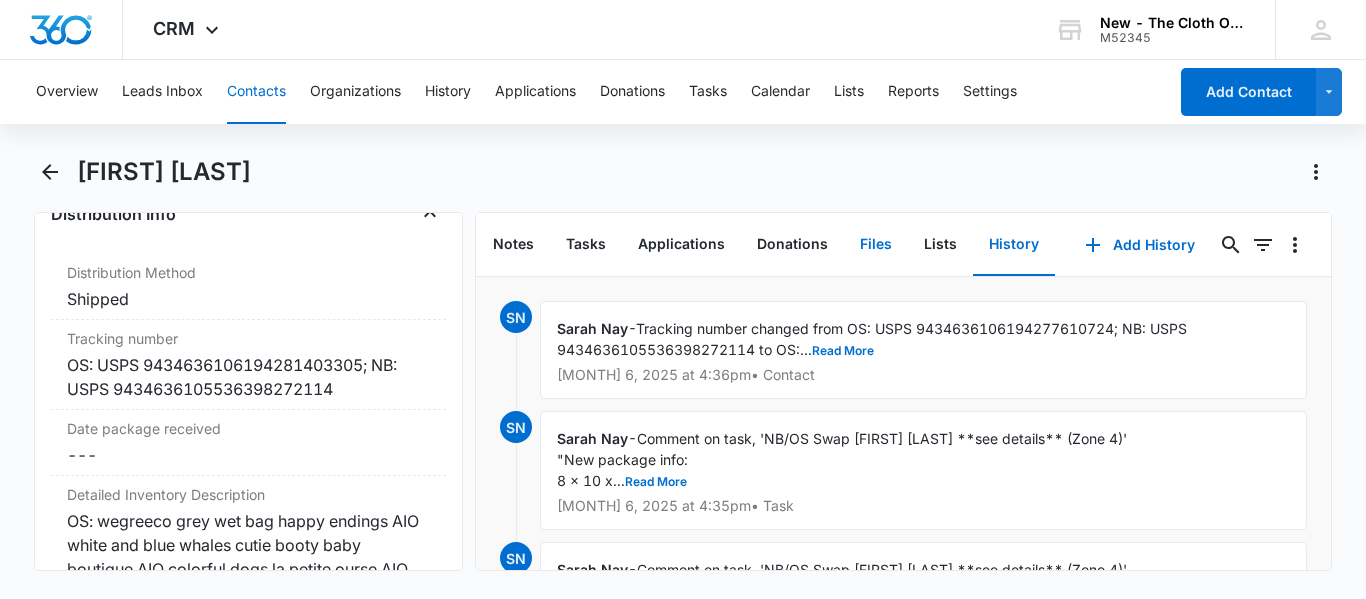 click on "Files" at bounding box center [876, 245] 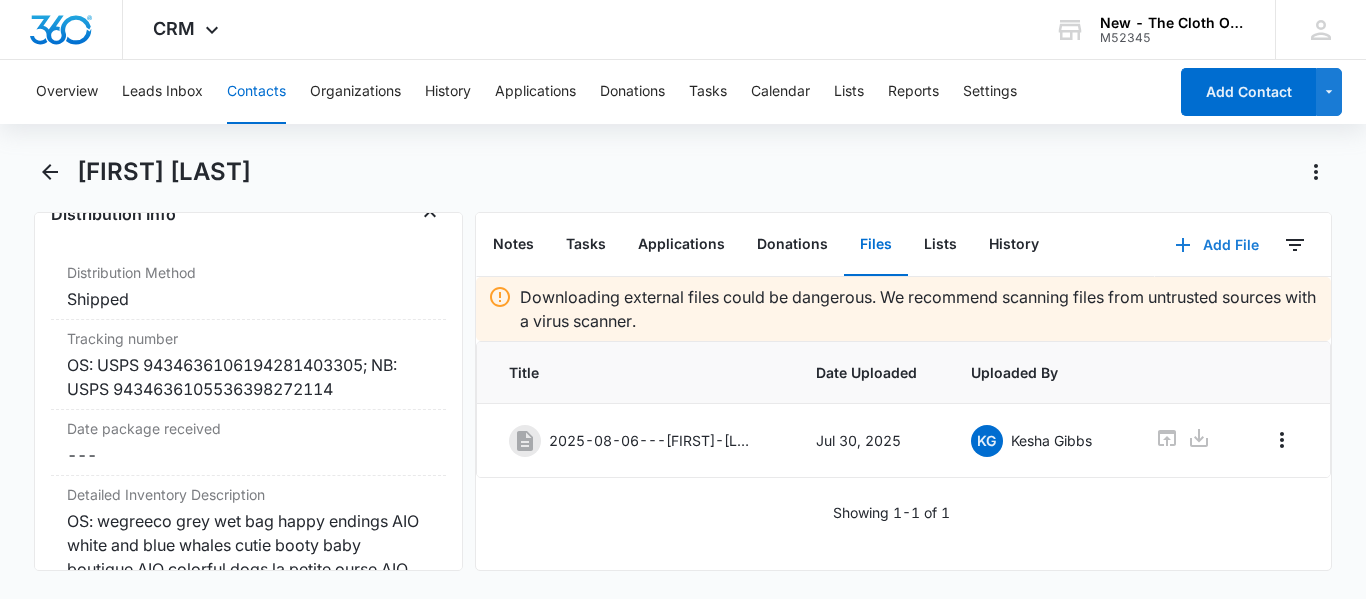 click on "Add File" at bounding box center (1217, 245) 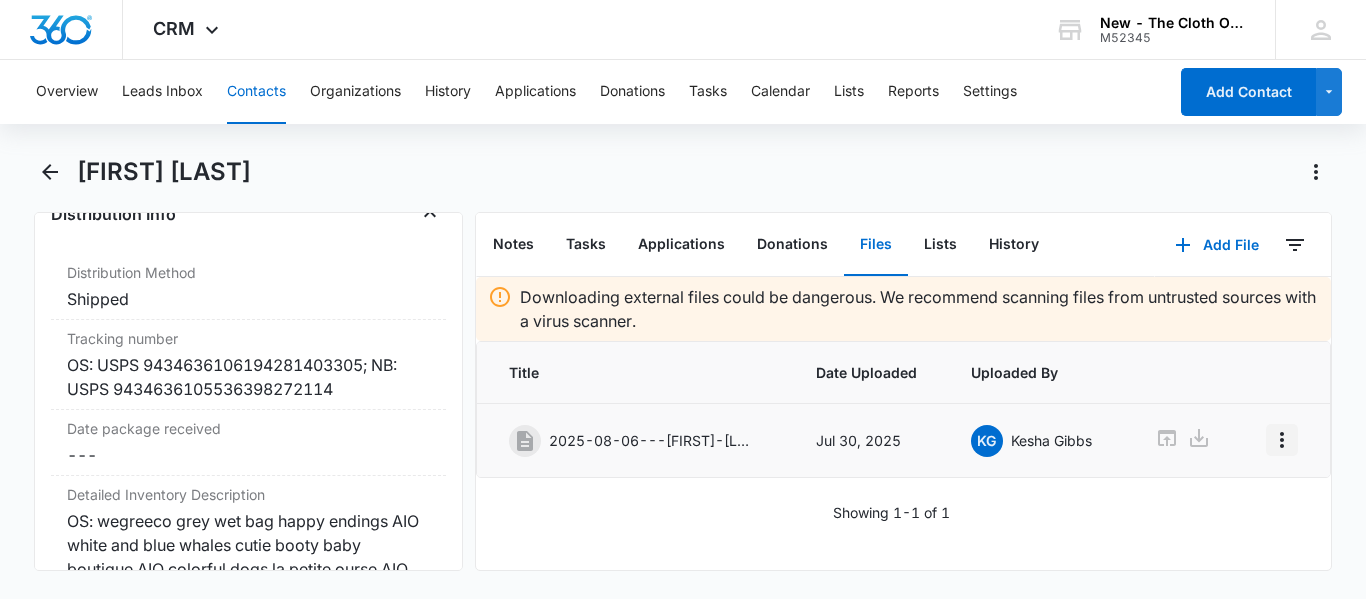 click 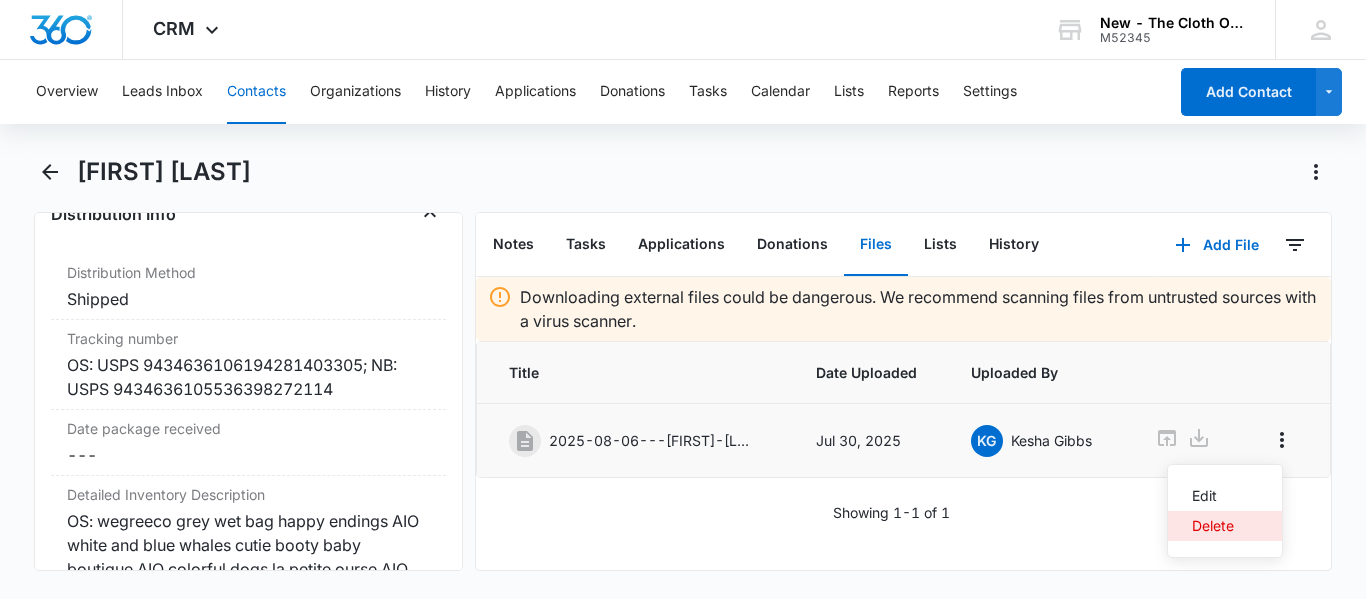 click on "Delete" at bounding box center (1213, 526) 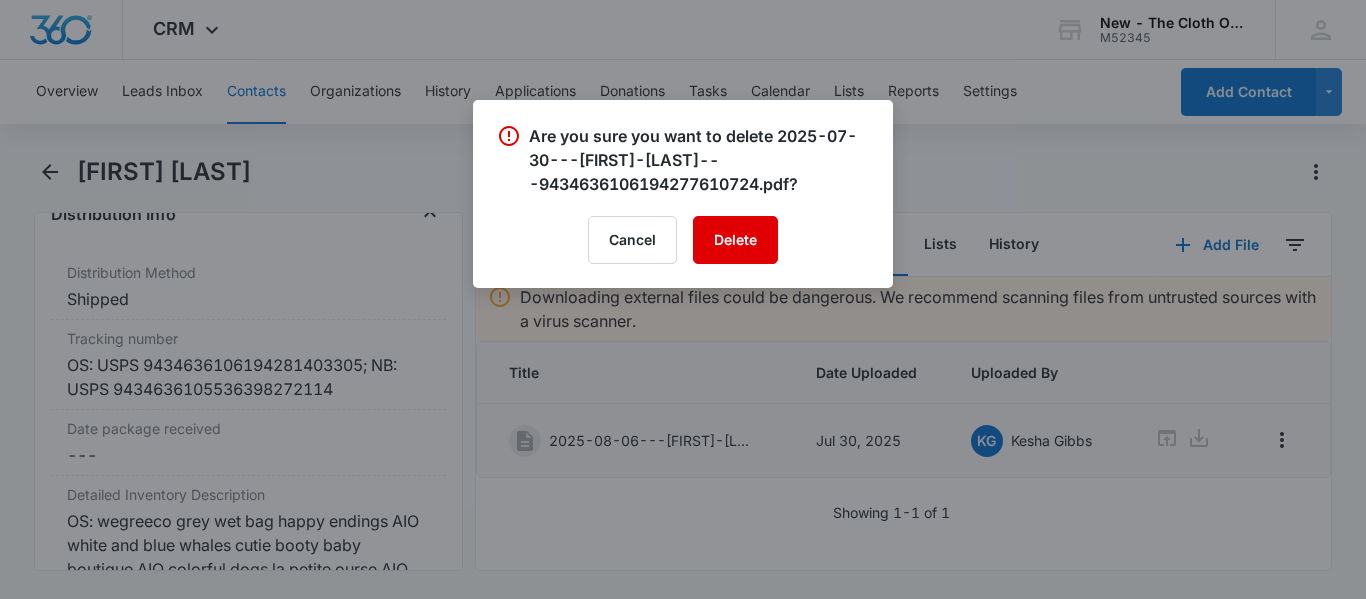 click on "Delete" at bounding box center [735, 240] 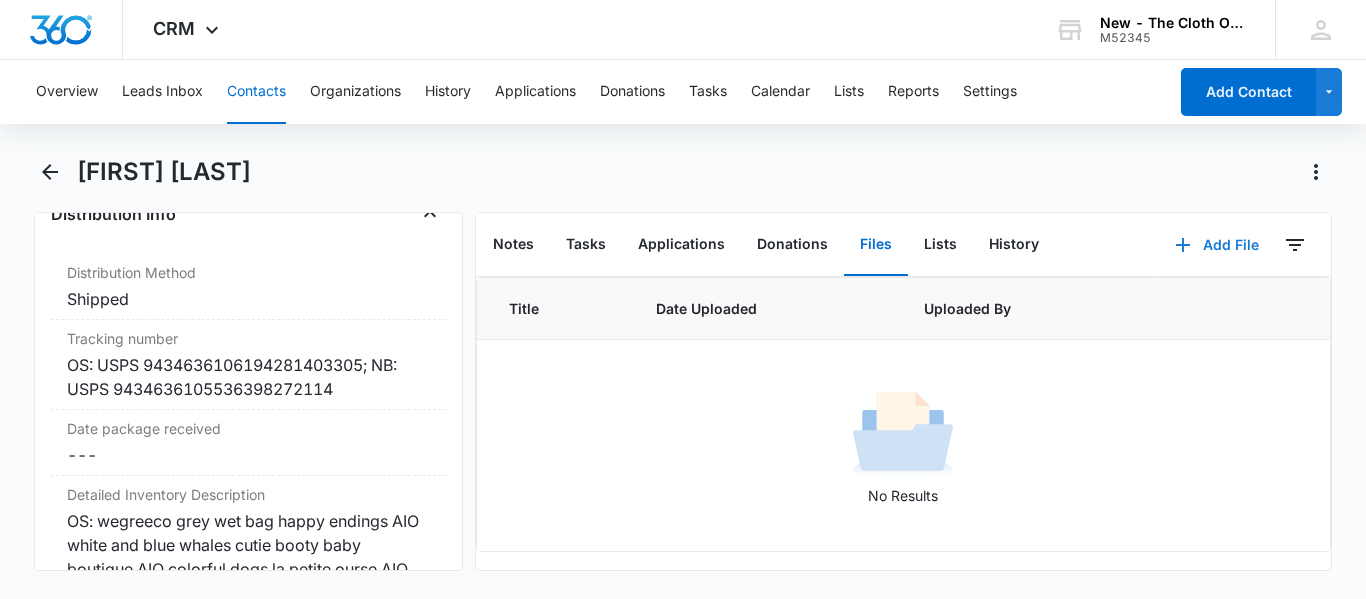 click on "Add File" at bounding box center (1217, 245) 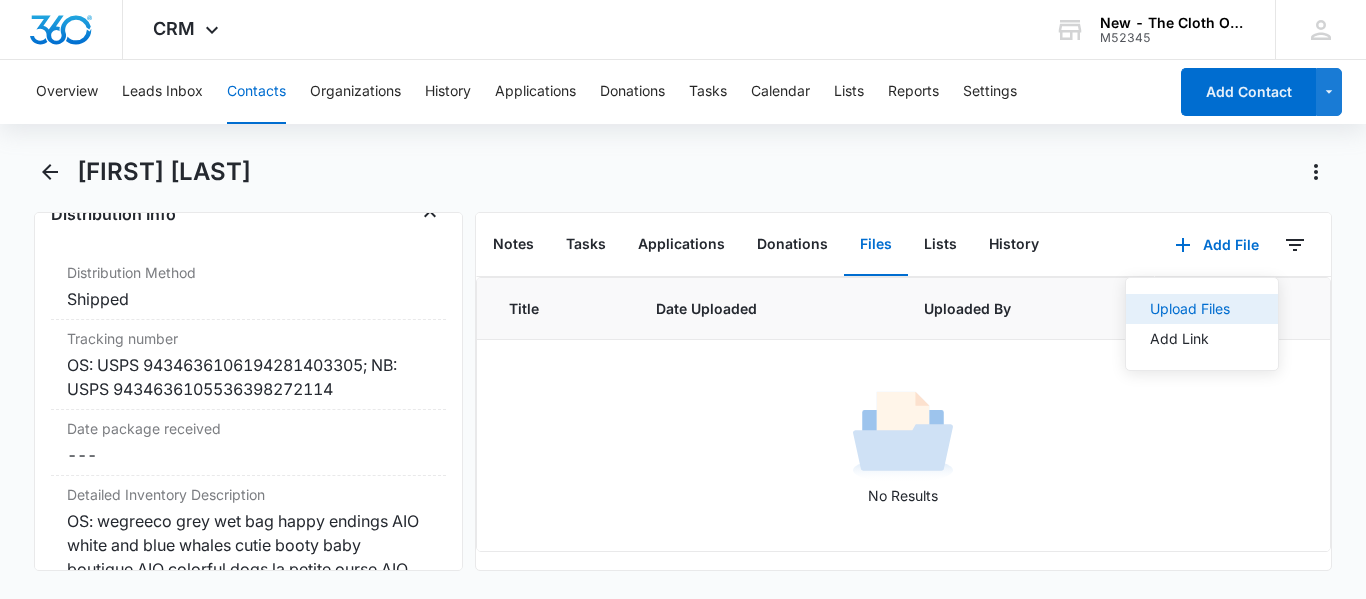 click on "Upload Files" at bounding box center [1190, 309] 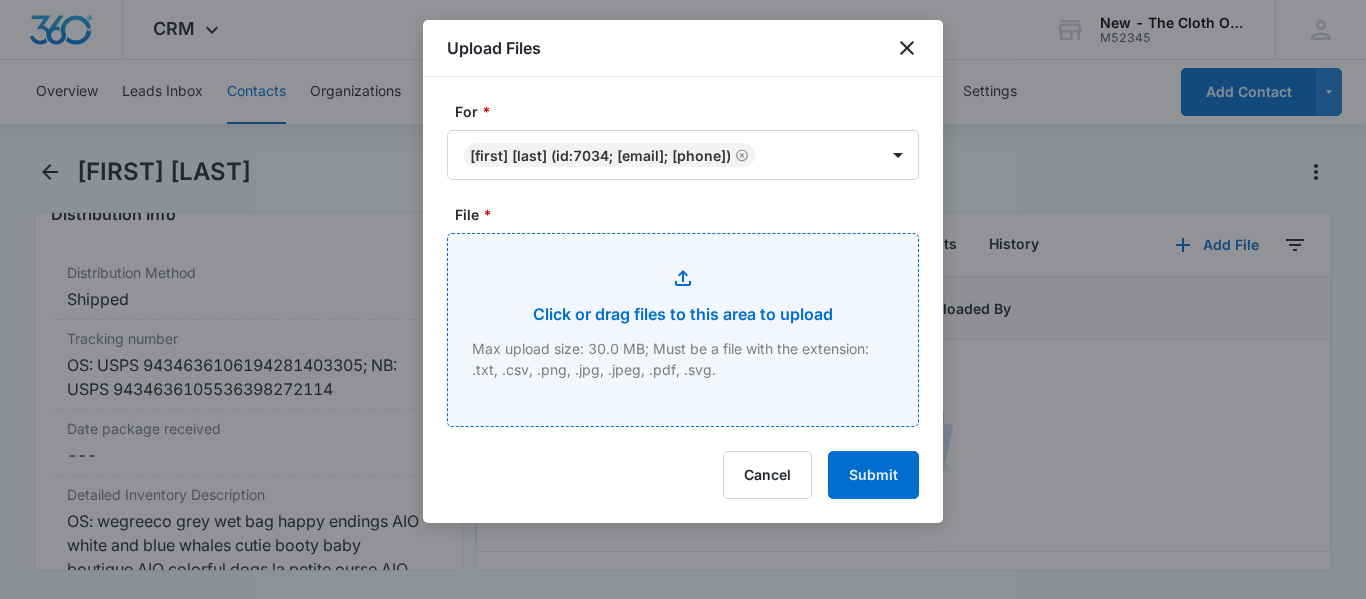 click on "File *" at bounding box center (683, 330) 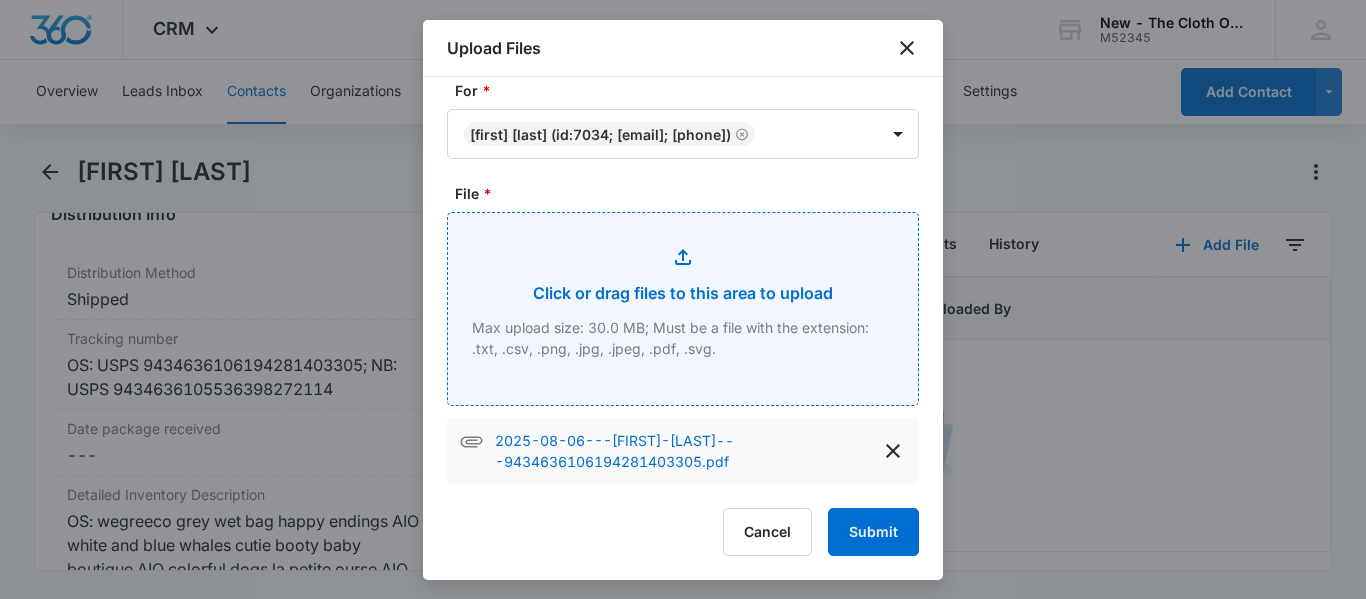 scroll, scrollTop: 49, scrollLeft: 0, axis: vertical 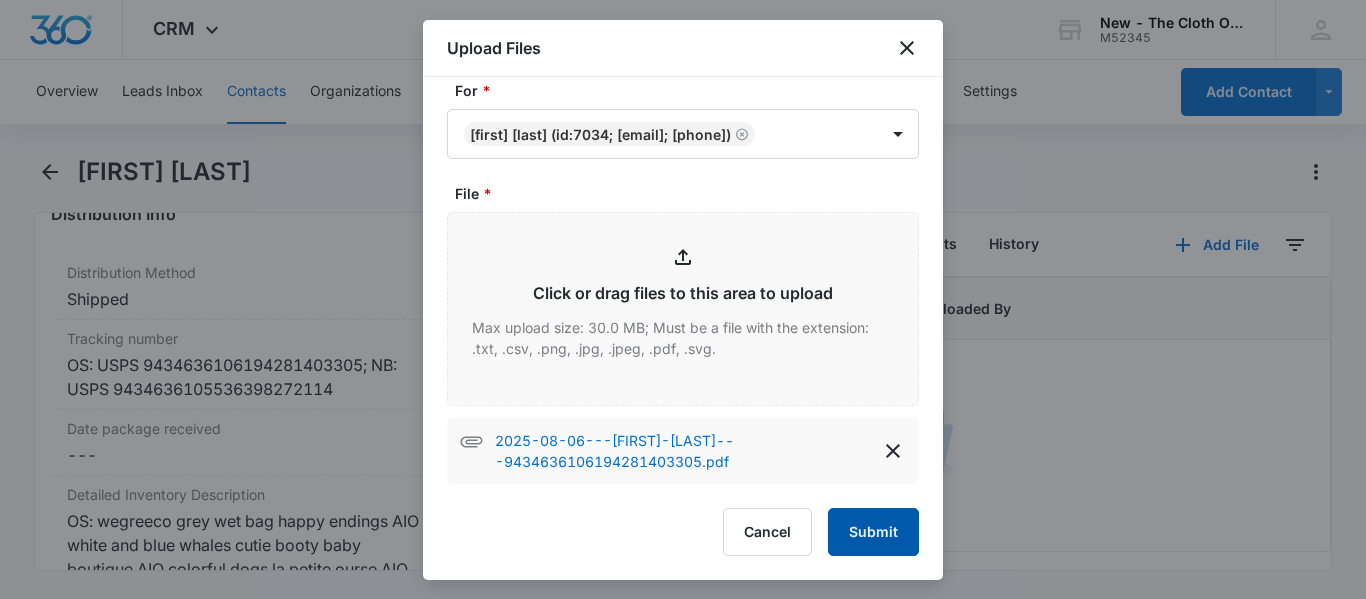 click on "Submit" at bounding box center [873, 532] 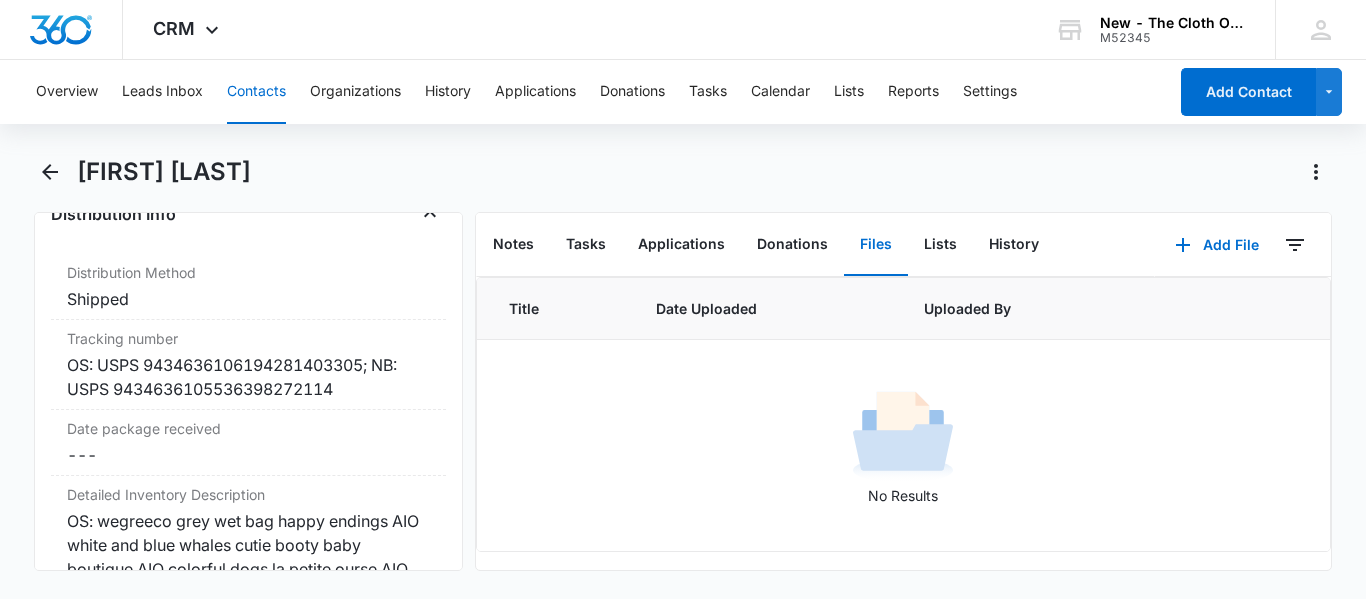 scroll, scrollTop: 0, scrollLeft: 0, axis: both 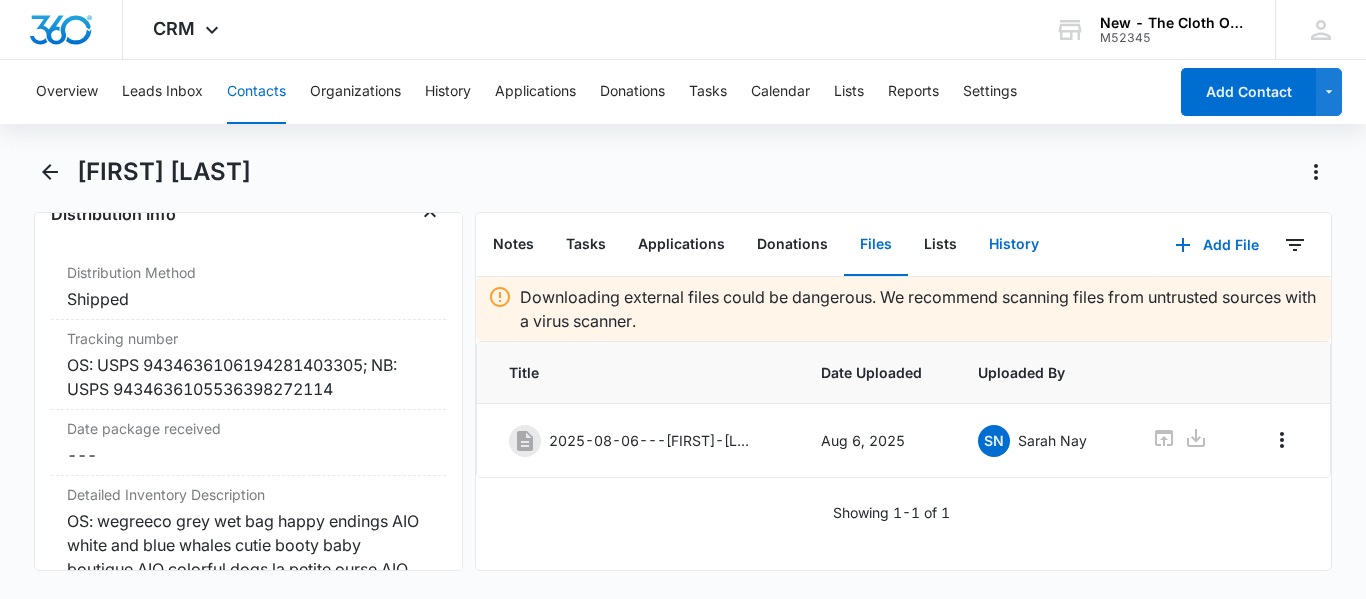 click on "History" at bounding box center [1014, 245] 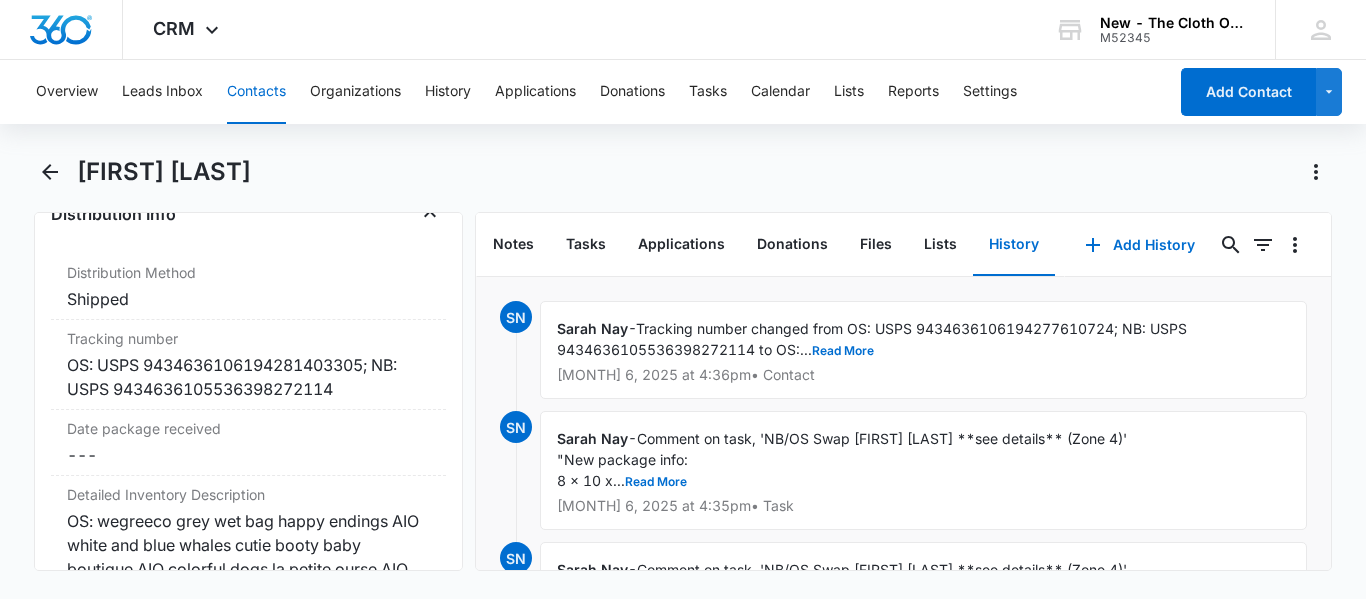 click on "History" at bounding box center [1014, 245] 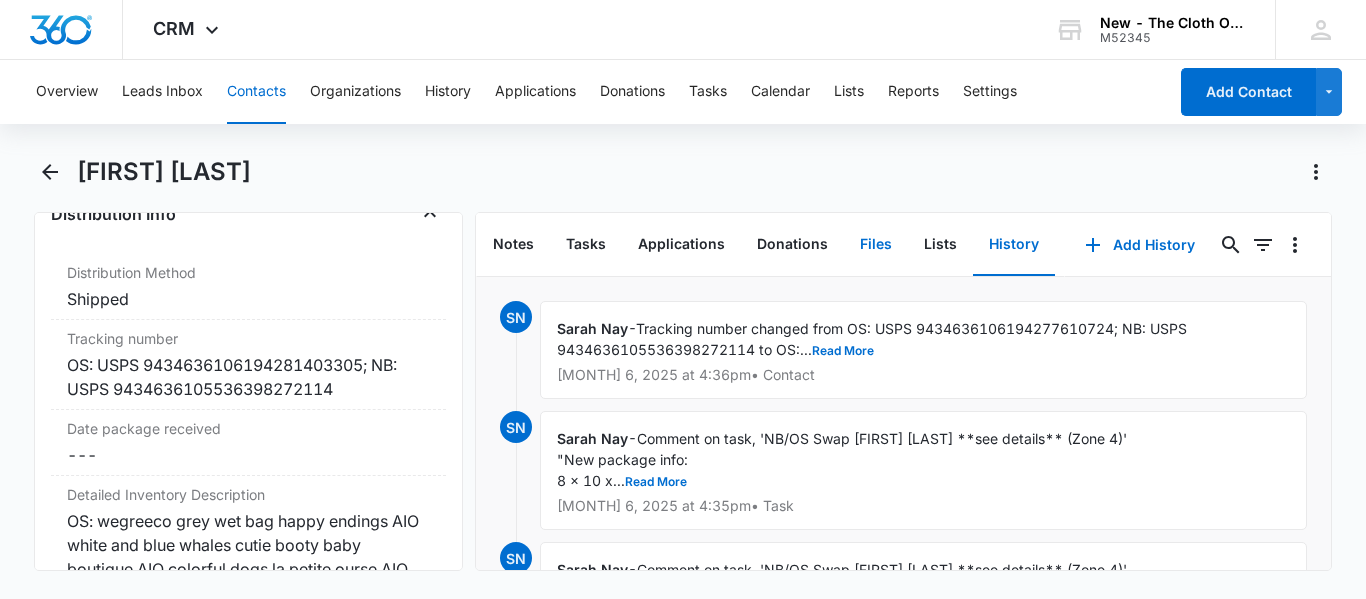 click on "Files" at bounding box center (876, 245) 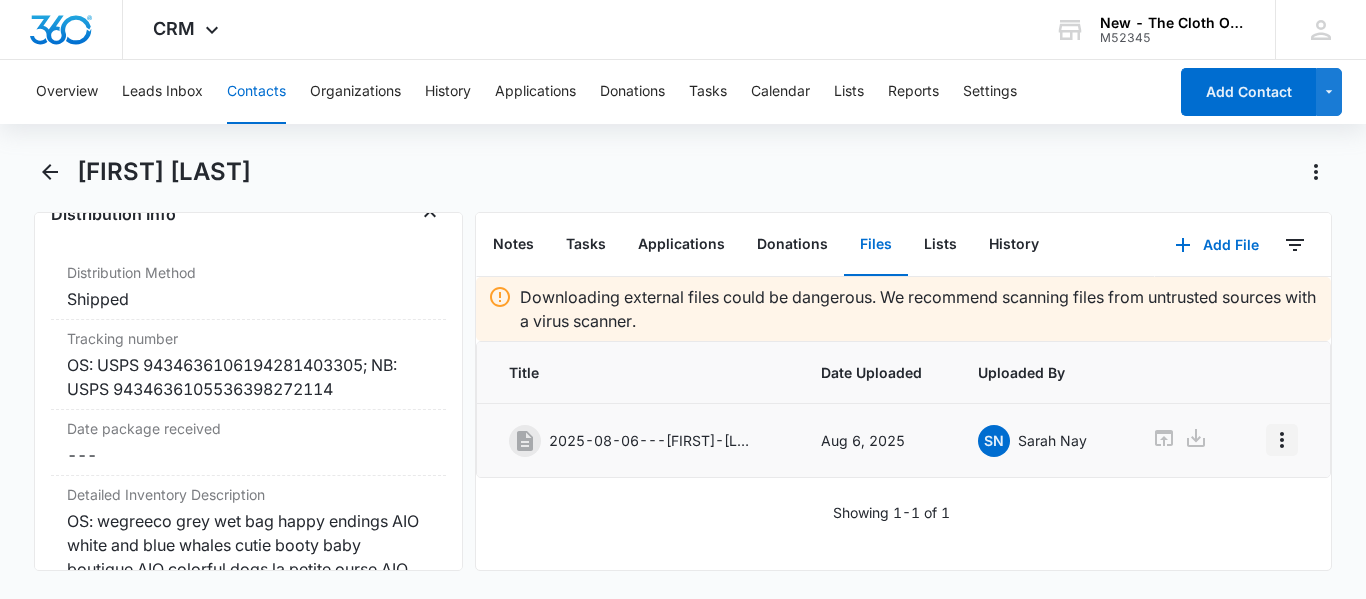 click 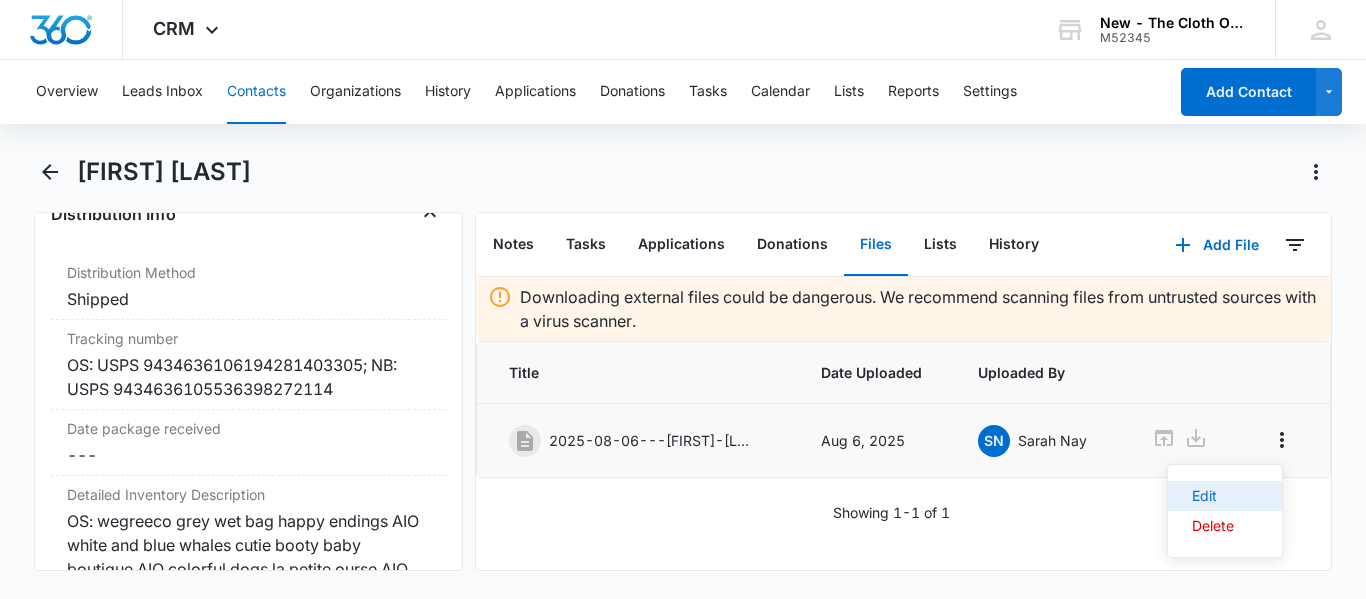 click on "Edit" at bounding box center [1213, 496] 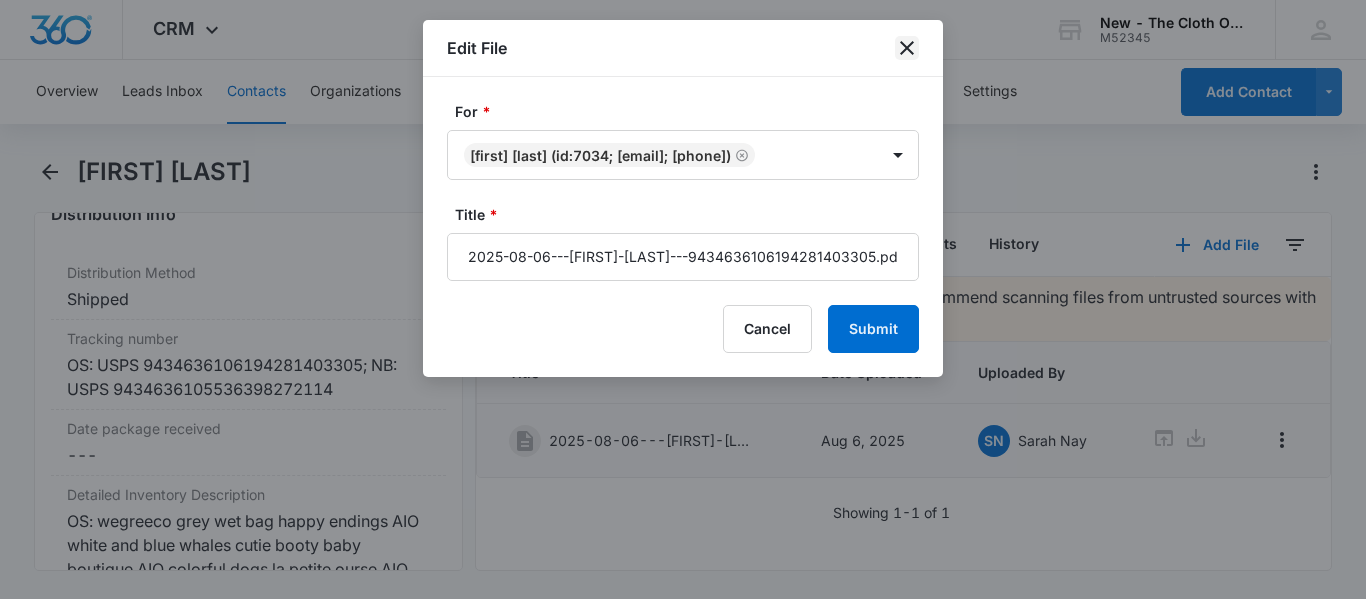click 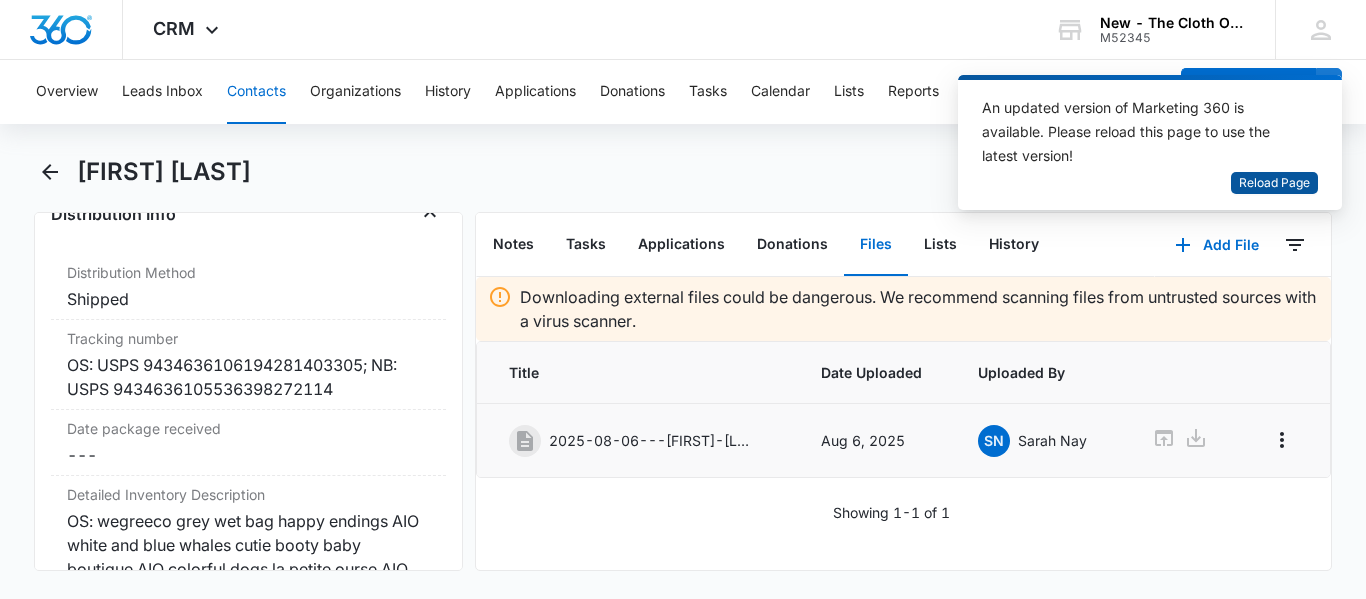 click on "Reload Page" at bounding box center [1274, 183] 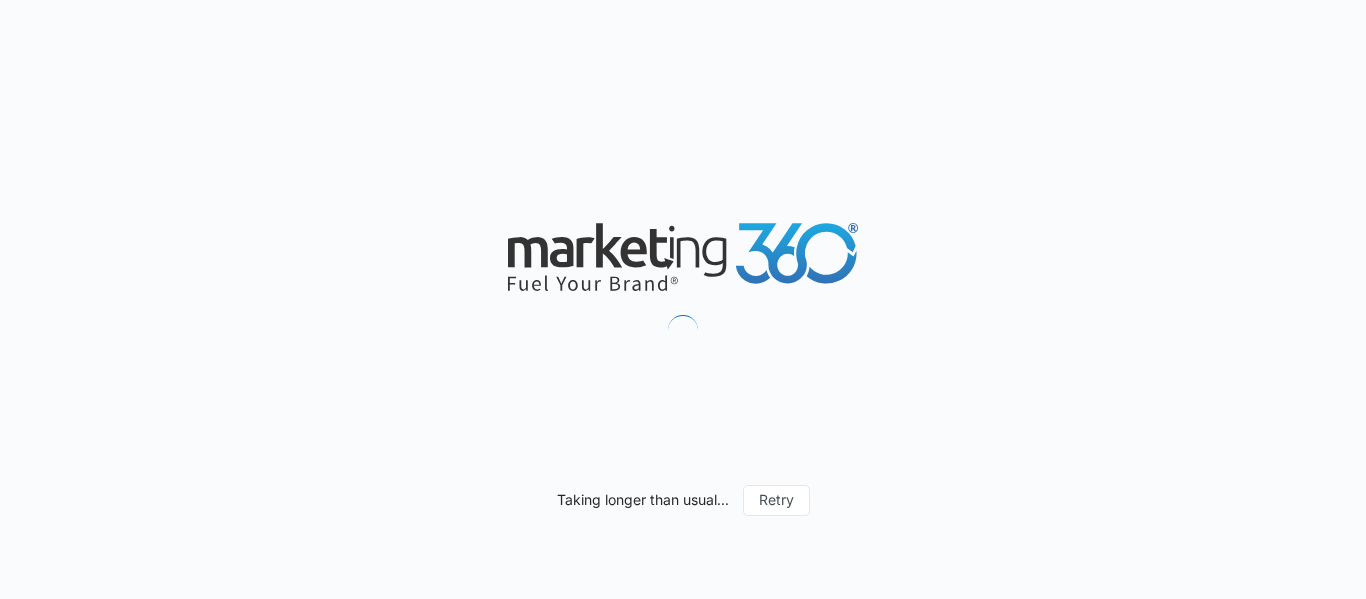 scroll, scrollTop: 0, scrollLeft: 0, axis: both 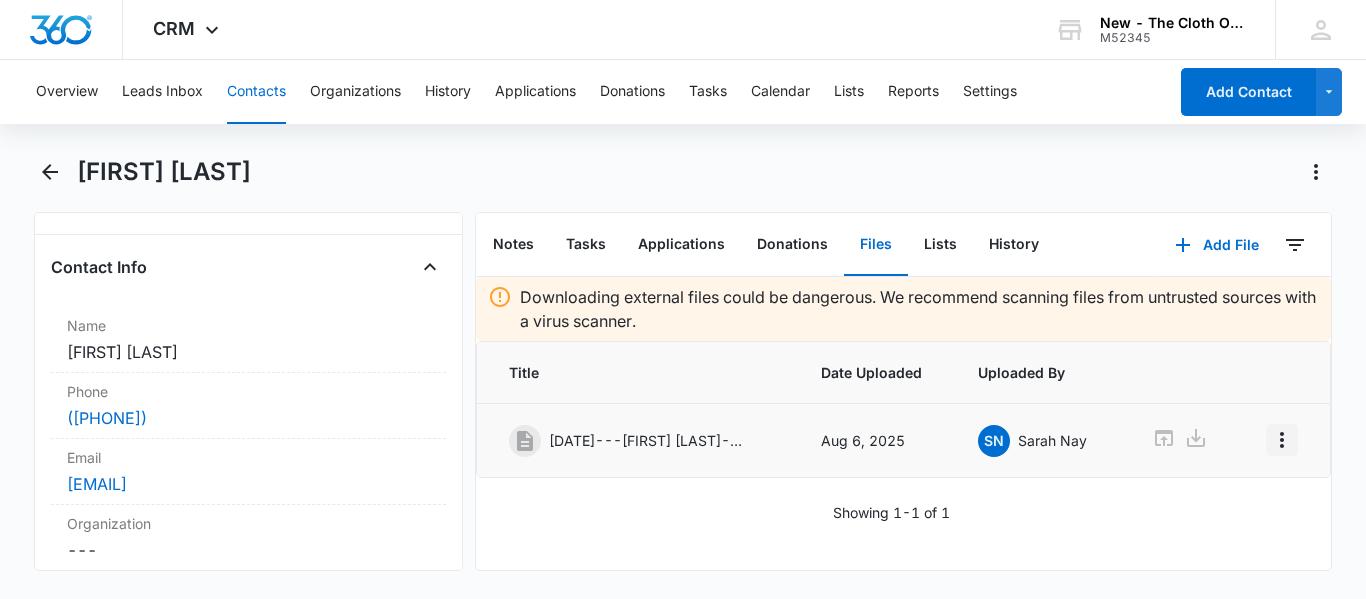 click 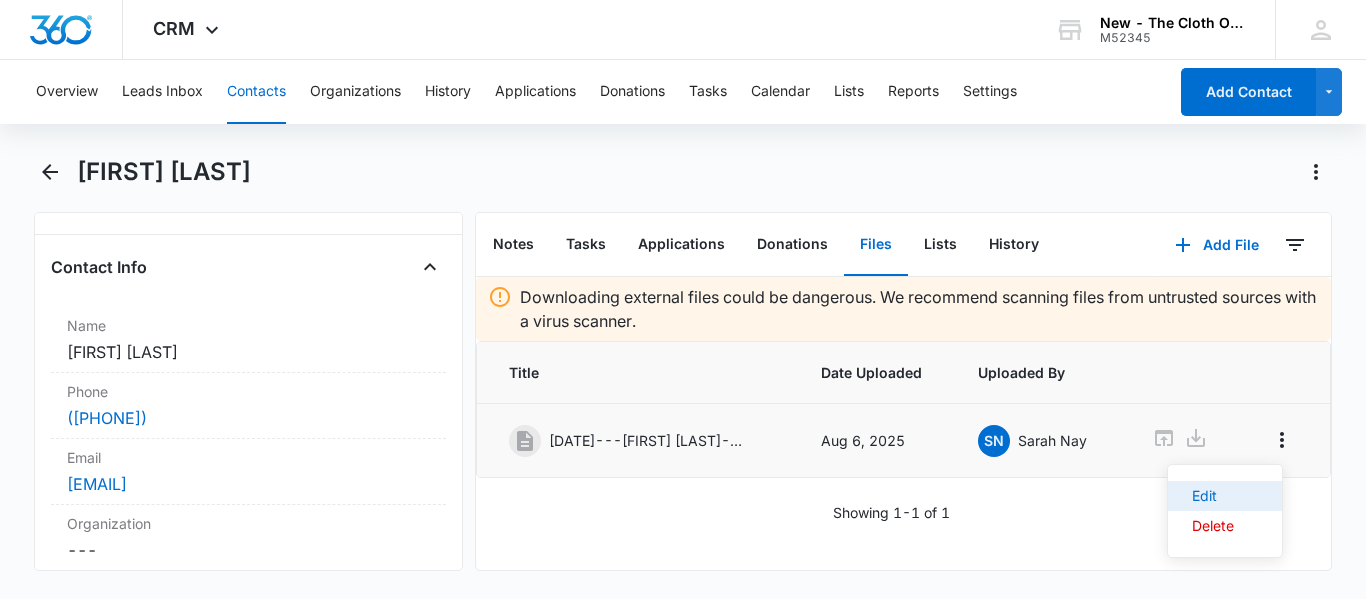 click on "Edit" at bounding box center (1213, 496) 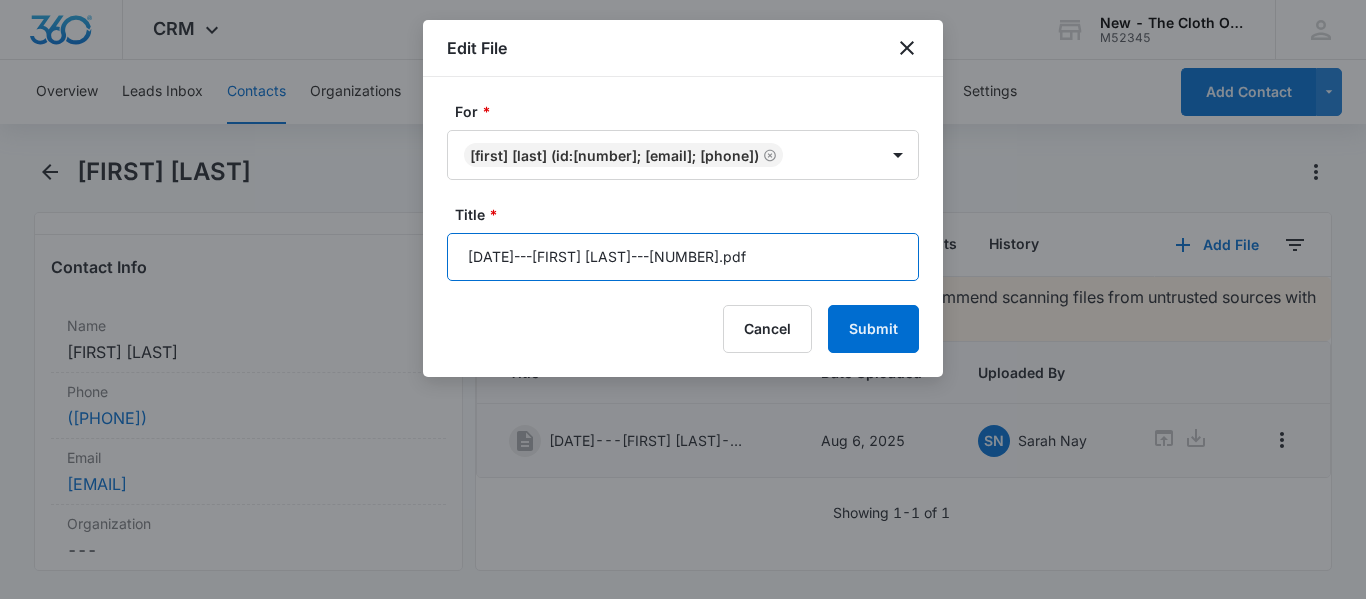 click on "[DATE]---[FIRST] [LAST]---[NUMBER].pdf" at bounding box center [683, 257] 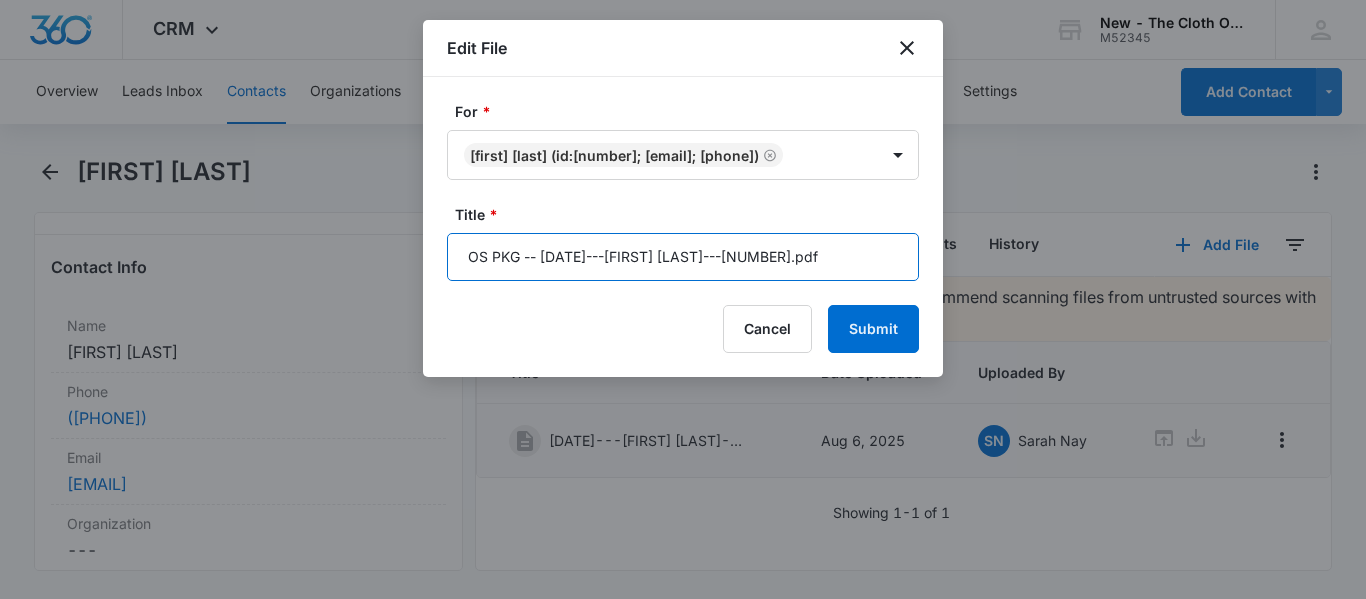 click on "OS PKG -- [DATE]---[FIRST] [LAST]---[NUMBER].pdf" at bounding box center [683, 257] 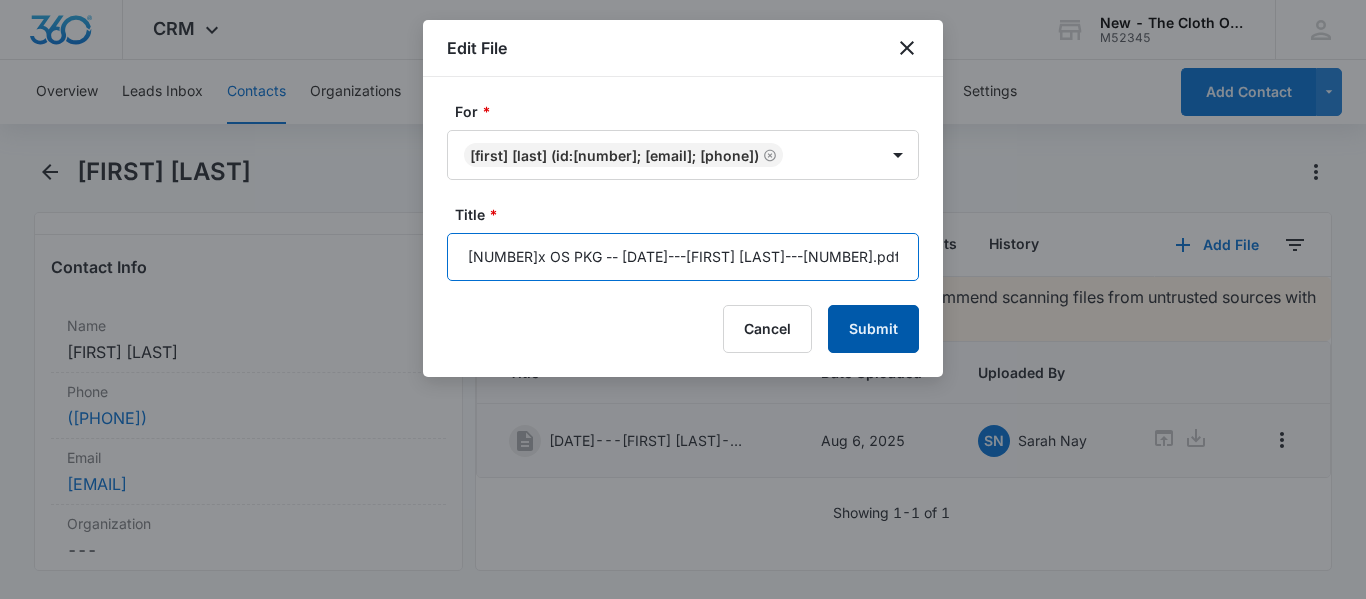 type on "[NUMBER]x OS PKG -- [DATE]---[FIRST] [LAST]---[NUMBER].pdf" 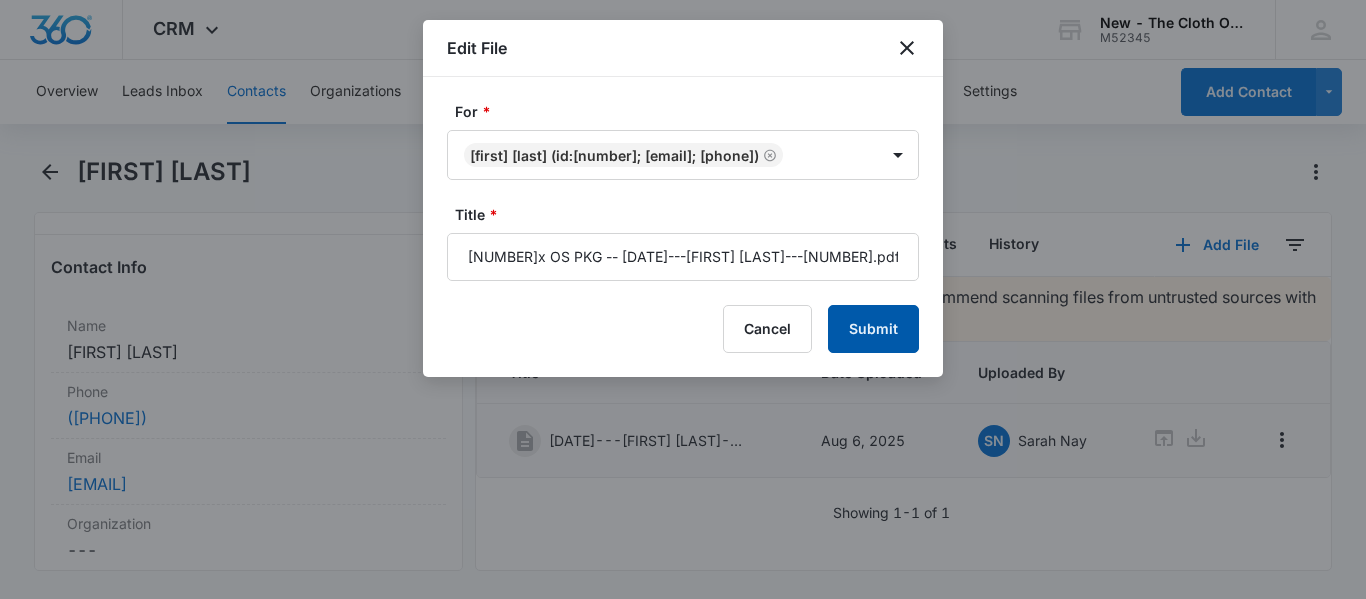 click on "Submit" at bounding box center [873, 329] 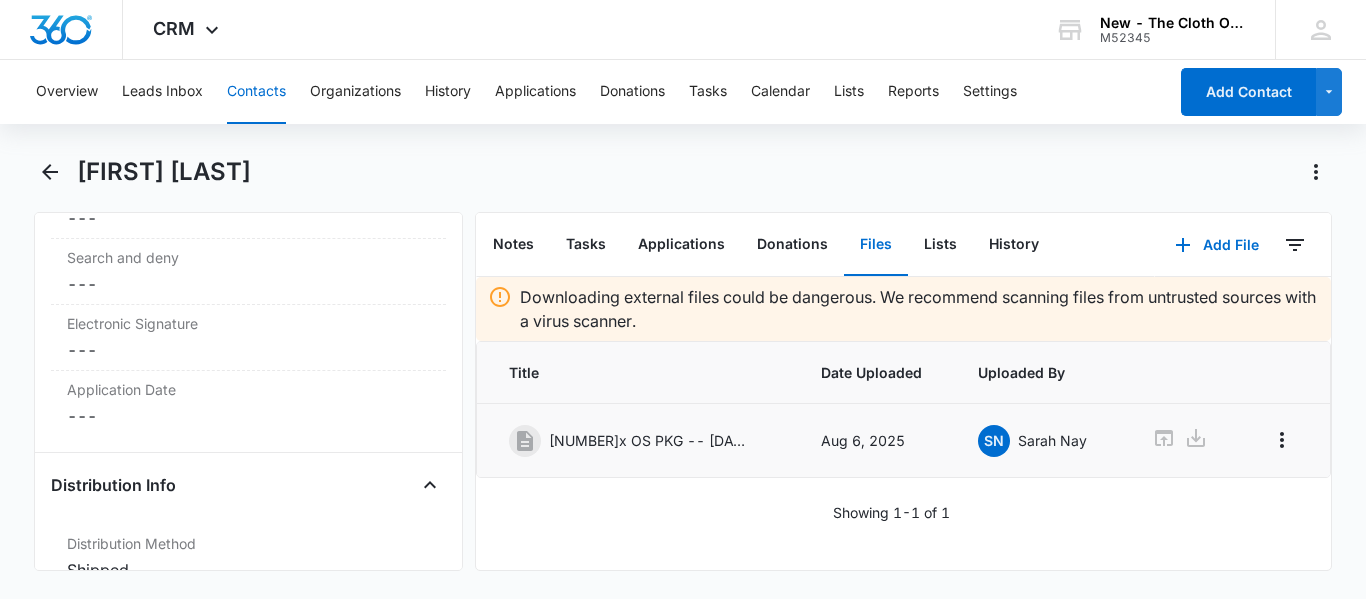 scroll, scrollTop: 4788, scrollLeft: 0, axis: vertical 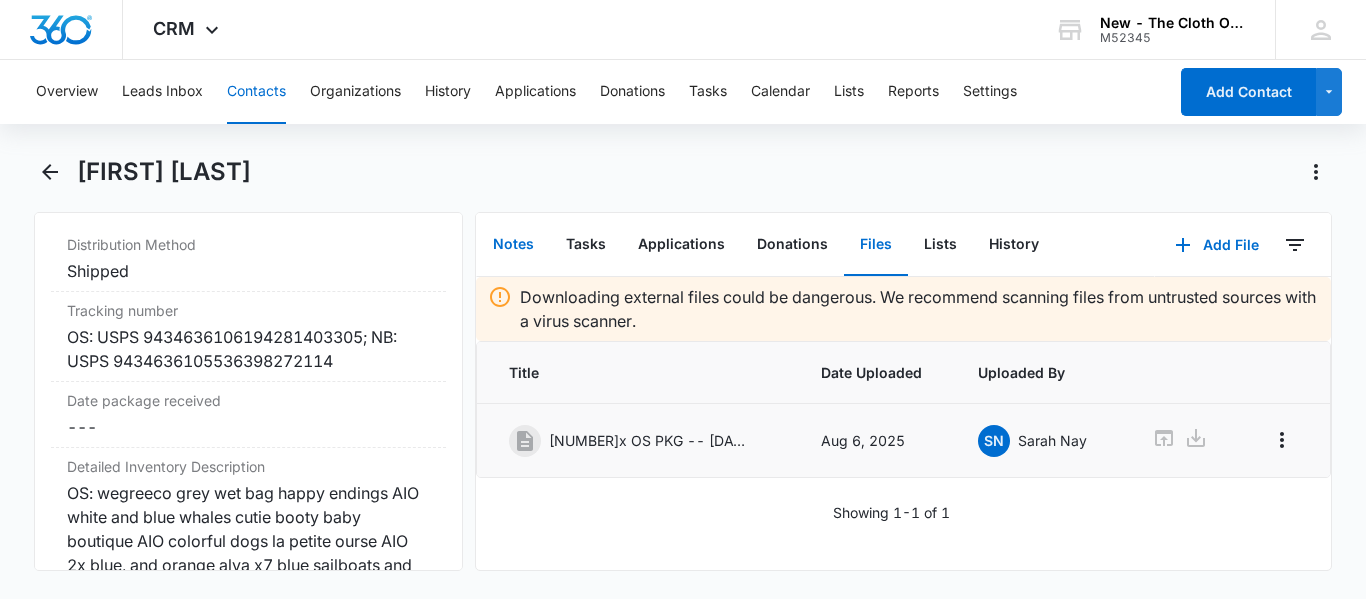 click on "Notes" at bounding box center [513, 245] 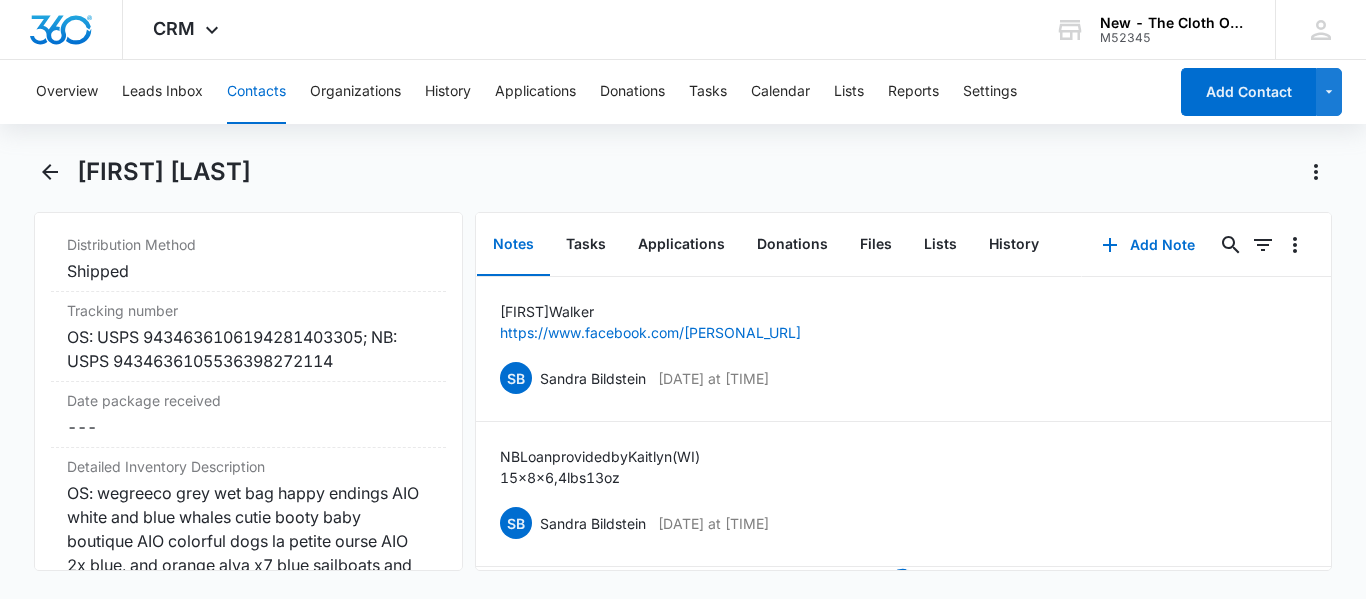 click on "Contacts" at bounding box center (256, 92) 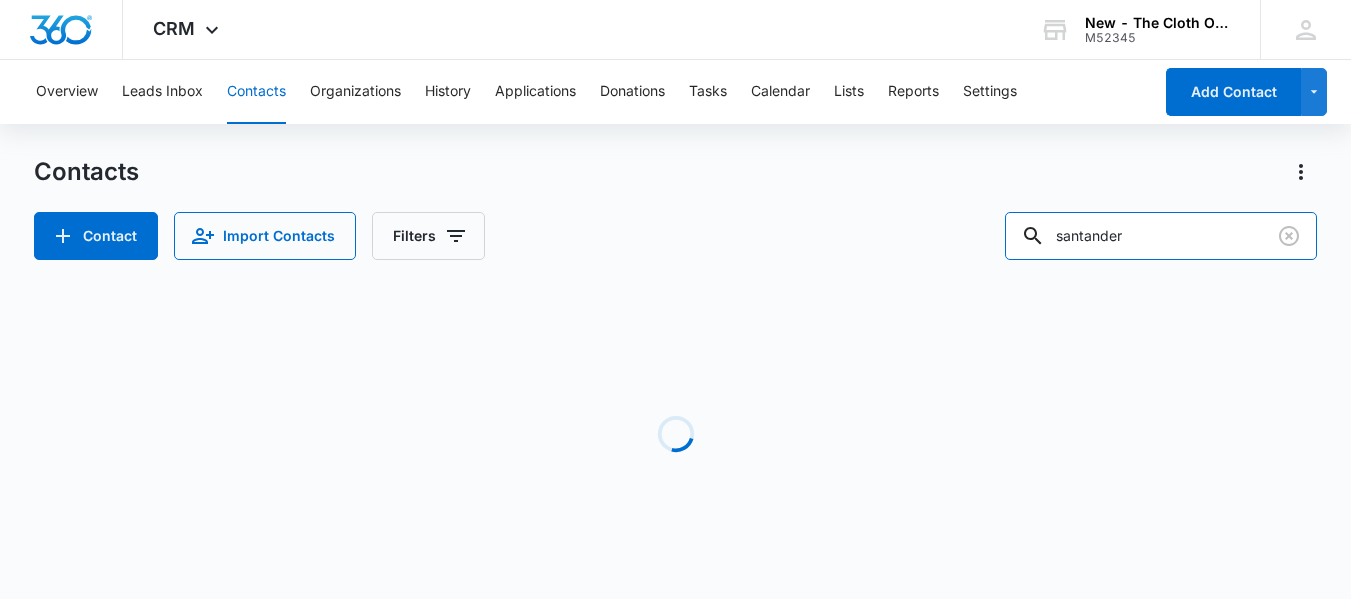 drag, startPoint x: 1218, startPoint y: 237, endPoint x: 927, endPoint y: 289, distance: 295.60953 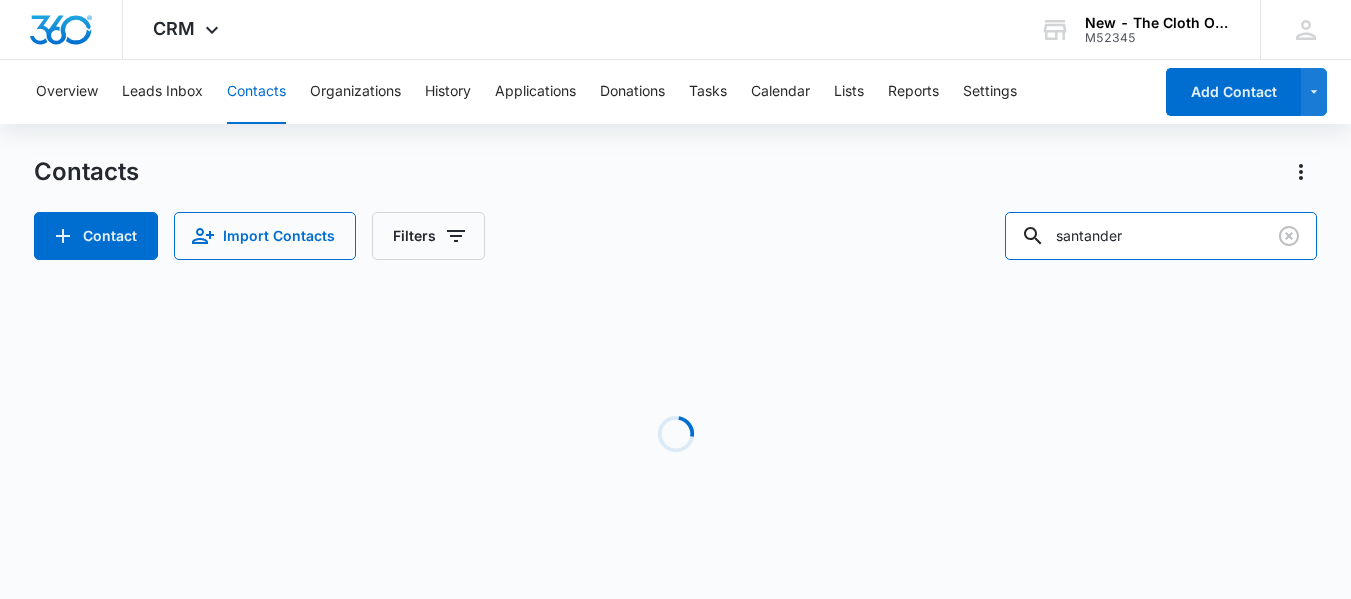 click on "Contacts Contact Import Contacts Filters santander Loading No Results" at bounding box center (675, 382) 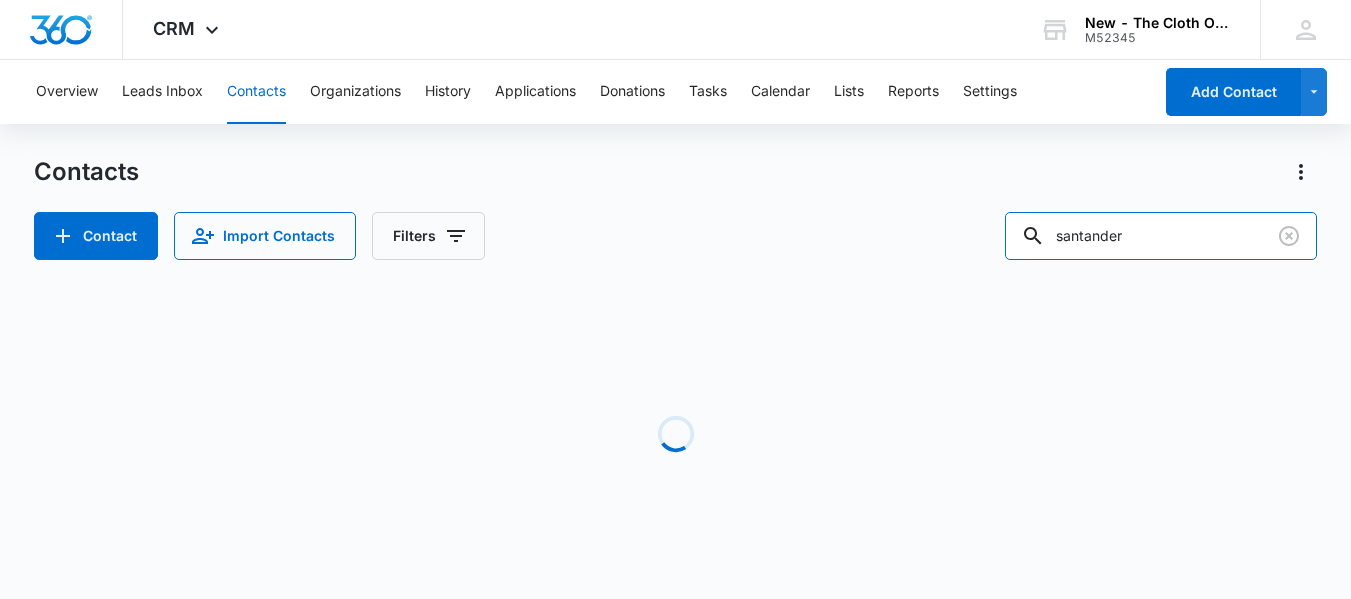 paste on "[EMAIL]" 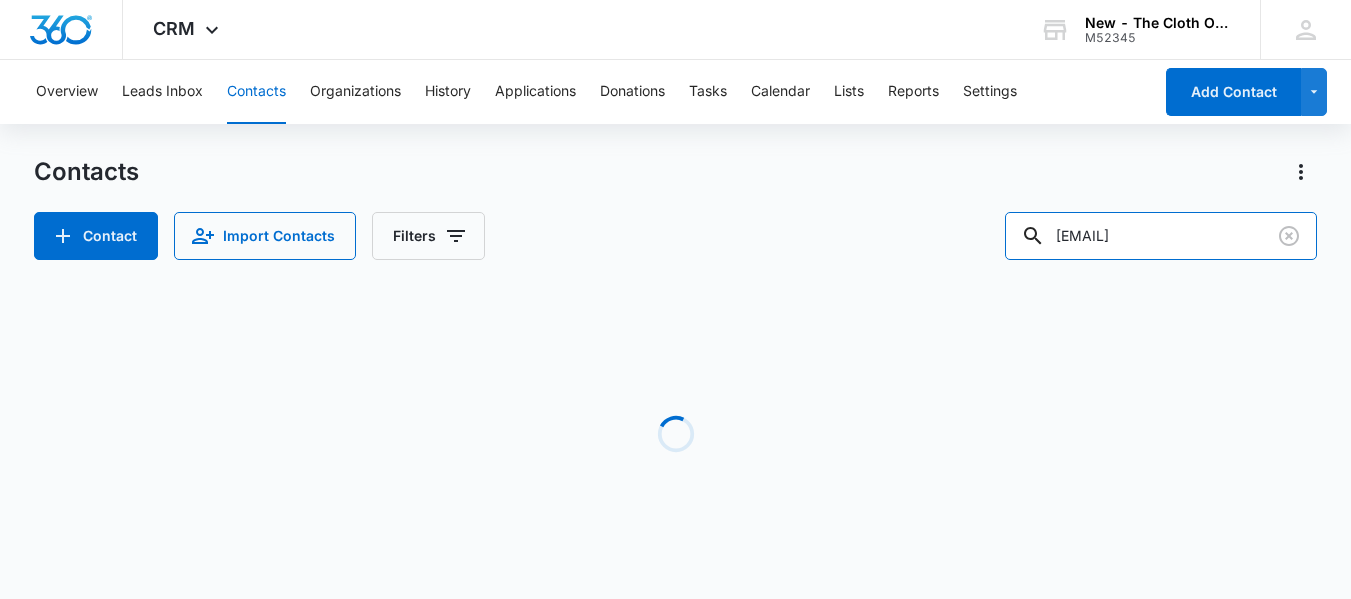 type on "[EMAIL]" 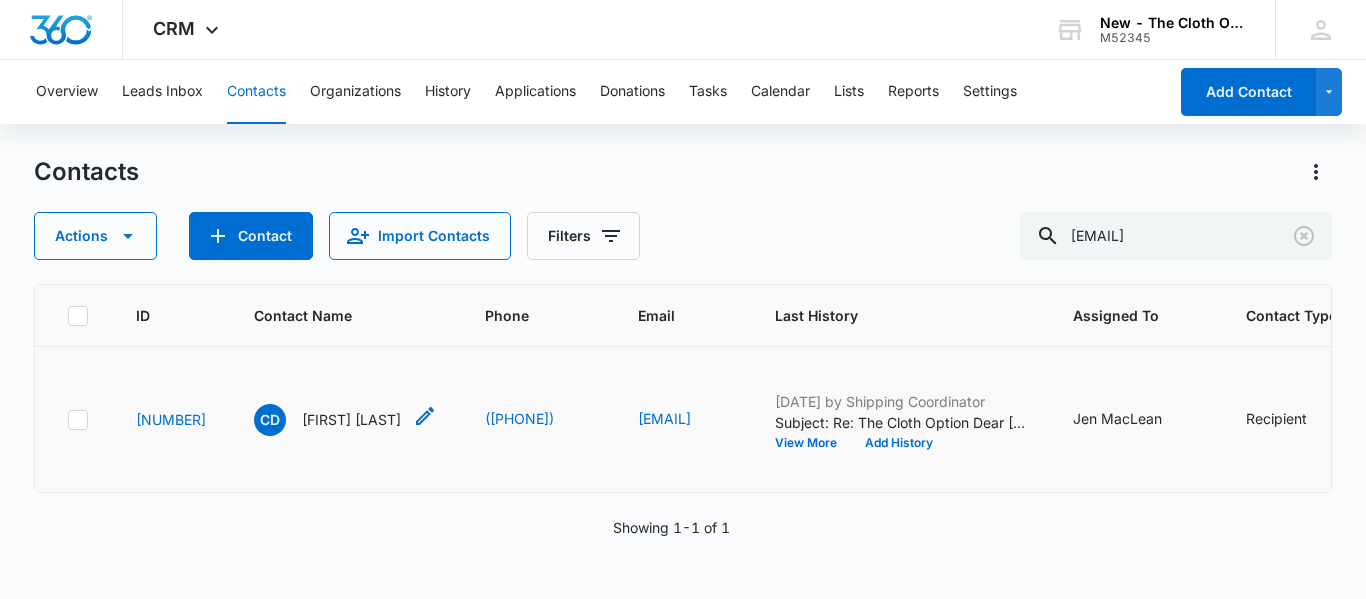 click on "[FIRST] [LAST]" at bounding box center (351, 419) 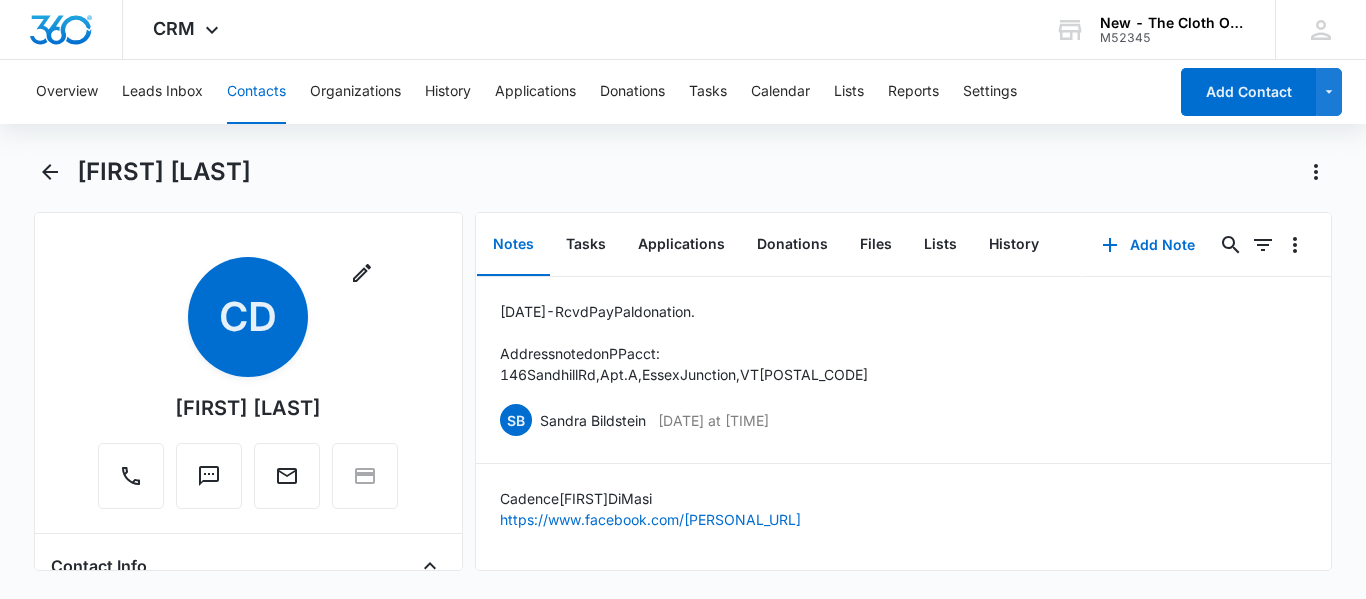 click on "Remove CD [FIRST] [LAST] Contact Info Name Cancel Save Changes [FIRST] [LAST] Phone Cancel Save Changes ([PHONE]) Email Cancel Save Changes [EMAIL] Organization Cancel Save Changes --- Address Cancel Save Changes [NUMBER] [STREET] Apt [NUMBER] [CITY] [STATE] [POSTAL_CODE] Details Lead Source Cancel Save Changes Application - Updated Contact Type Cancel Save Changes Recipient Contact Status Cancel Save Changes Received NB loan Assigned To Cancel Save Changes [FIRST] [LAST] Tags Cancel Save Changes --- Next Contact Date Cancel Save Changes --- Color Tag Current Color: Cancel Save Changes Payments ID ID [NUMBER] Created [DATE] at [TIME] Additional Contact Info Second Applicant/Spouse Cancel Save Changes [FIRST] [LAST] Company Name Cancel Save Changes --- Pronouns Cancel Save Changes She/her/hers / Ella Preferred language Cancel Save Changes English Alternate shipping address Cancel Save Changes --- Preferred contact method Cancel Save Changes Email, Phone call, Text/SMS, Facebook Other Info Special Notes" at bounding box center [248, 391] 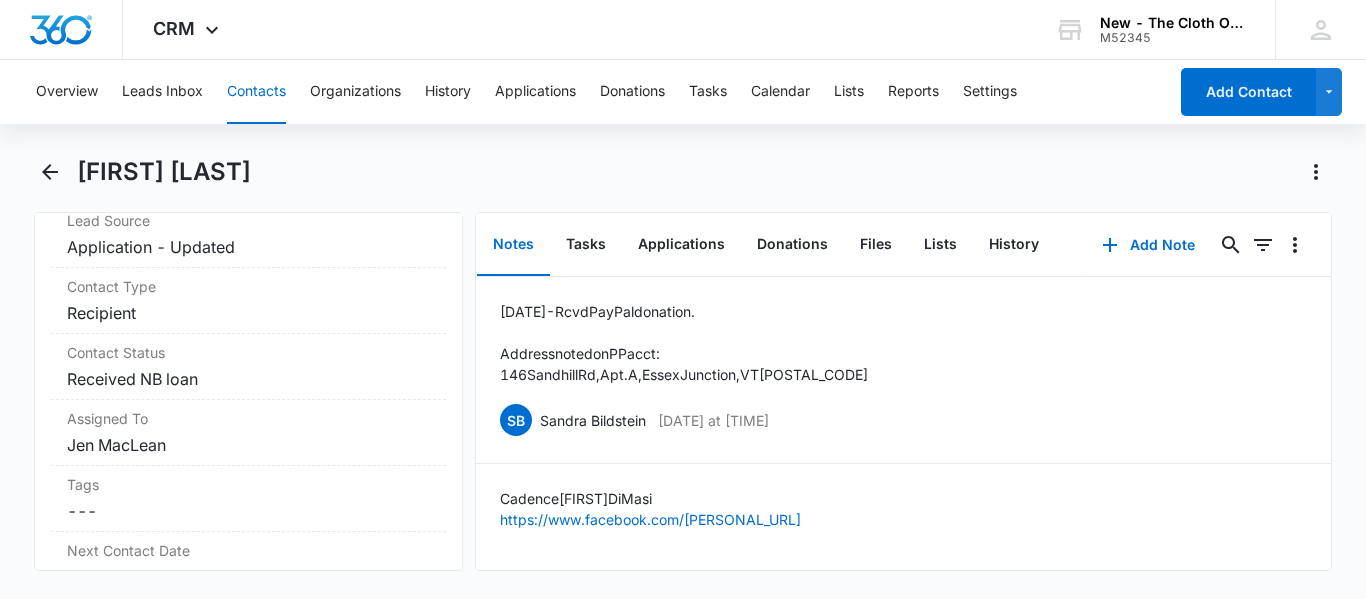scroll, scrollTop: 898, scrollLeft: 0, axis: vertical 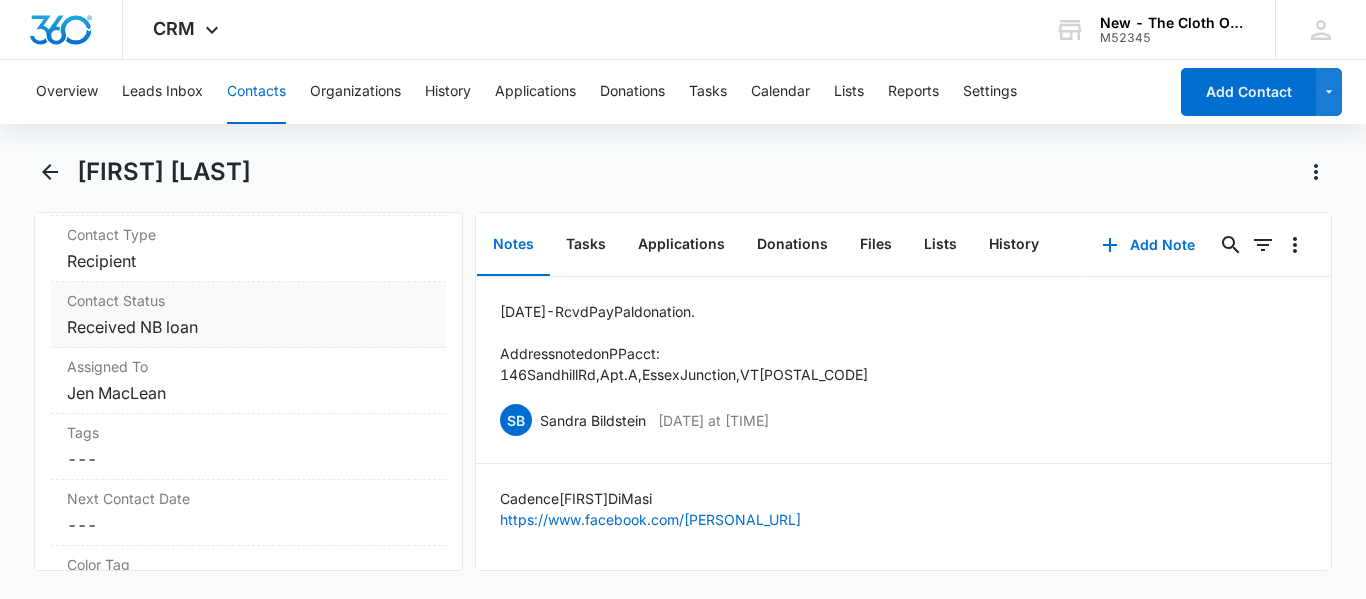 click on "Cancel Save Changes Received NB loan" at bounding box center (248, 327) 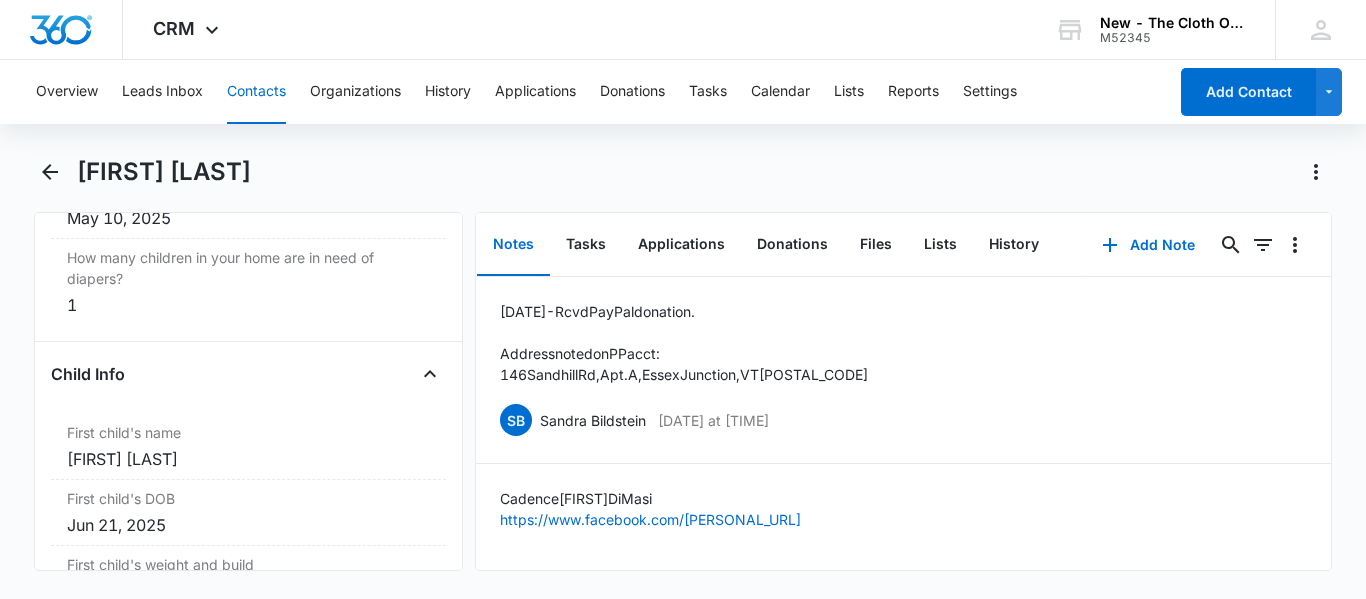 scroll, scrollTop: 2394, scrollLeft: 0, axis: vertical 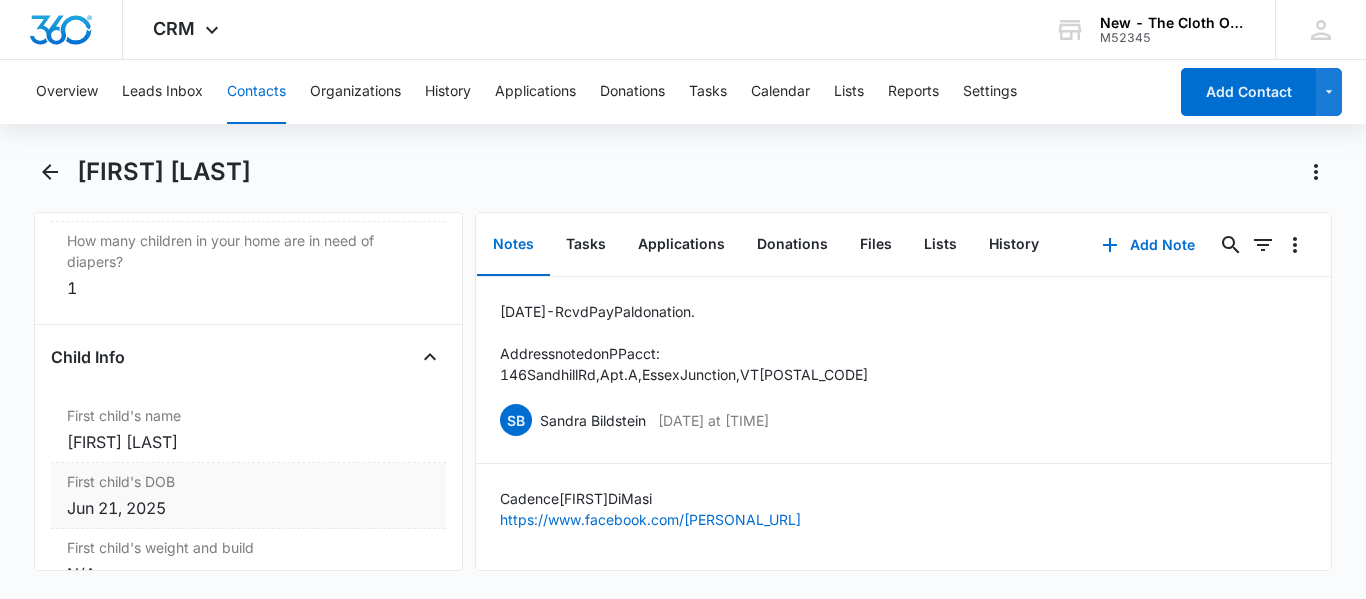 click on "Jun 21, 2025" at bounding box center [248, 508] 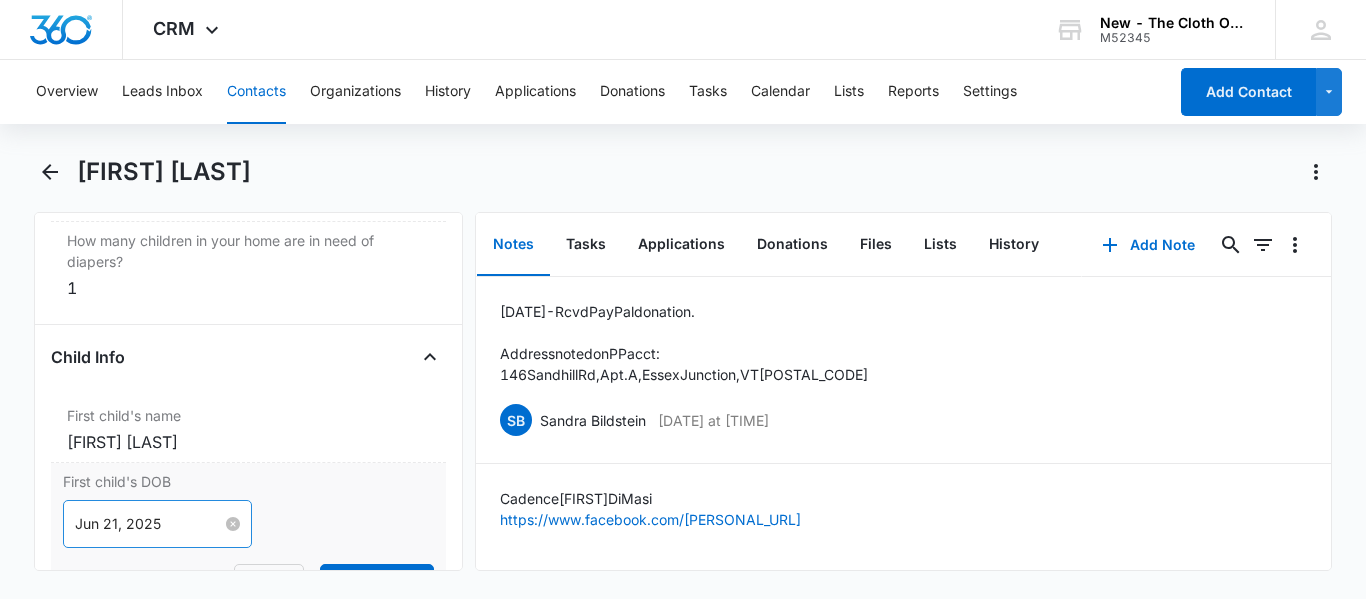 click on "Jun 21, 2025" at bounding box center [148, 524] 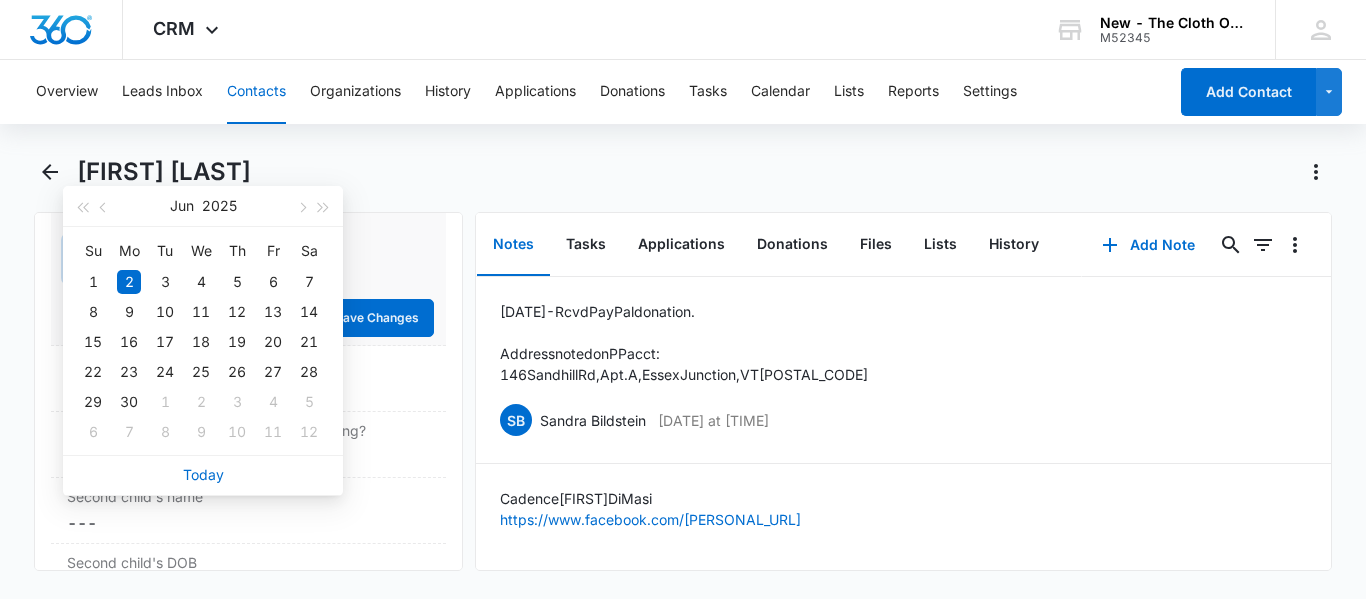 scroll, scrollTop: 2693, scrollLeft: 0, axis: vertical 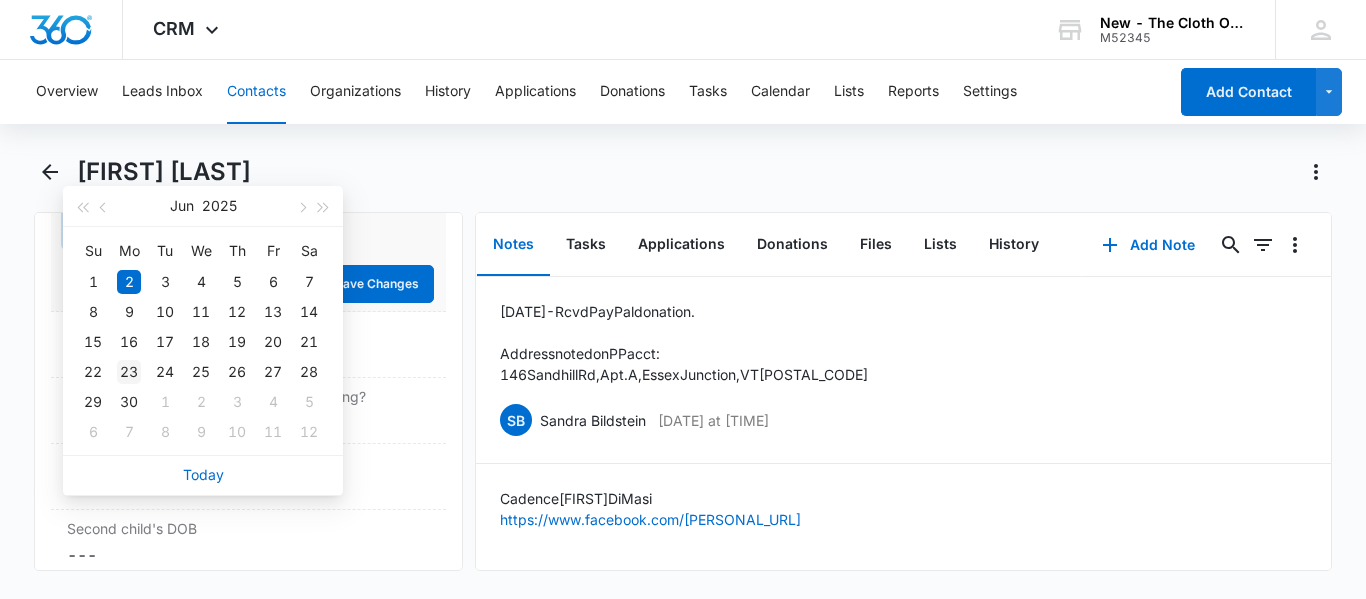 click on "23" at bounding box center (129, 372) 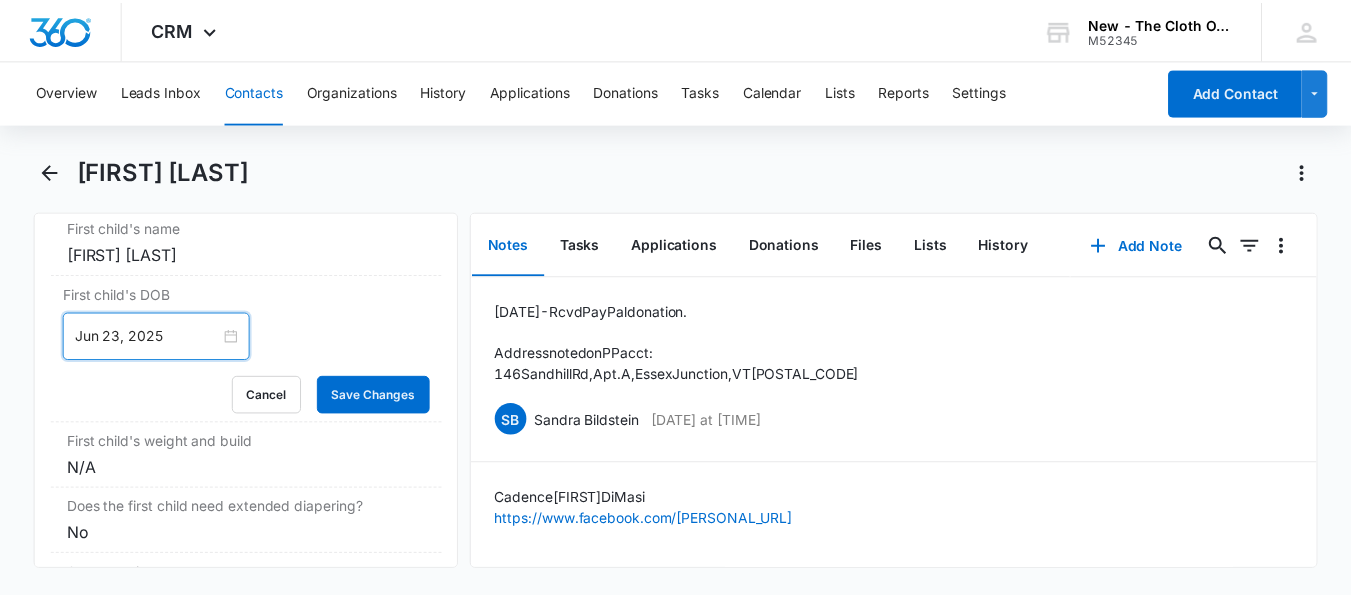 scroll, scrollTop: 2573, scrollLeft: 0, axis: vertical 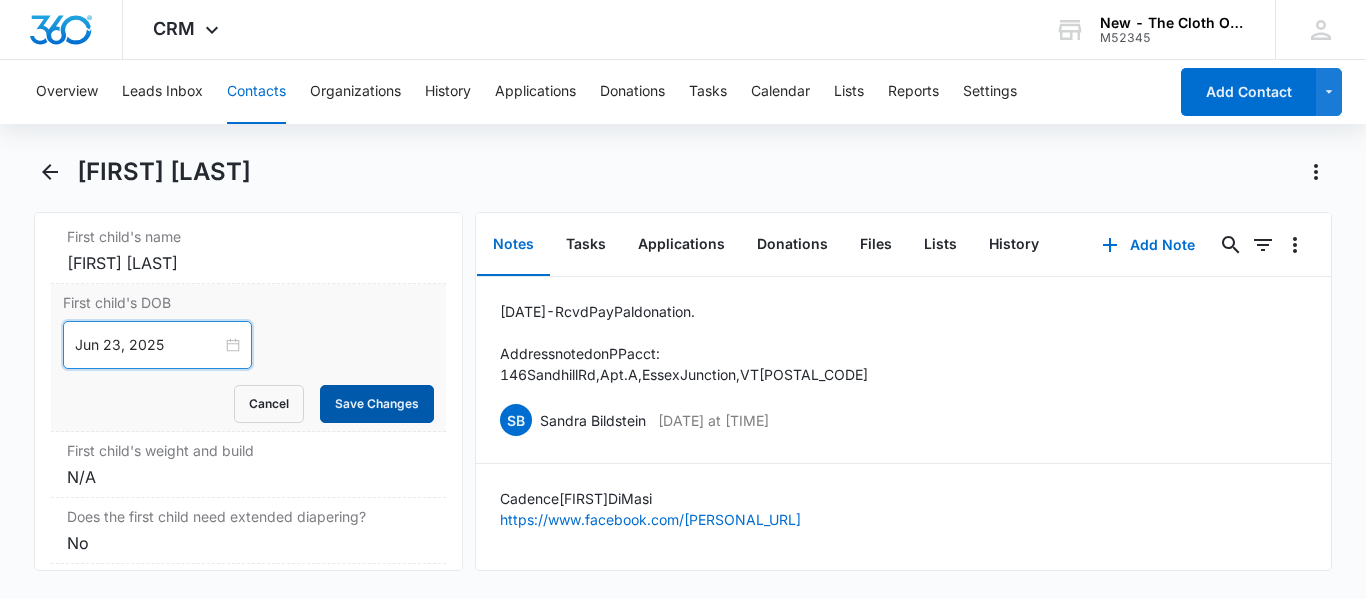 type on "Jun 23, 2025" 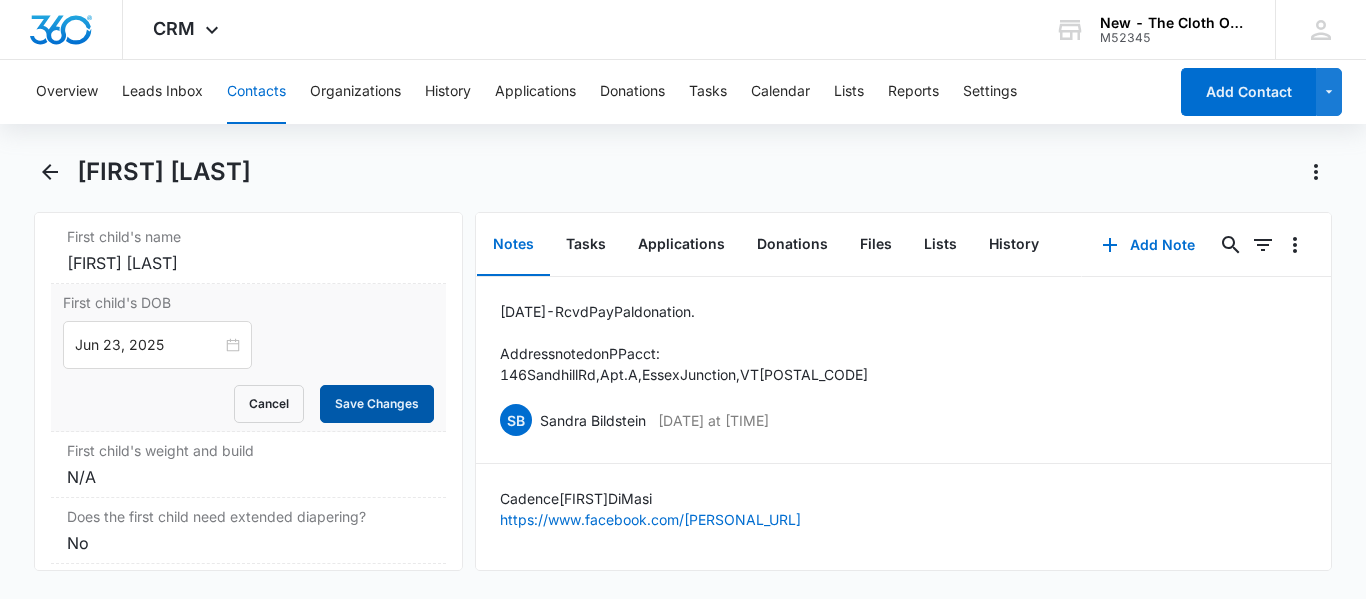 click on "Save Changes" at bounding box center [377, 404] 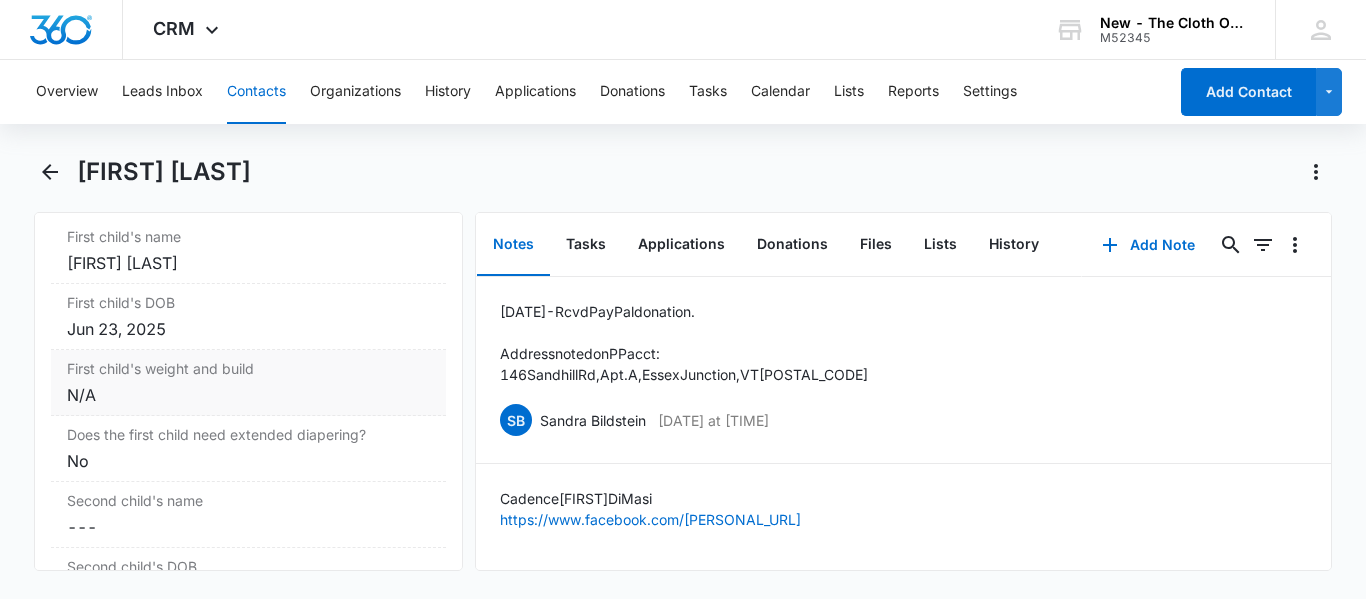 drag, startPoint x: 124, startPoint y: 402, endPoint x: 75, endPoint y: 387, distance: 51.24451 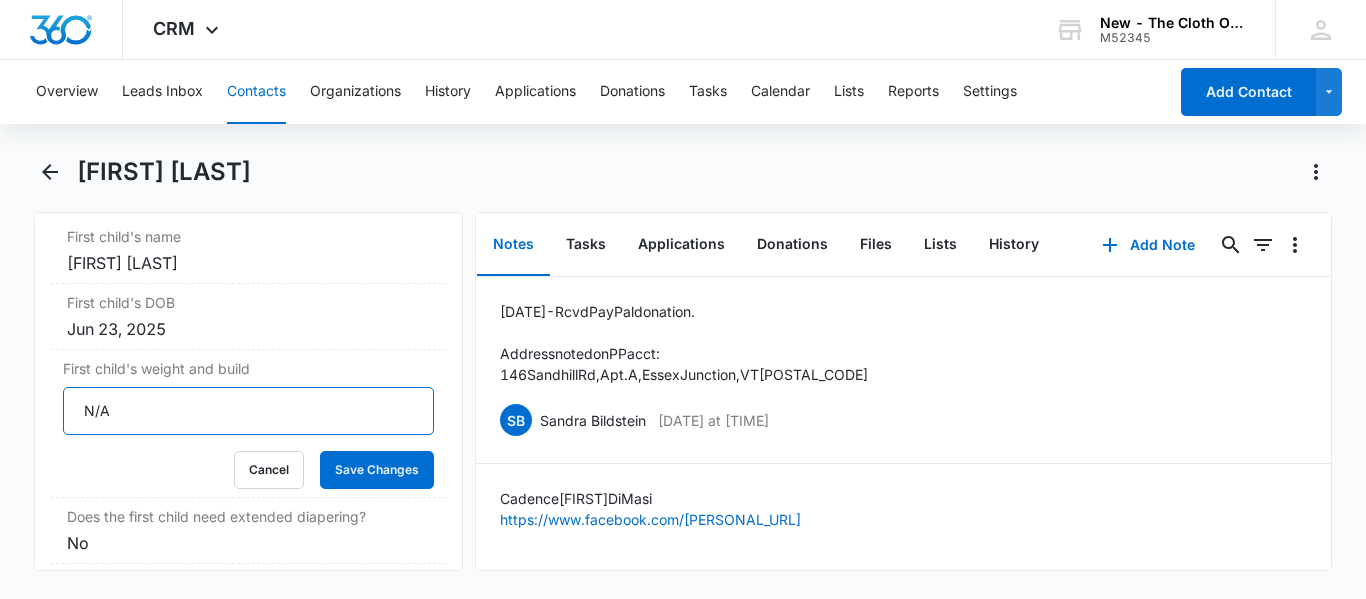 drag, startPoint x: 117, startPoint y: 406, endPoint x: 0, endPoint y: 422, distance: 118.08895 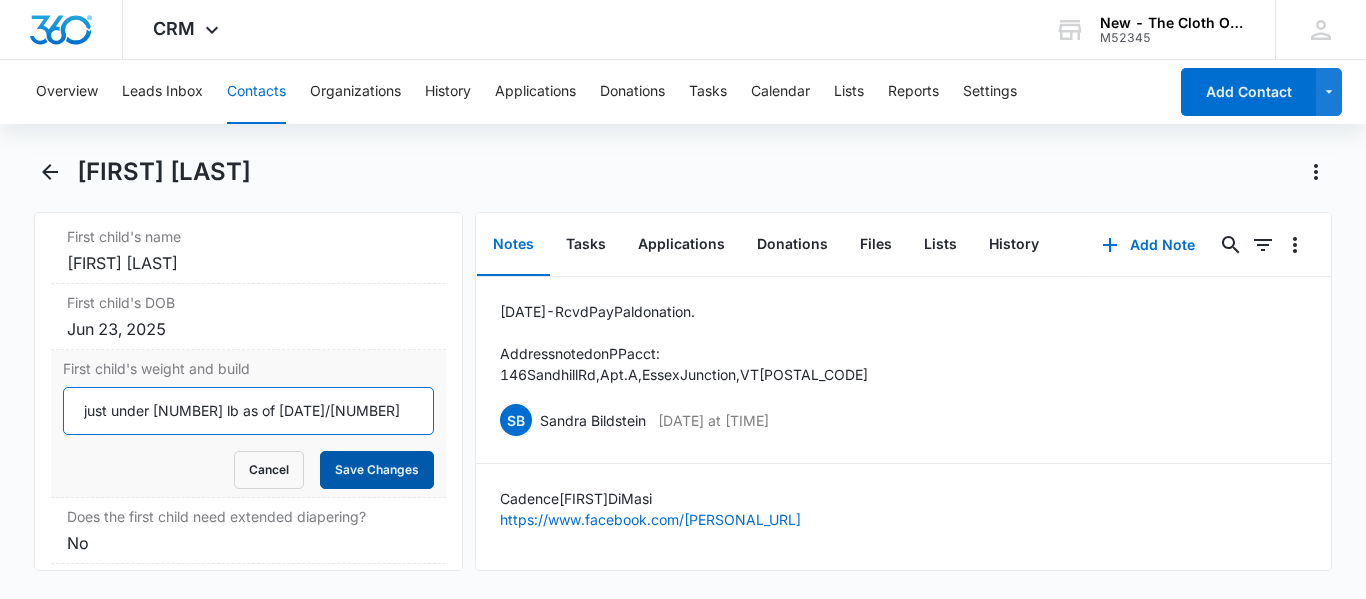 type on "just under [NUMBER] lb as of [DATE]/[NUMBER]" 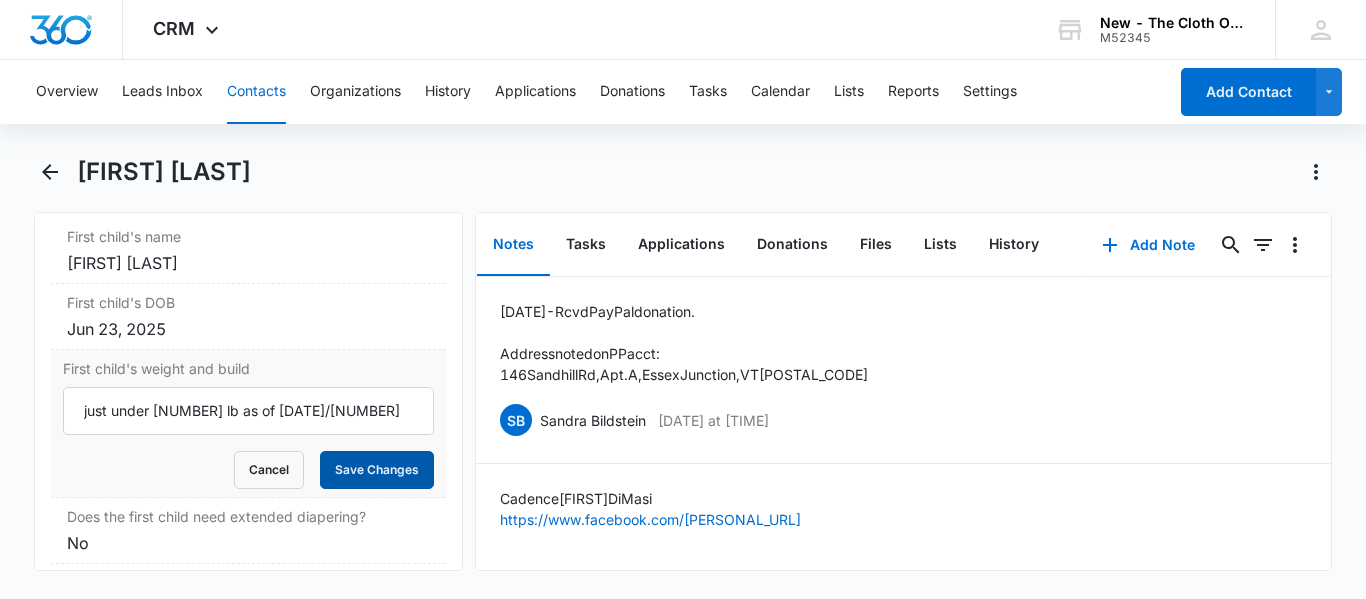 click on "Save Changes" at bounding box center [377, 470] 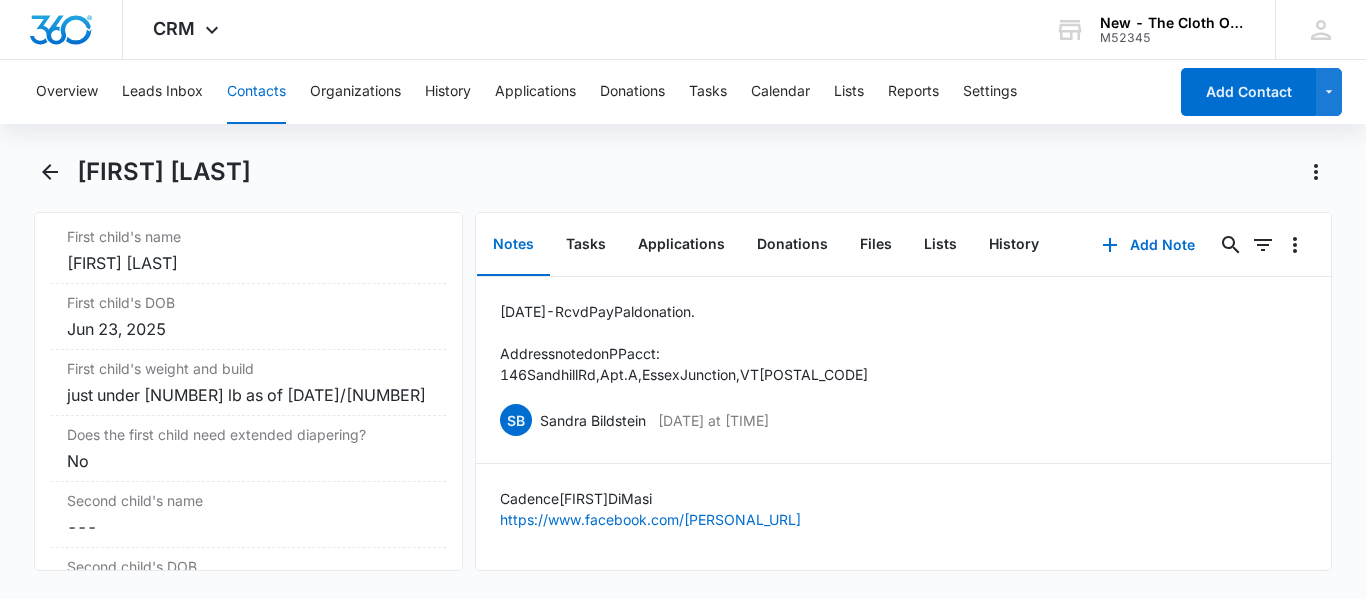click on "Contacts" at bounding box center (256, 92) 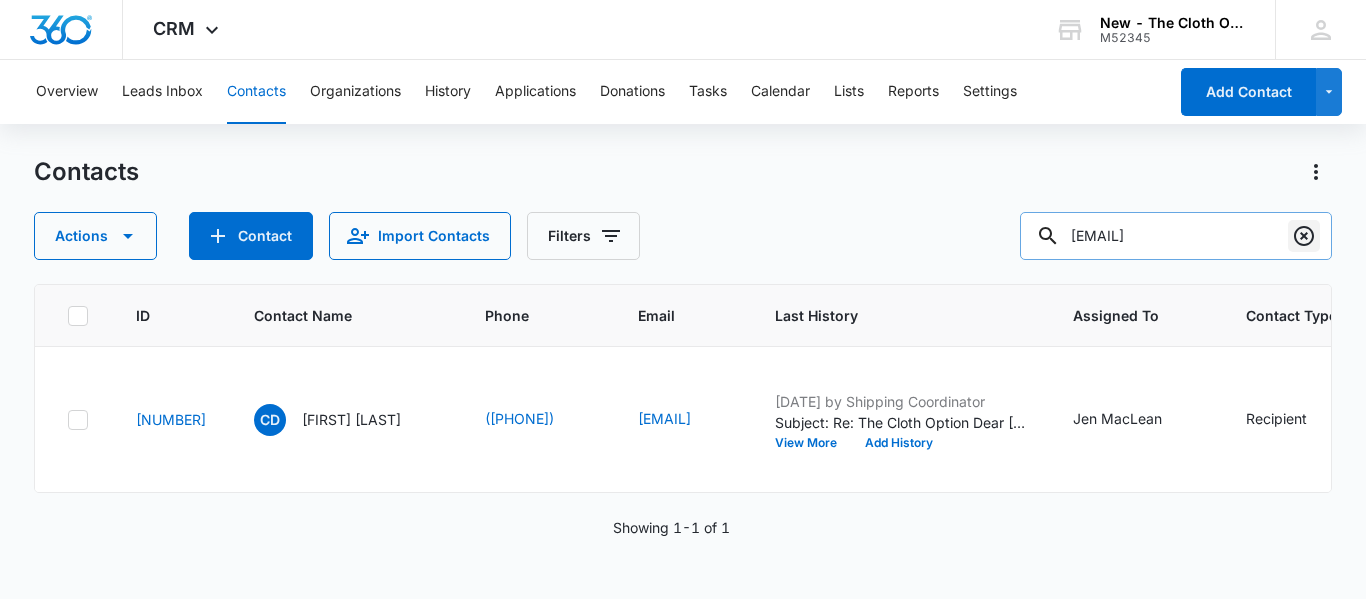 click 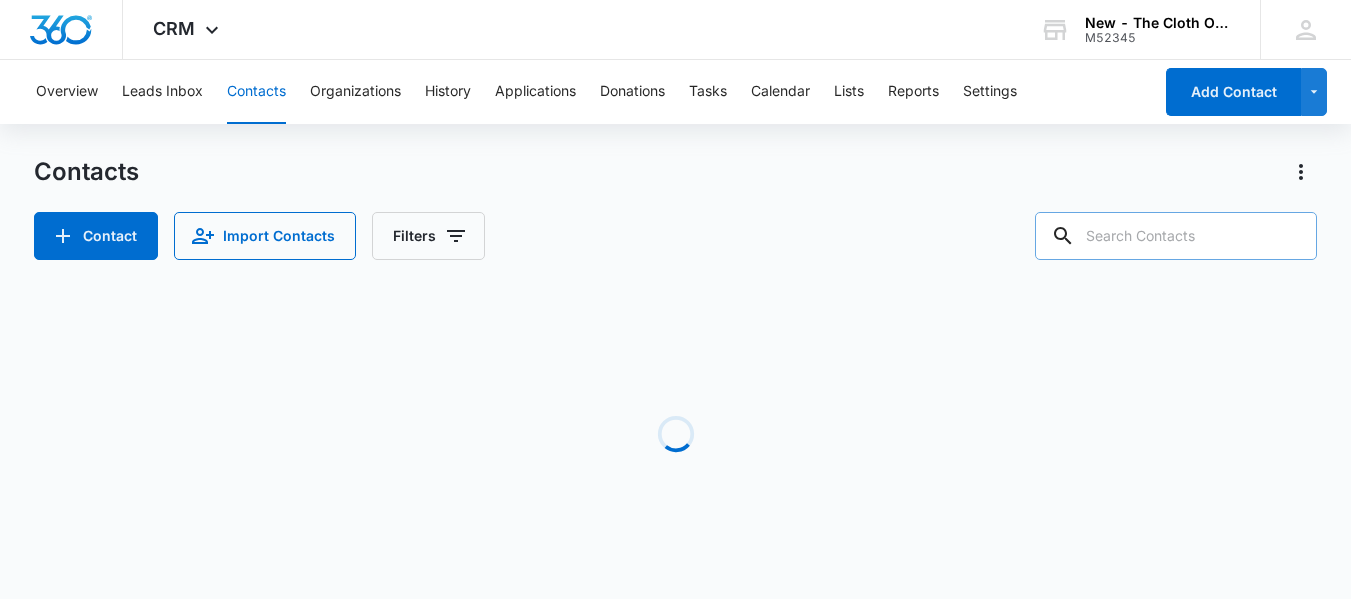 paste on "[EMAIL]" 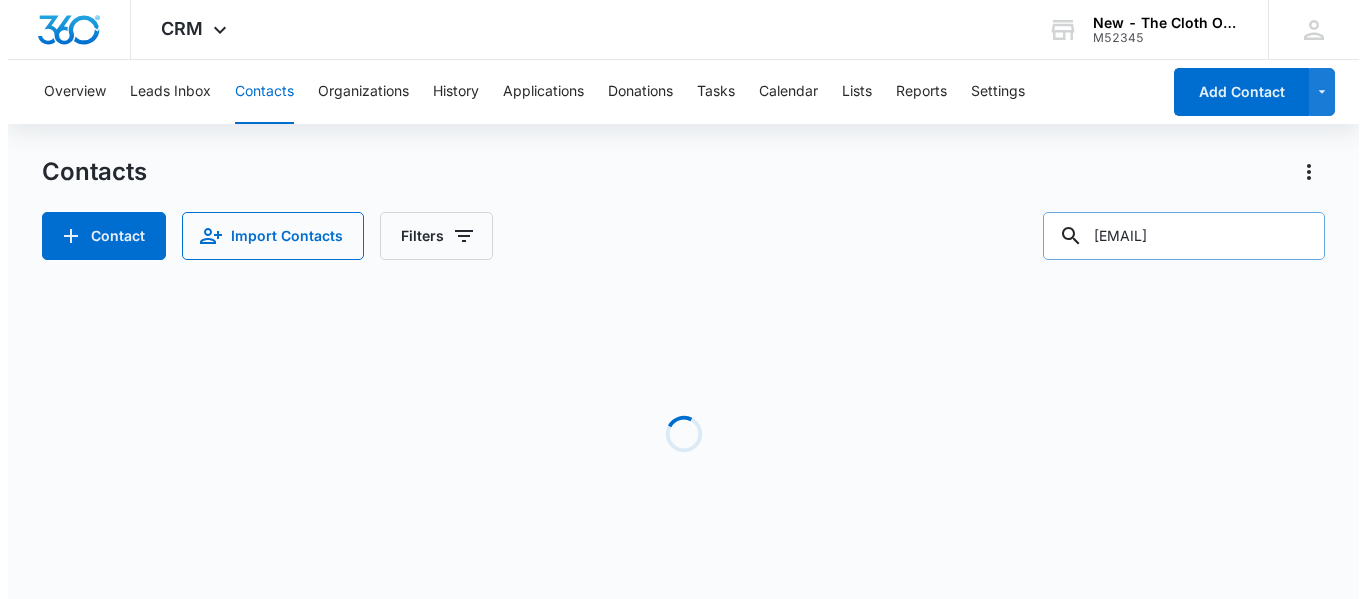 scroll, scrollTop: 0, scrollLeft: 5, axis: horizontal 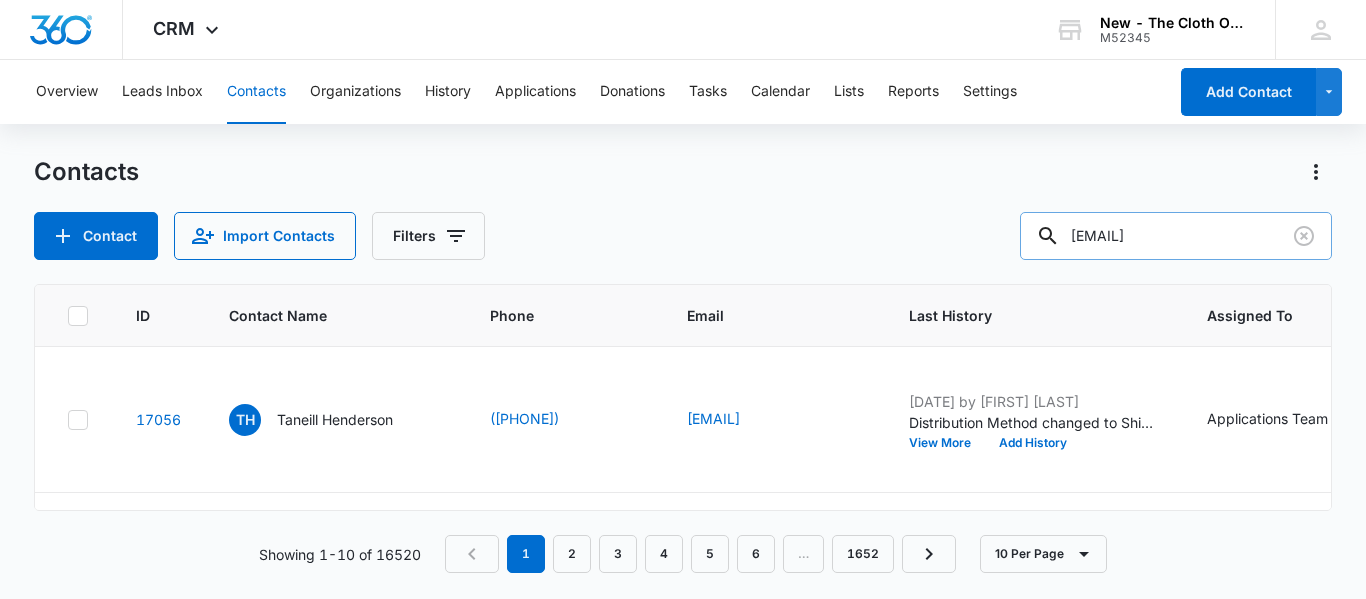 type on "[EMAIL]" 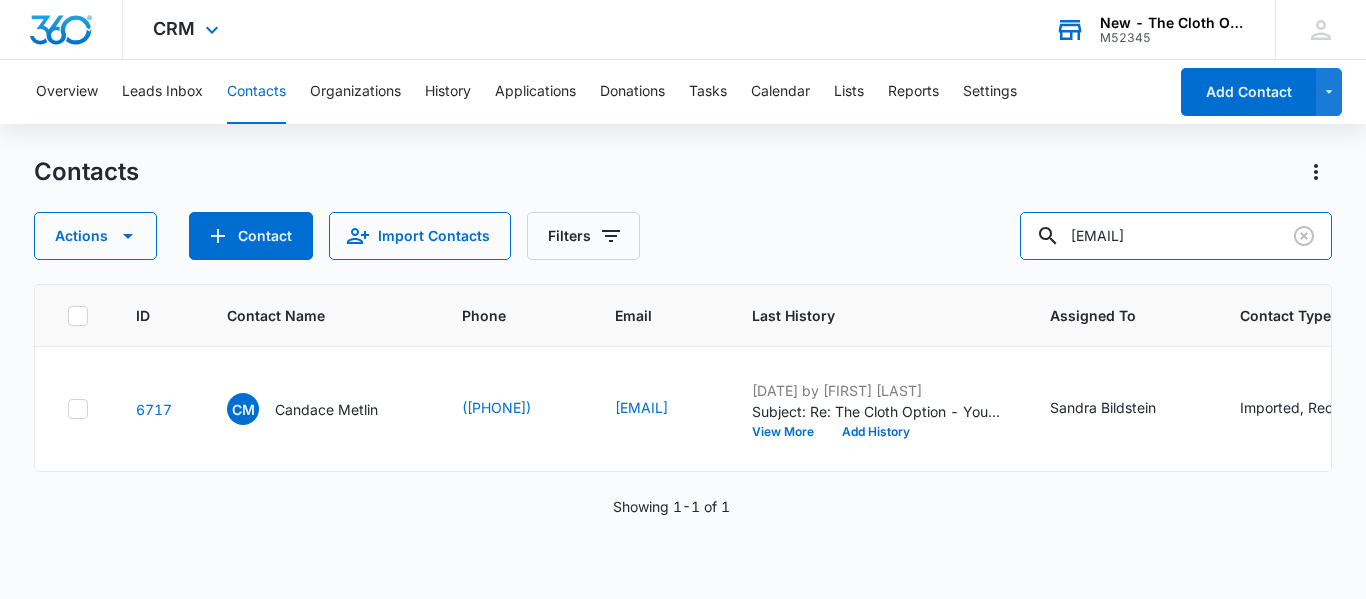 scroll, scrollTop: 0, scrollLeft: 0, axis: both 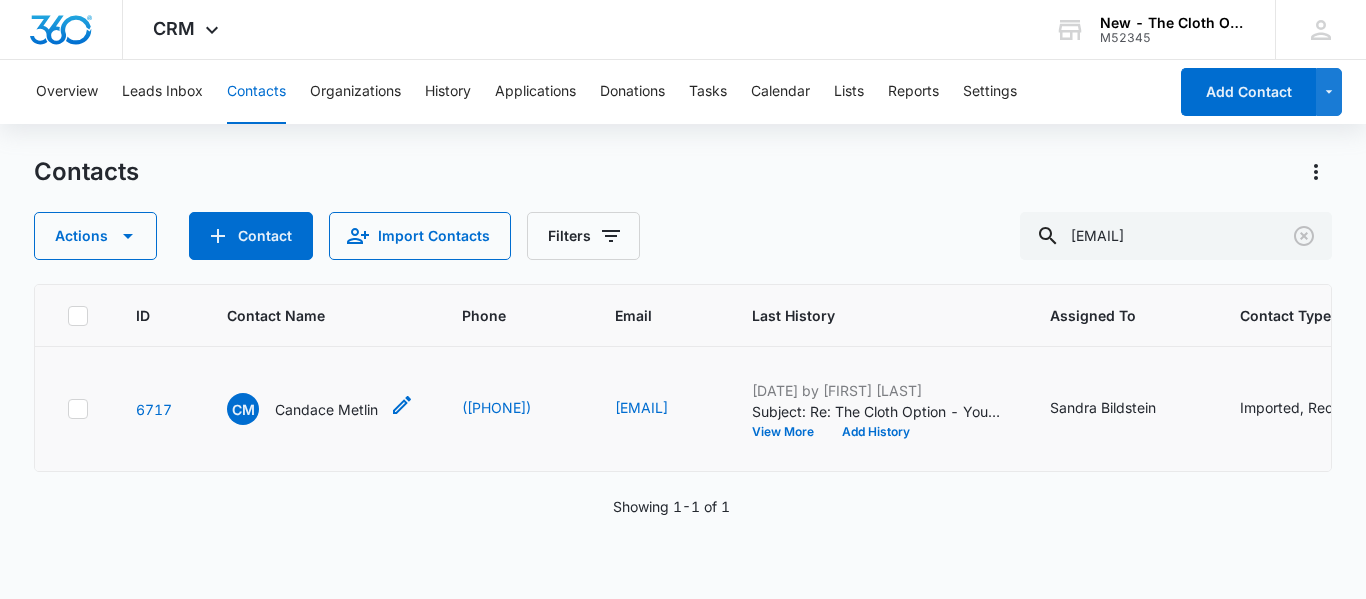 click on "Candace Metlin" at bounding box center [326, 409] 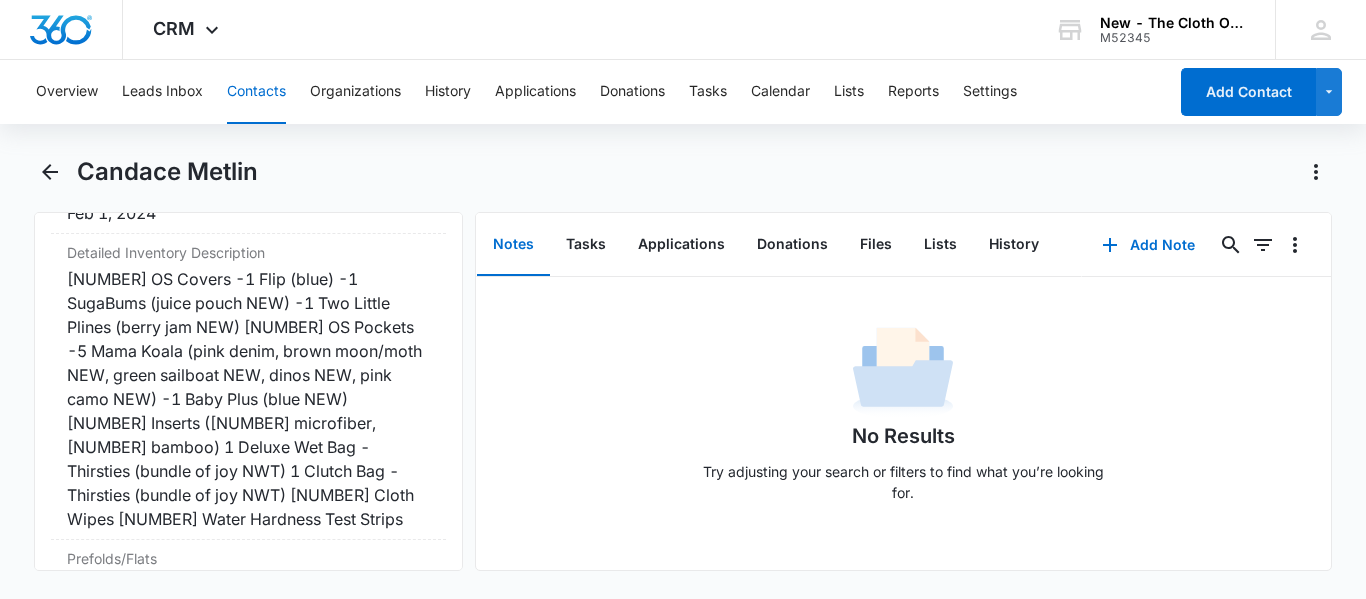 scroll, scrollTop: 5087, scrollLeft: 0, axis: vertical 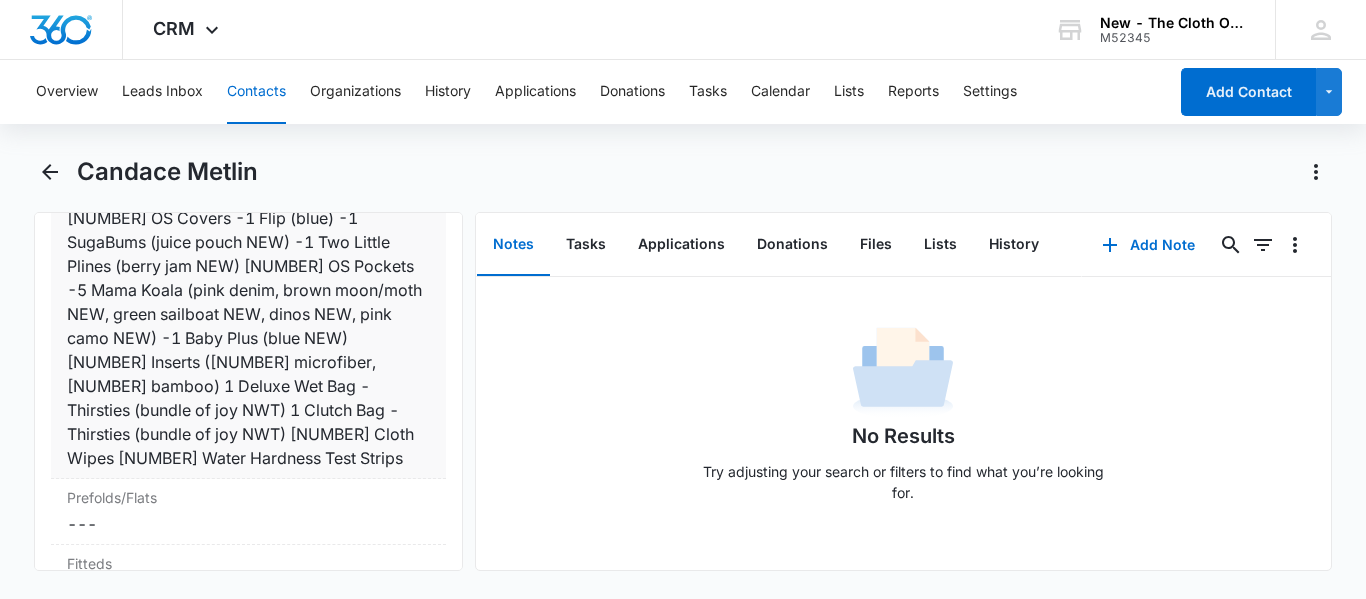 click on "[NUMBER] OS Covers -1 Flip (blue) -1 SugaBums (juice pouch NEW) -1 Two Little Plines (berry jam NEW) [NUMBER] OS Pockets -5 Mama Koala (pink denim, brown moon/moth NEW, green sailboat NEW, dinos NEW, pink camo NEW) -1 Baby Plus (blue NEW) [NUMBER] Inserts ([NUMBER] microfiber, [NUMBER] bamboo) 1 Deluxe Wet Bag - Thirsties (bundle of joy NWT) 1 Clutch Bag - Thirsties (bundle of joy NWT) [NUMBER] Cloth Wipes [NUMBER] Water Hardness Test Strips" at bounding box center [248, 338] 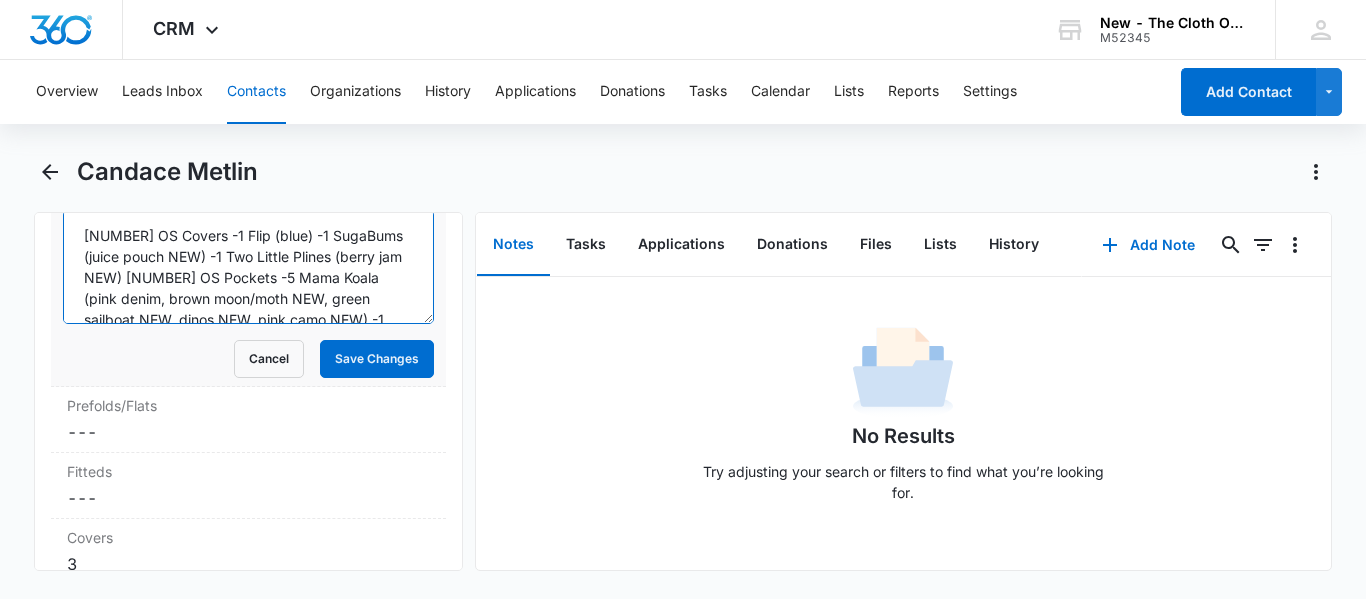 click on "[NUMBER] OS Covers -1 Flip (blue) -1 SugaBums (juice pouch NEW) -1 Two Little Plines (berry jam NEW) [NUMBER] OS Pockets -5 Mama Koala (pink denim, brown moon/moth NEW, green sailboat NEW, dinos NEW, pink camo NEW) -1 Baby Plus (blue NEW) [NUMBER] Inserts ([NUMBER] microfiber, [NUMBER] bamboo) 1 Deluxe Wet Bag - Thirsties (bundle of joy NWT) 1 Clutch Bag - Thirsties (bundle of joy NWT) [NUMBER] Cloth Wipes [NUMBER] Water Hardness Test Strips" at bounding box center (248, 267) 